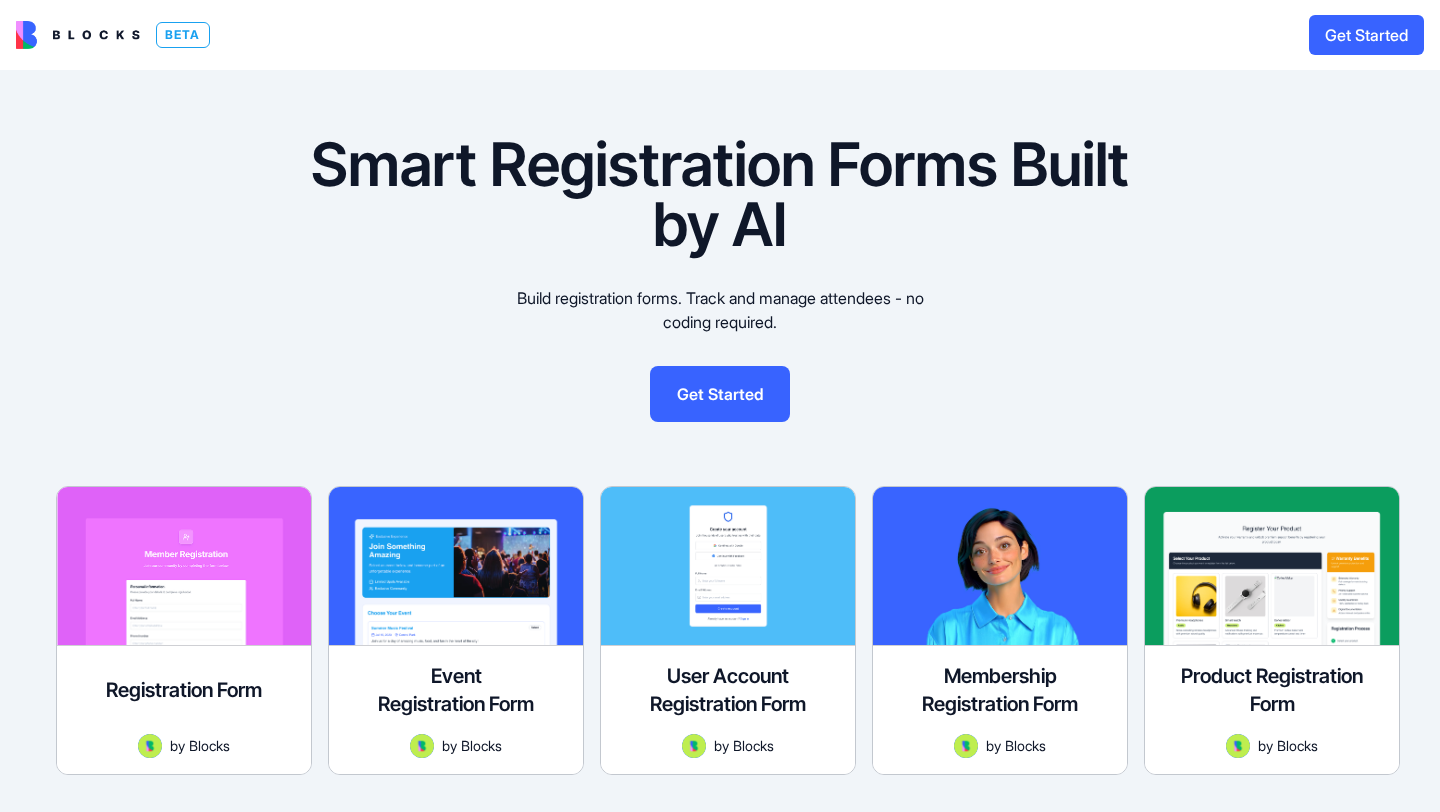 scroll, scrollTop: 0, scrollLeft: 0, axis: both 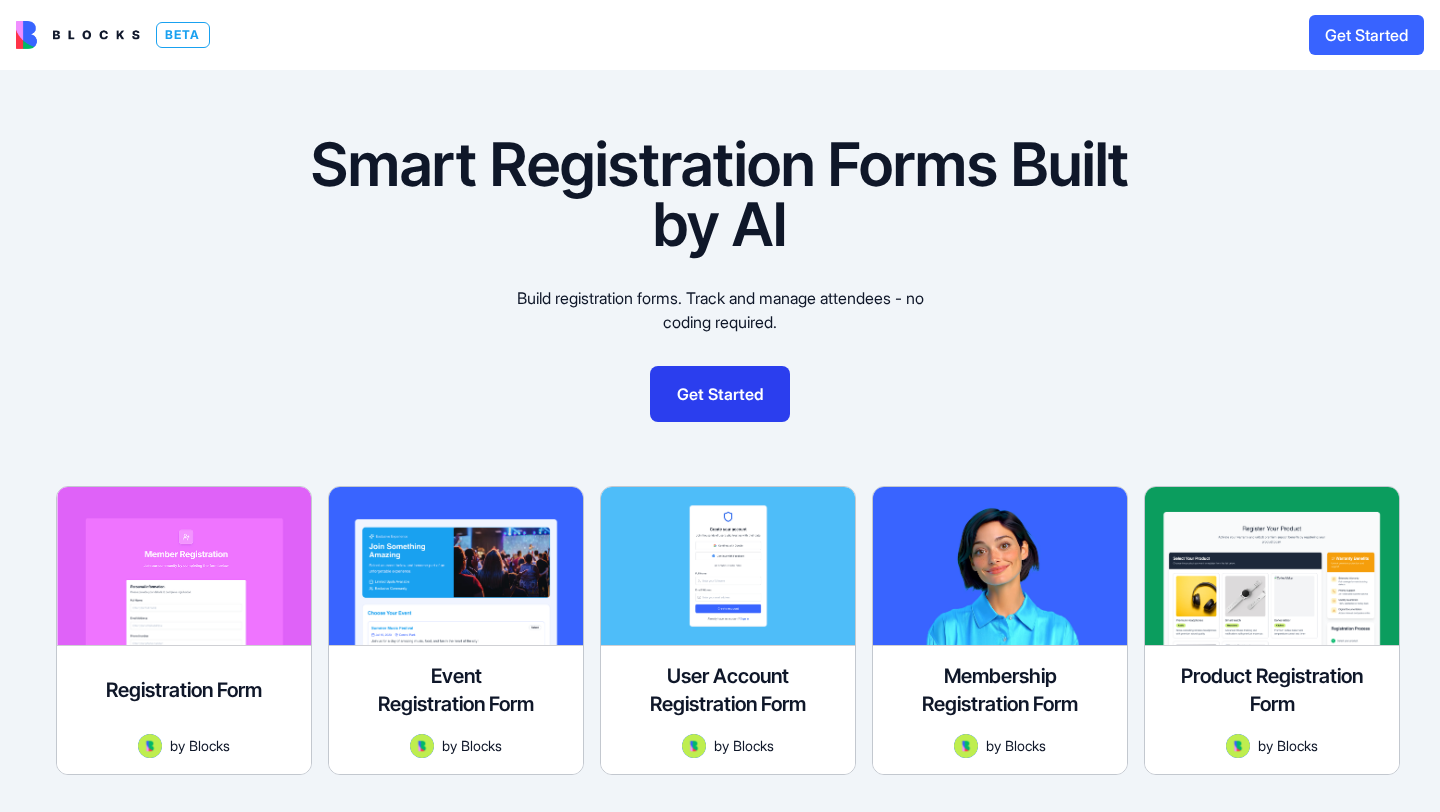 click on "Get Started" at bounding box center [720, 394] 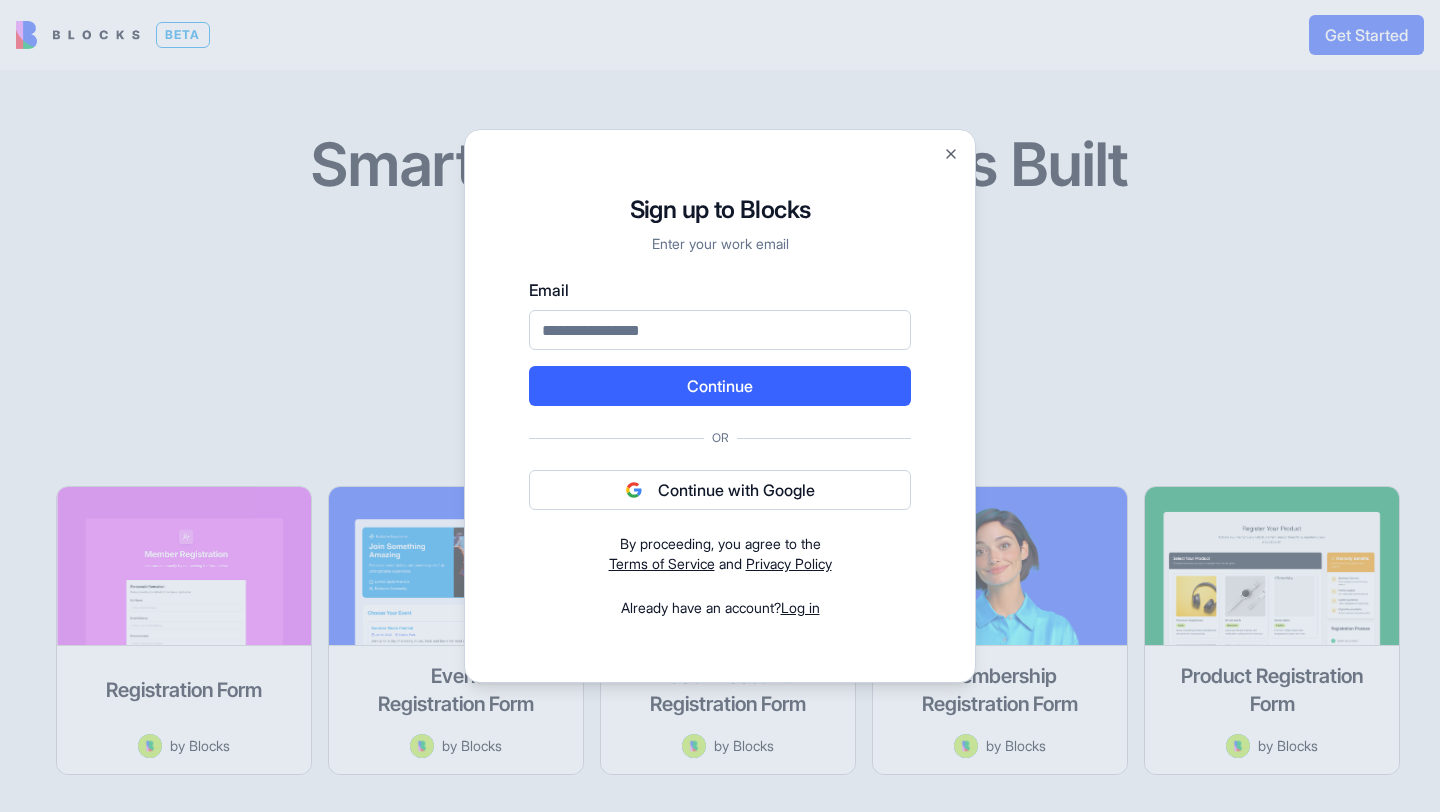 scroll, scrollTop: 0, scrollLeft: 0, axis: both 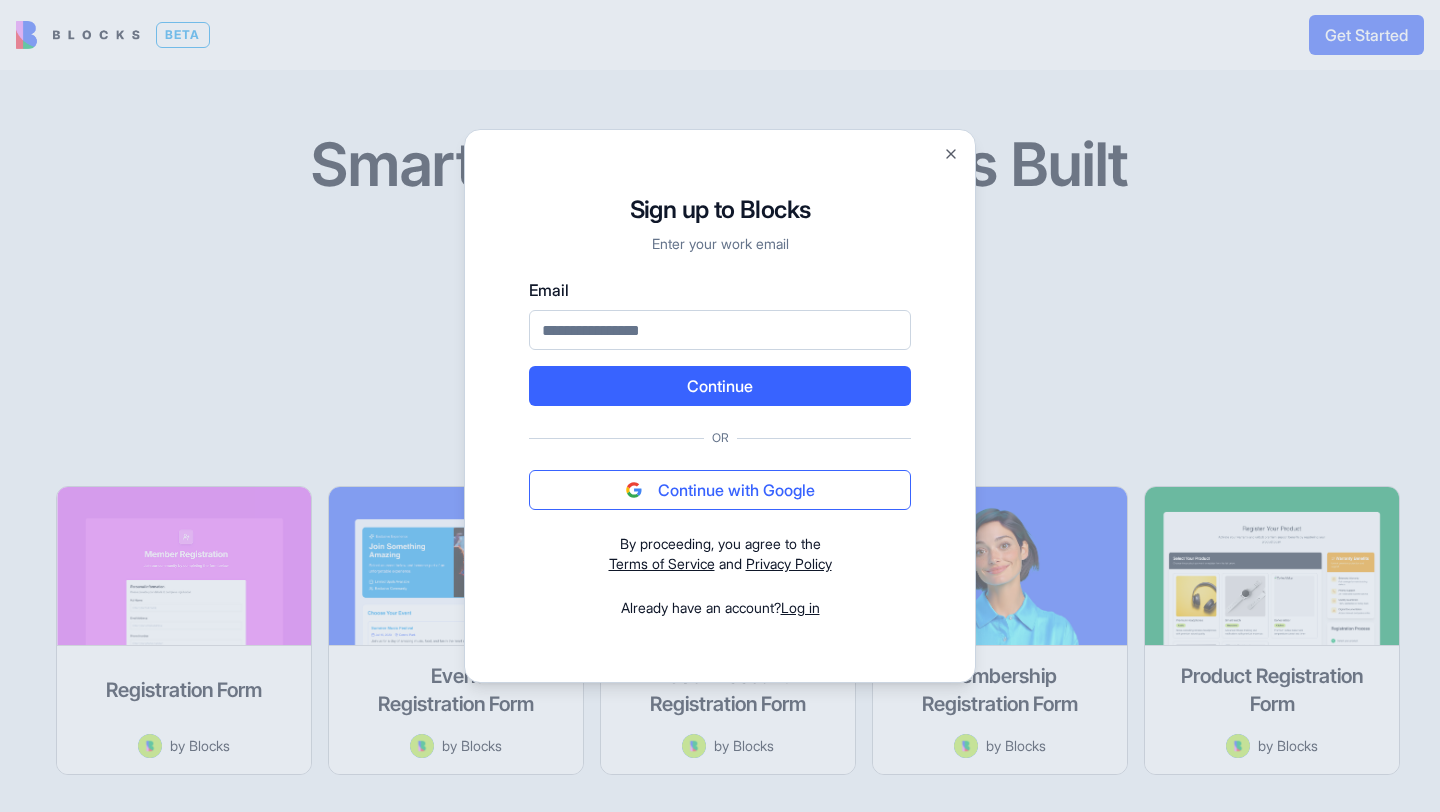 click on "Continue with Google" at bounding box center (720, 490) 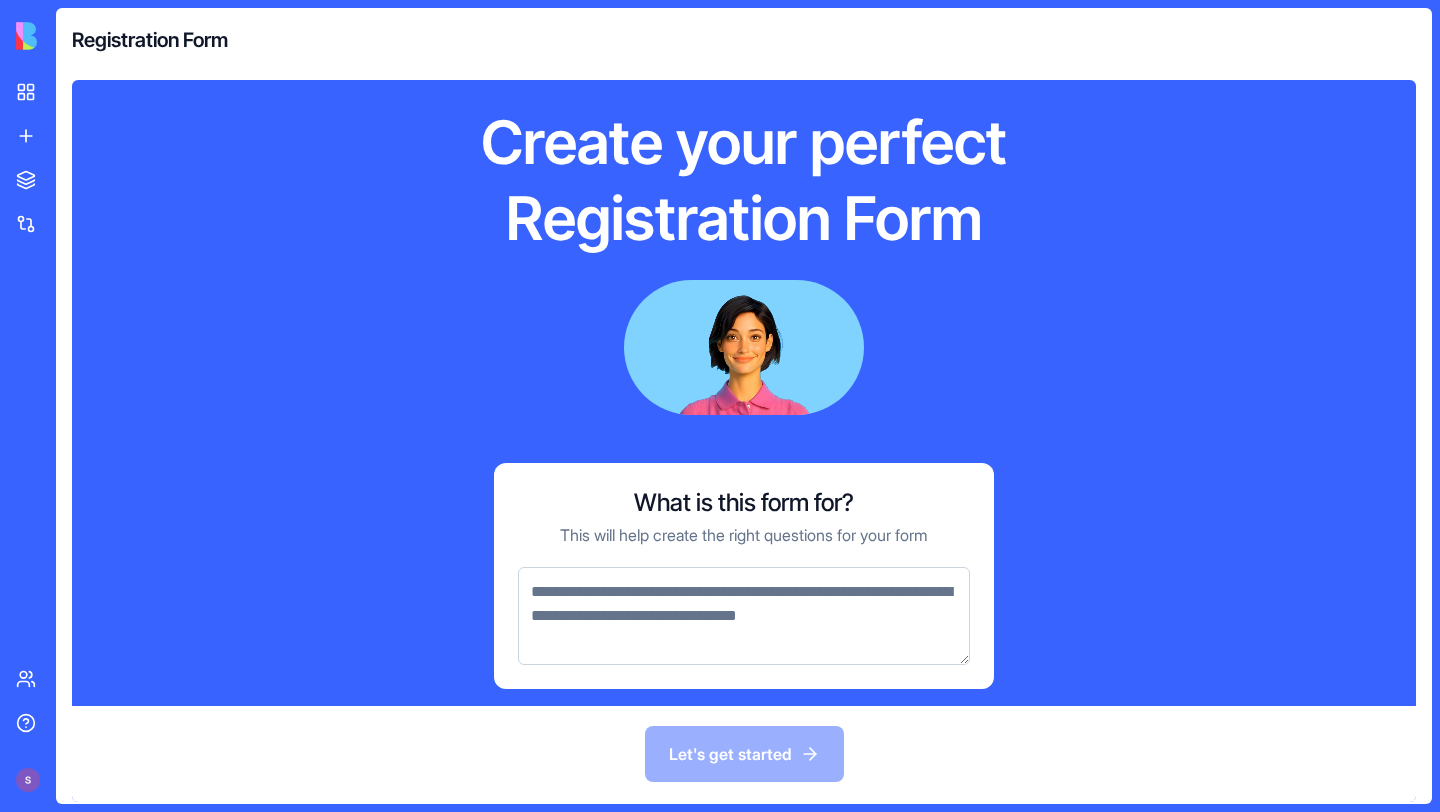 scroll, scrollTop: 0, scrollLeft: 0, axis: both 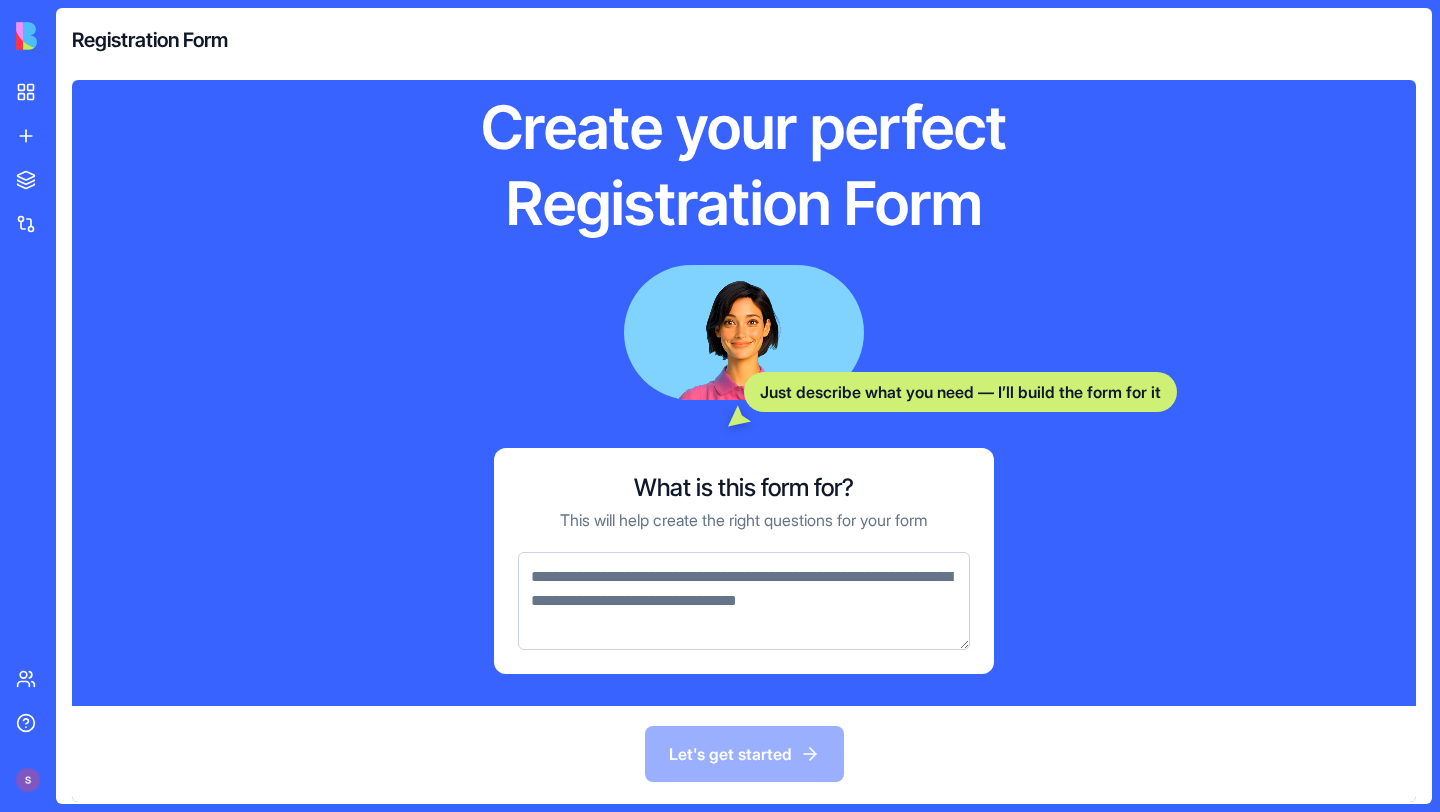 click at bounding box center (744, 601) 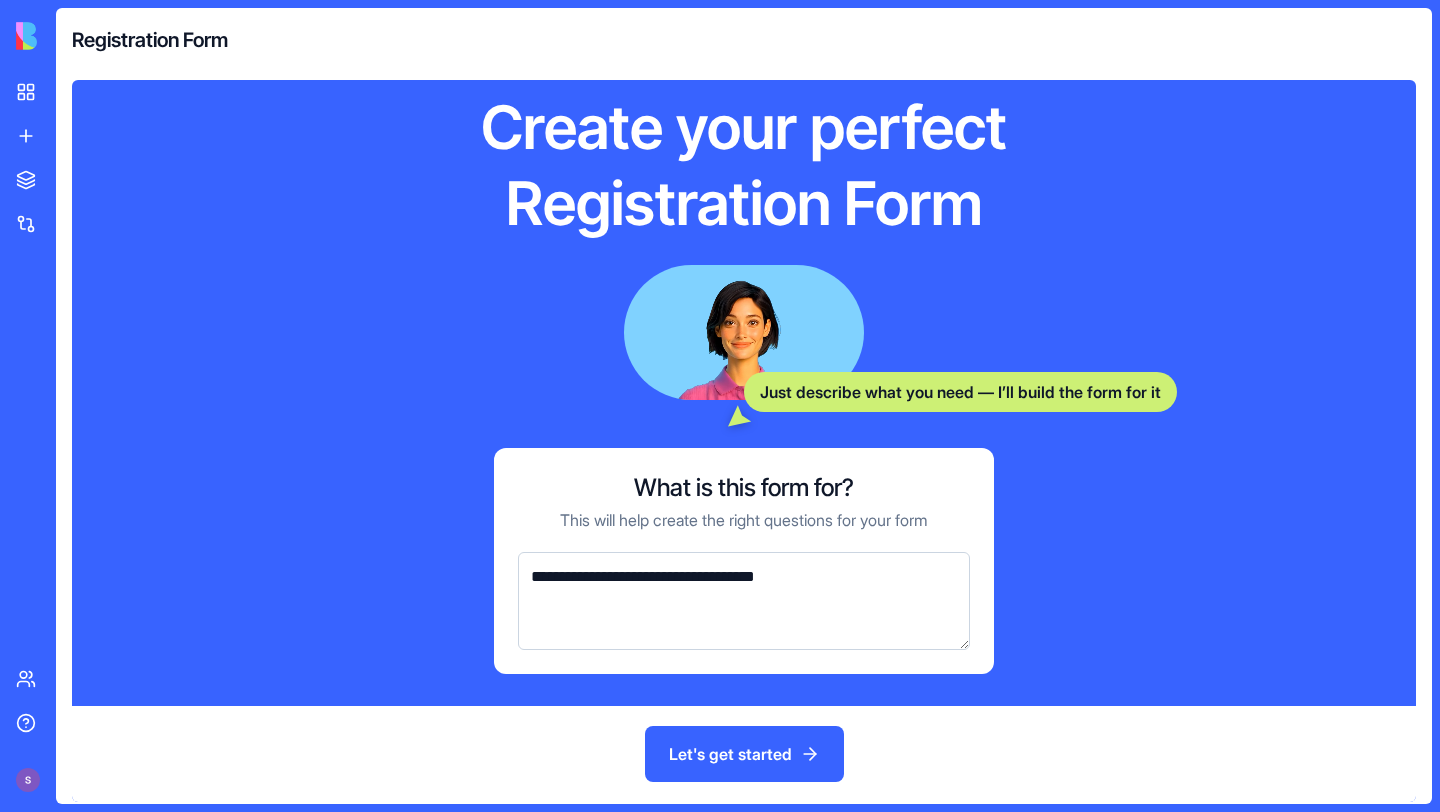 click on "**********" at bounding box center (744, 601) 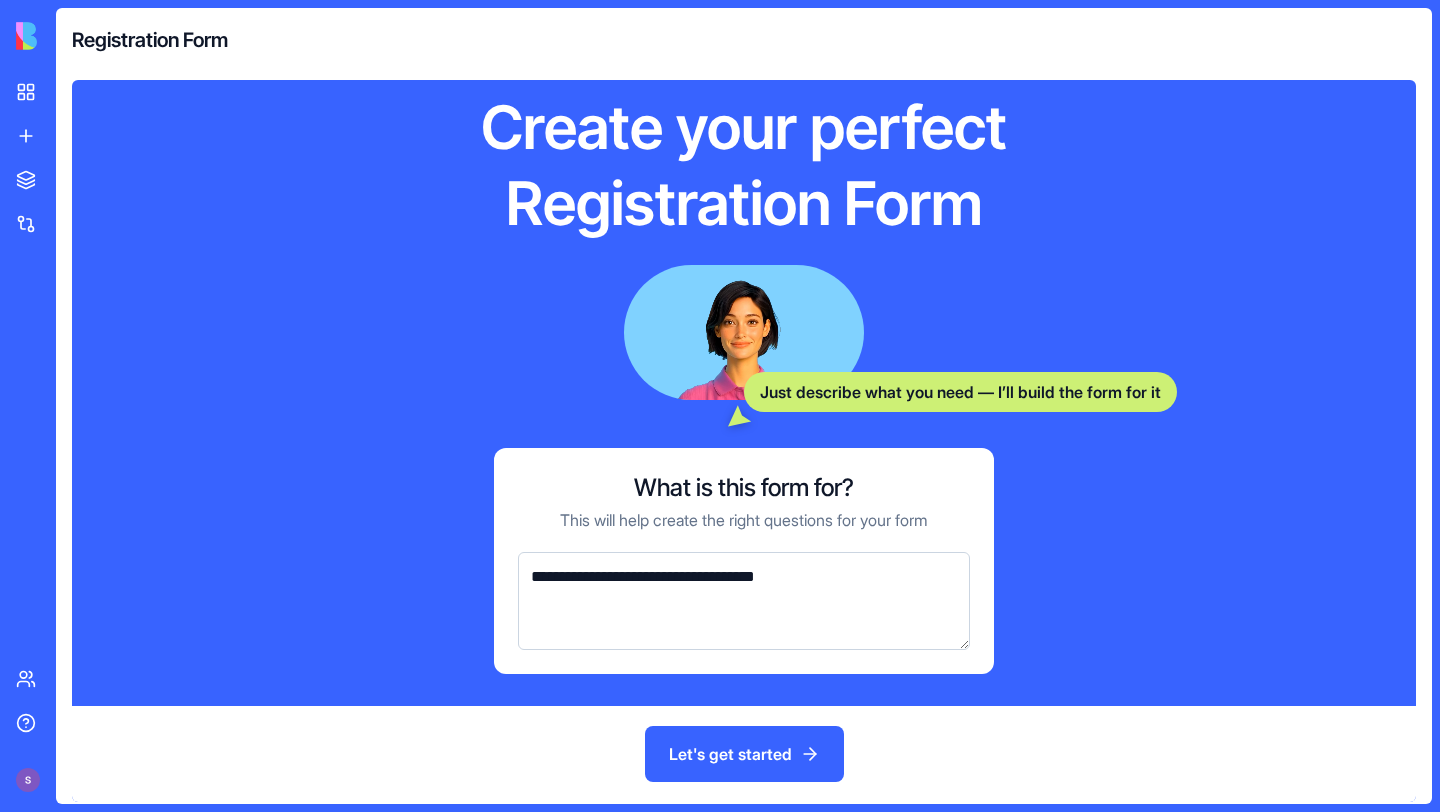 click on "**********" at bounding box center (744, 601) 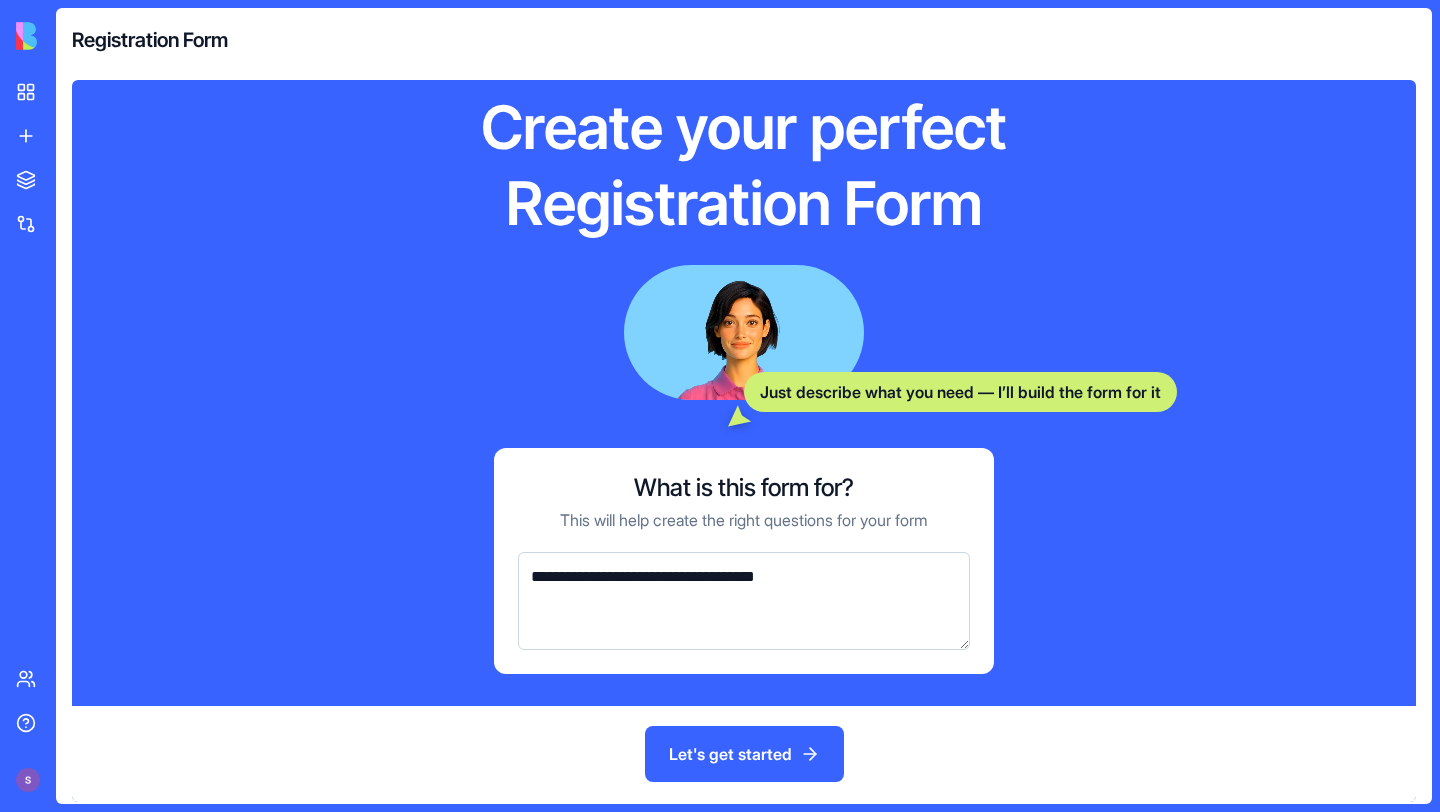 click on "**********" at bounding box center [744, 601] 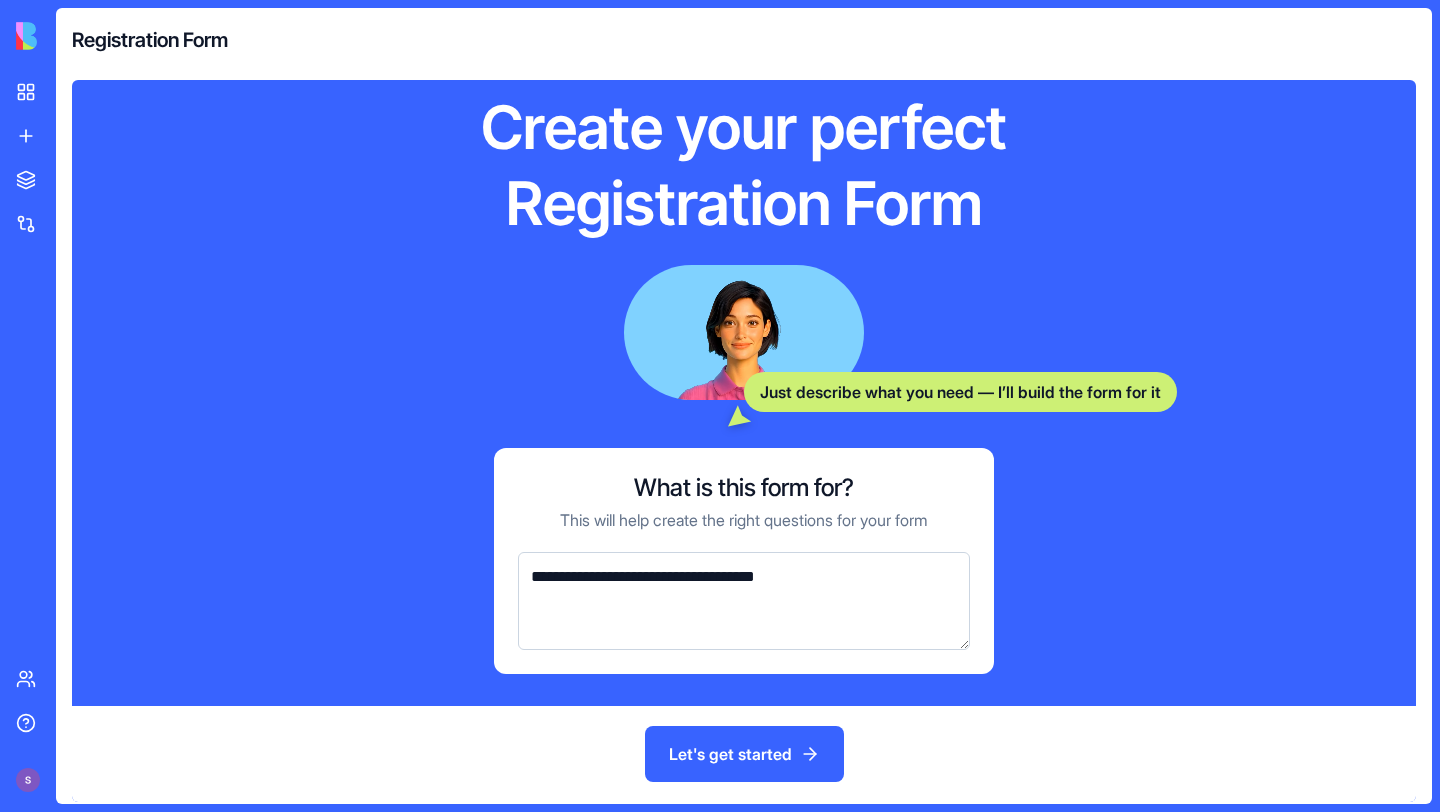 click on "**********" at bounding box center (744, 601) 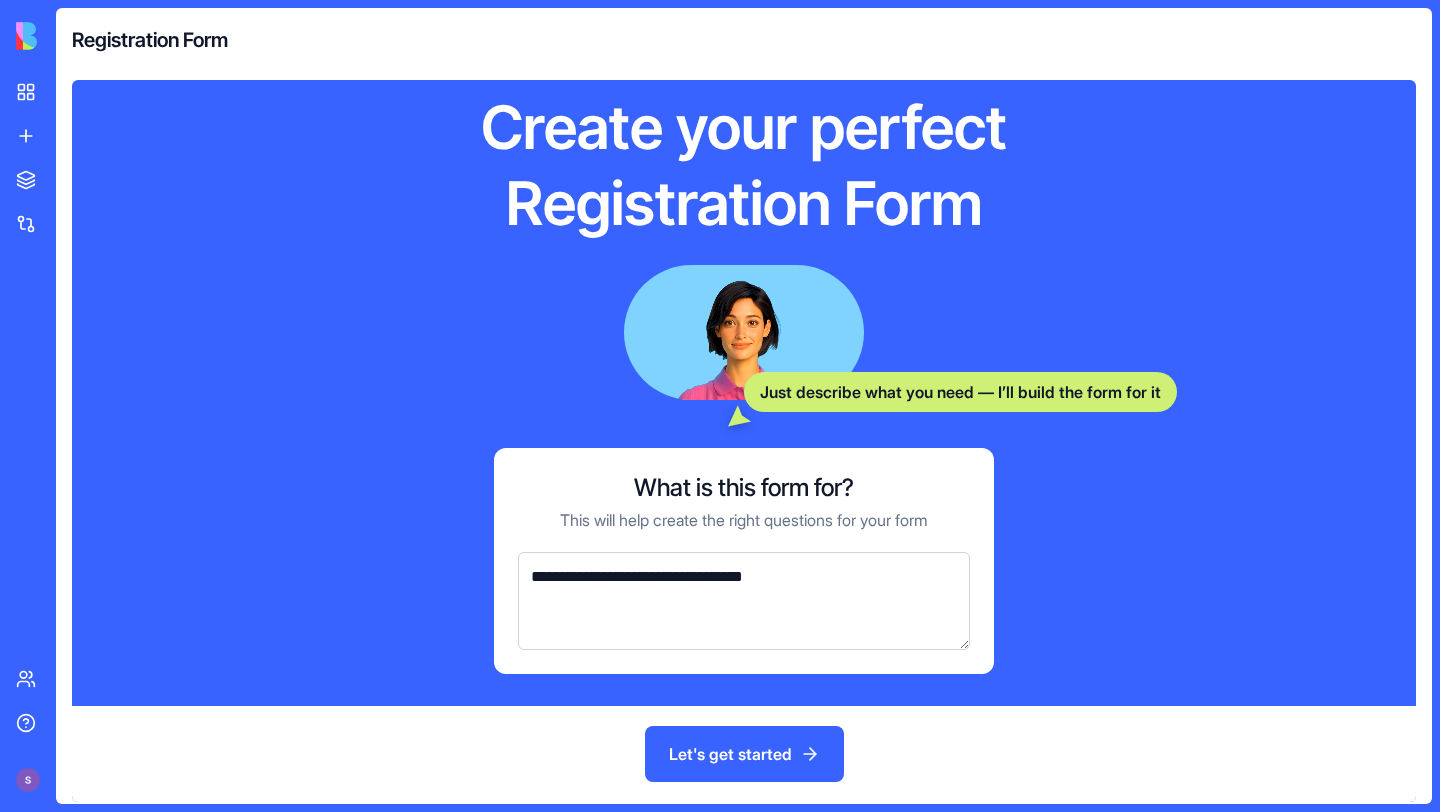 click on "**********" at bounding box center (744, 601) 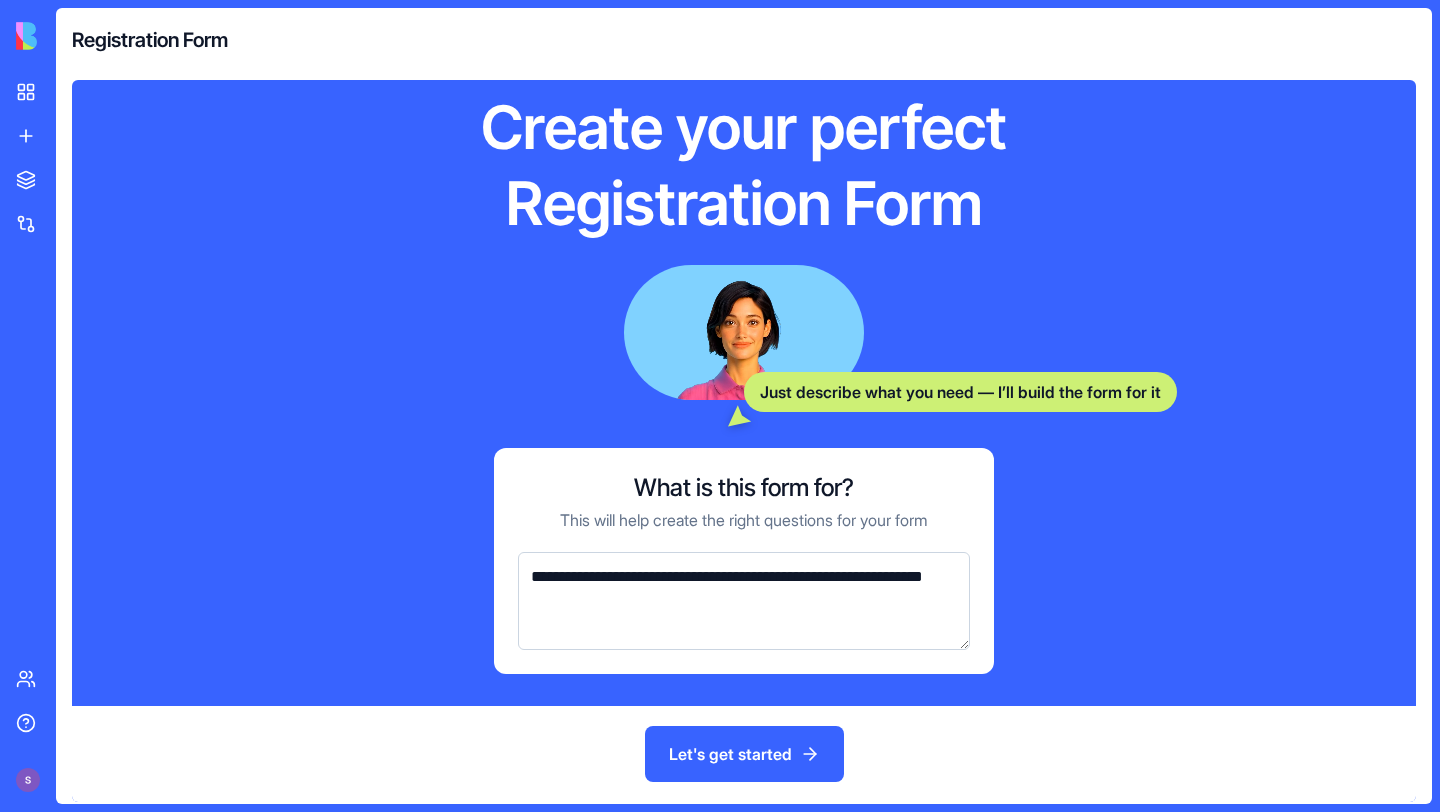 click on "**********" at bounding box center (744, 601) 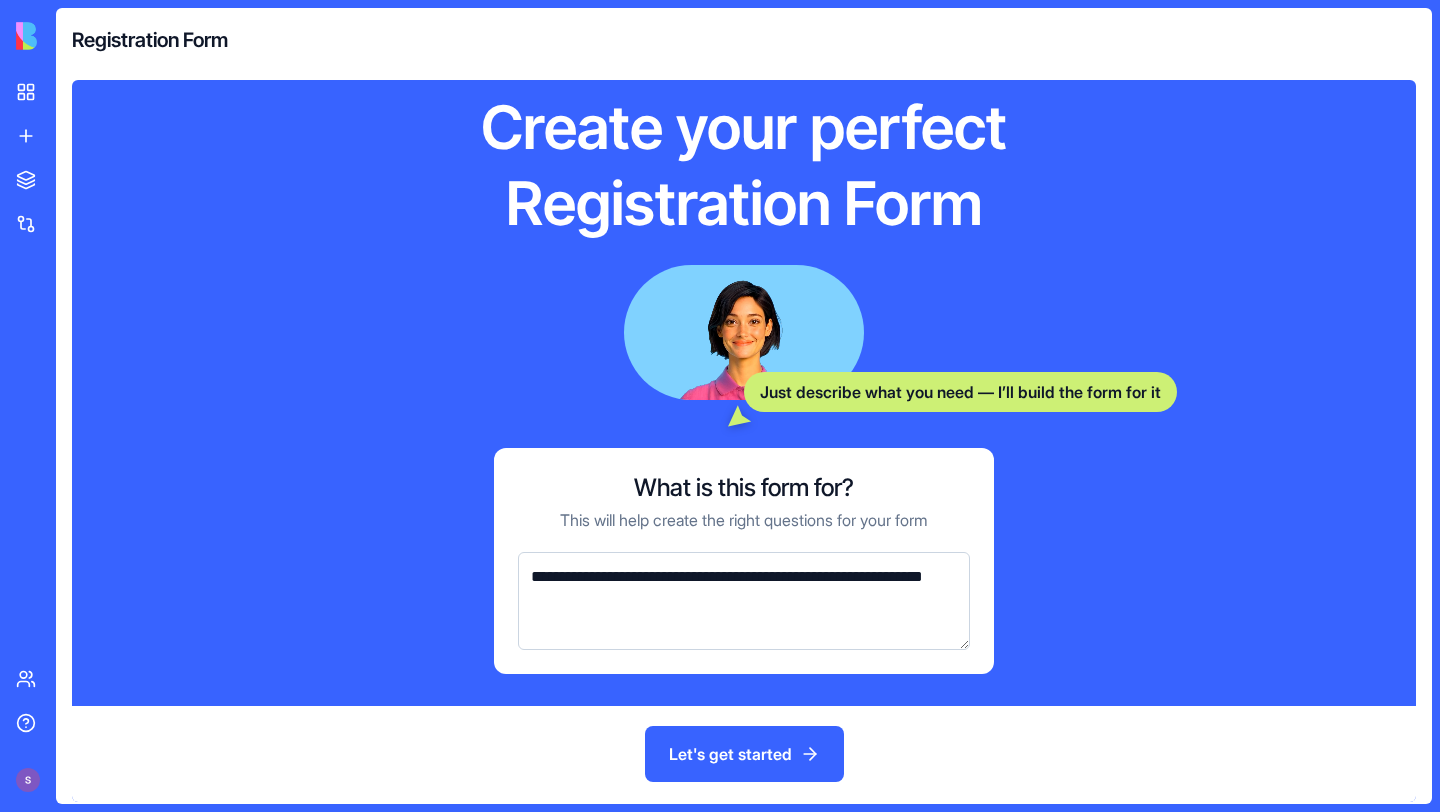 click on "**********" at bounding box center [744, 601] 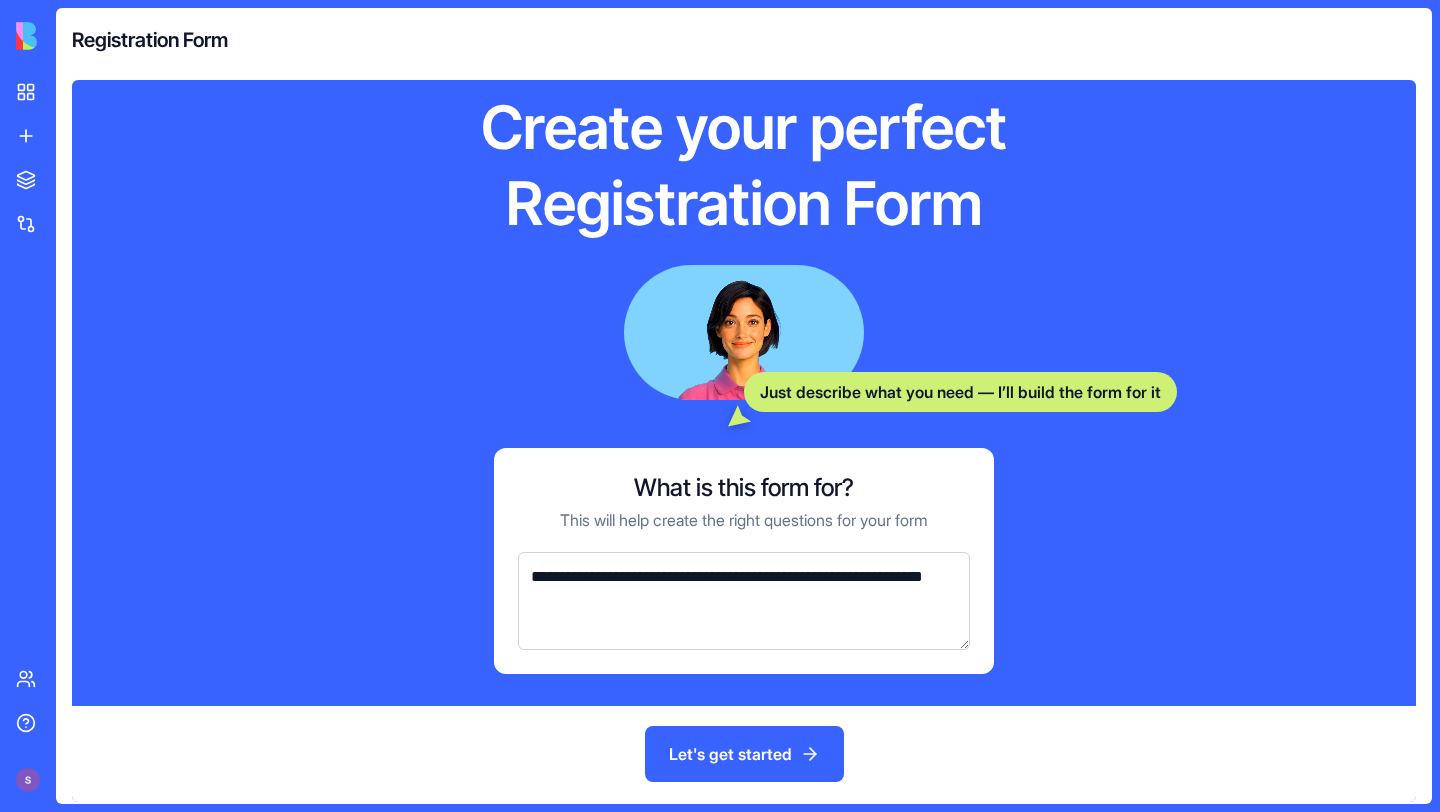 click on "**********" at bounding box center [744, 601] 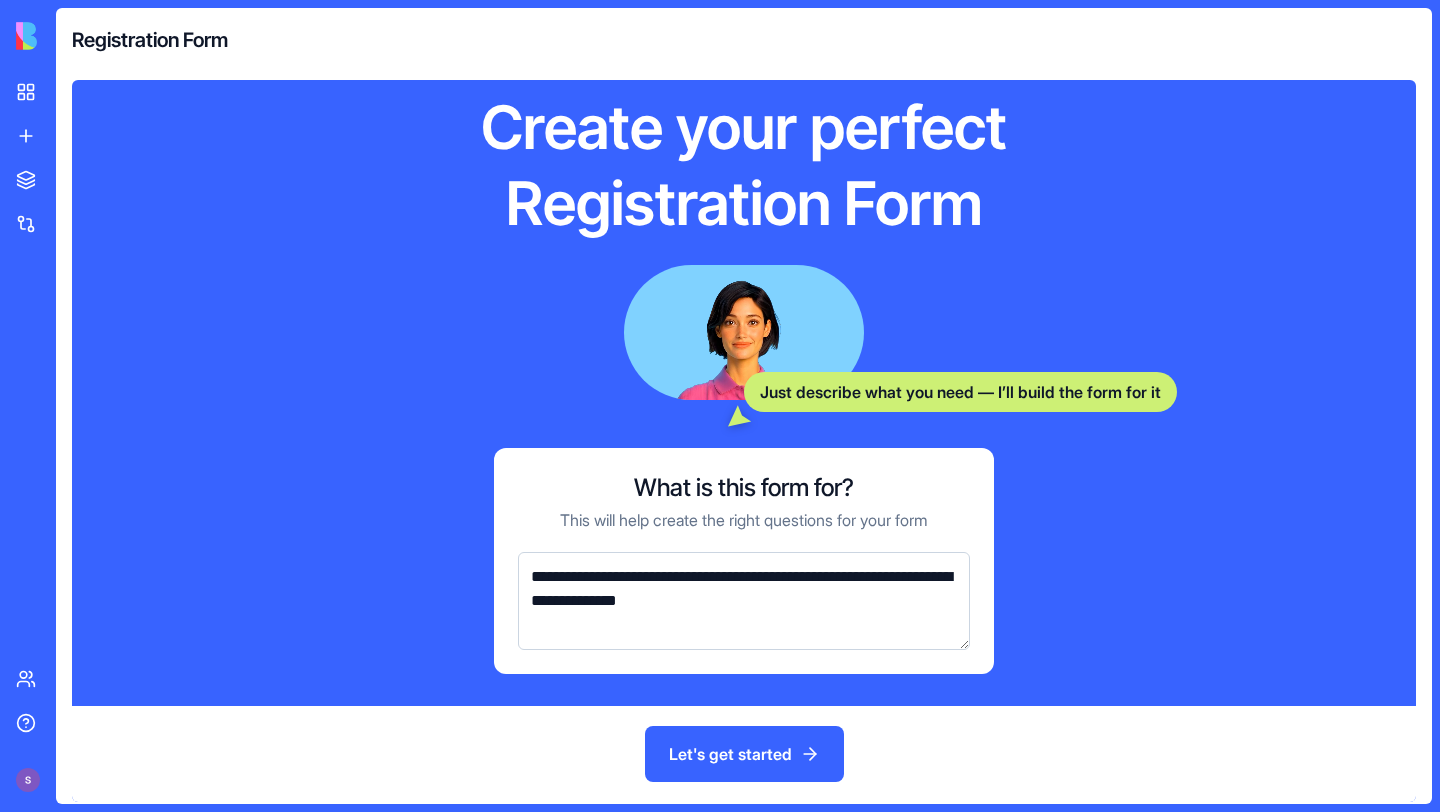 click on "**********" at bounding box center (744, 601) 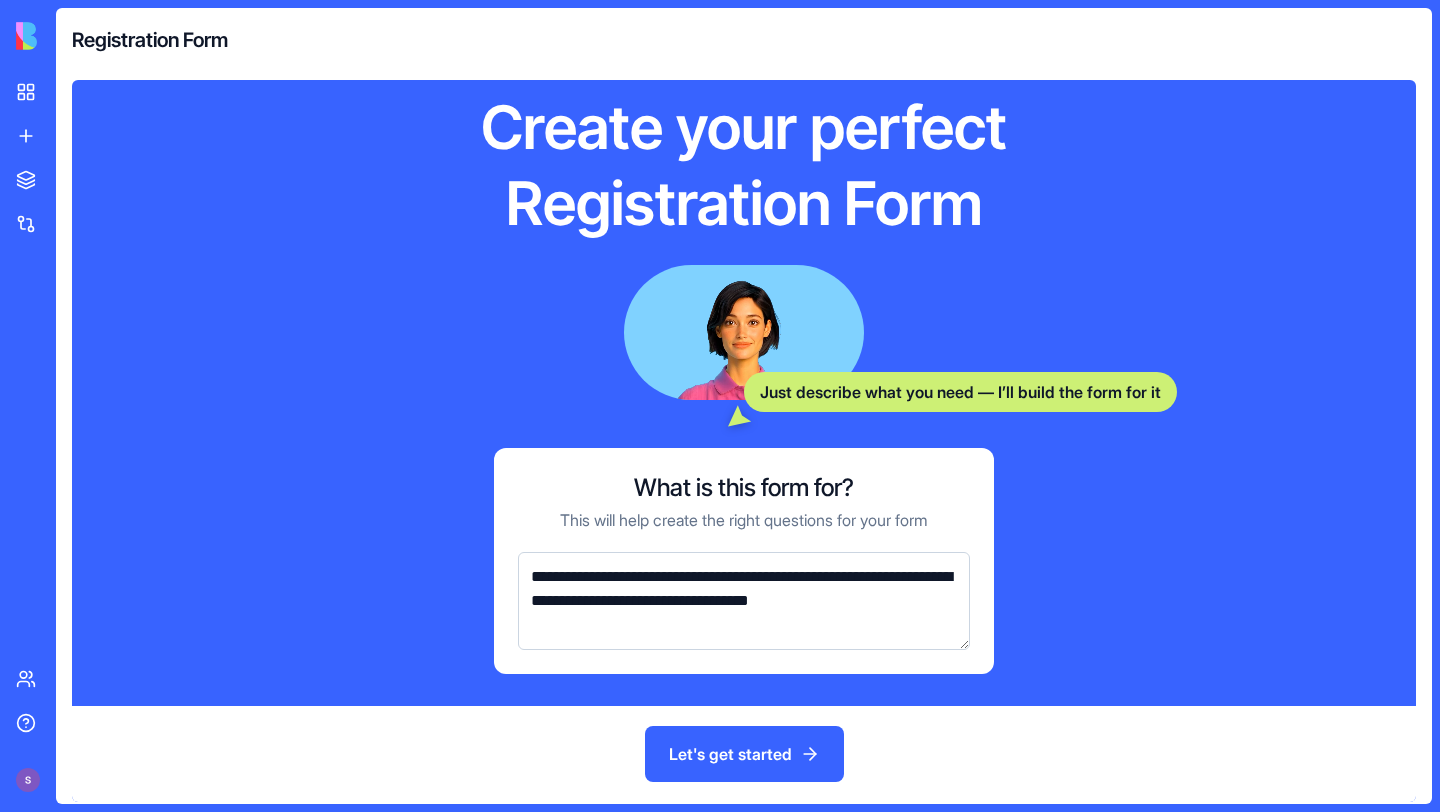 type on "**********" 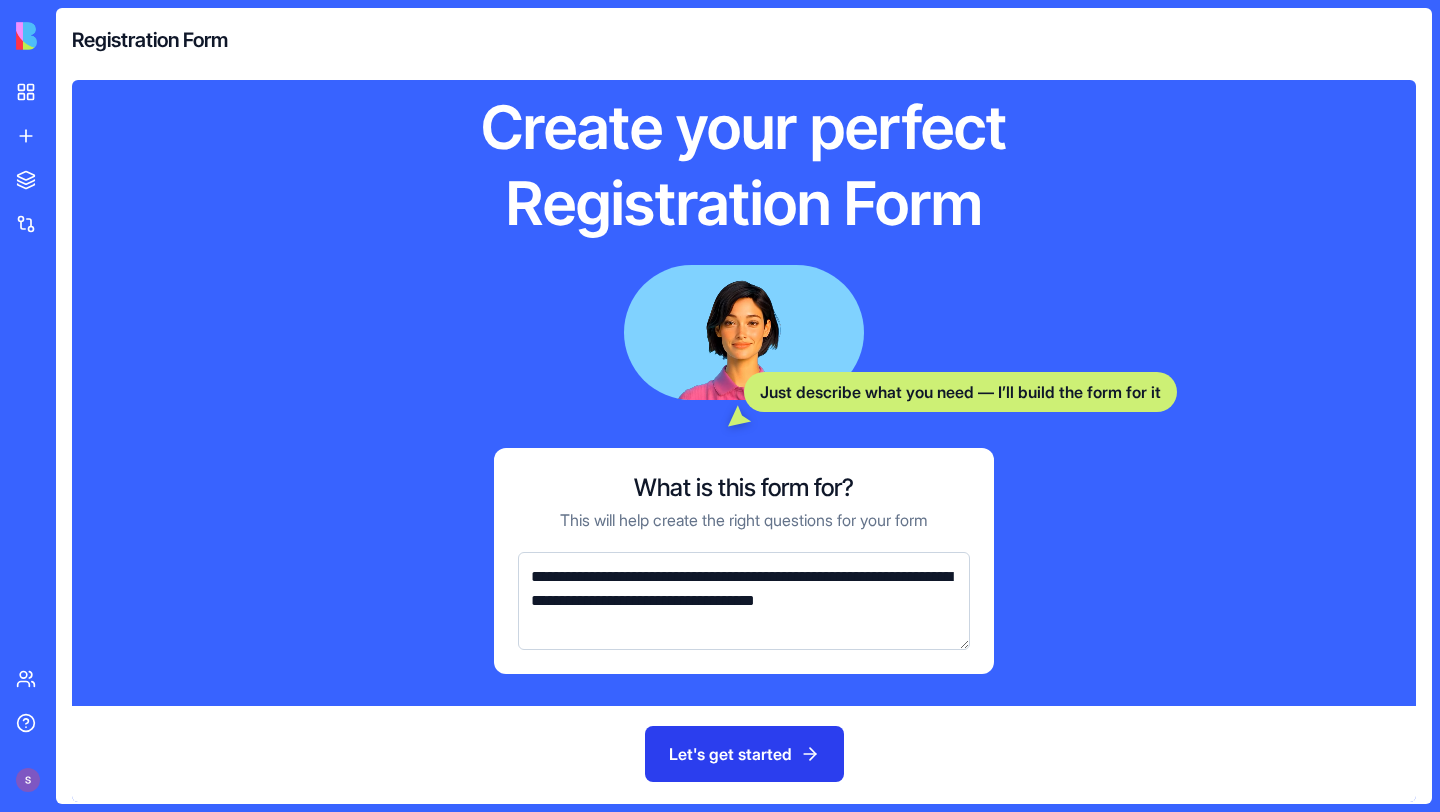 click on "Let's get started" at bounding box center [744, 754] 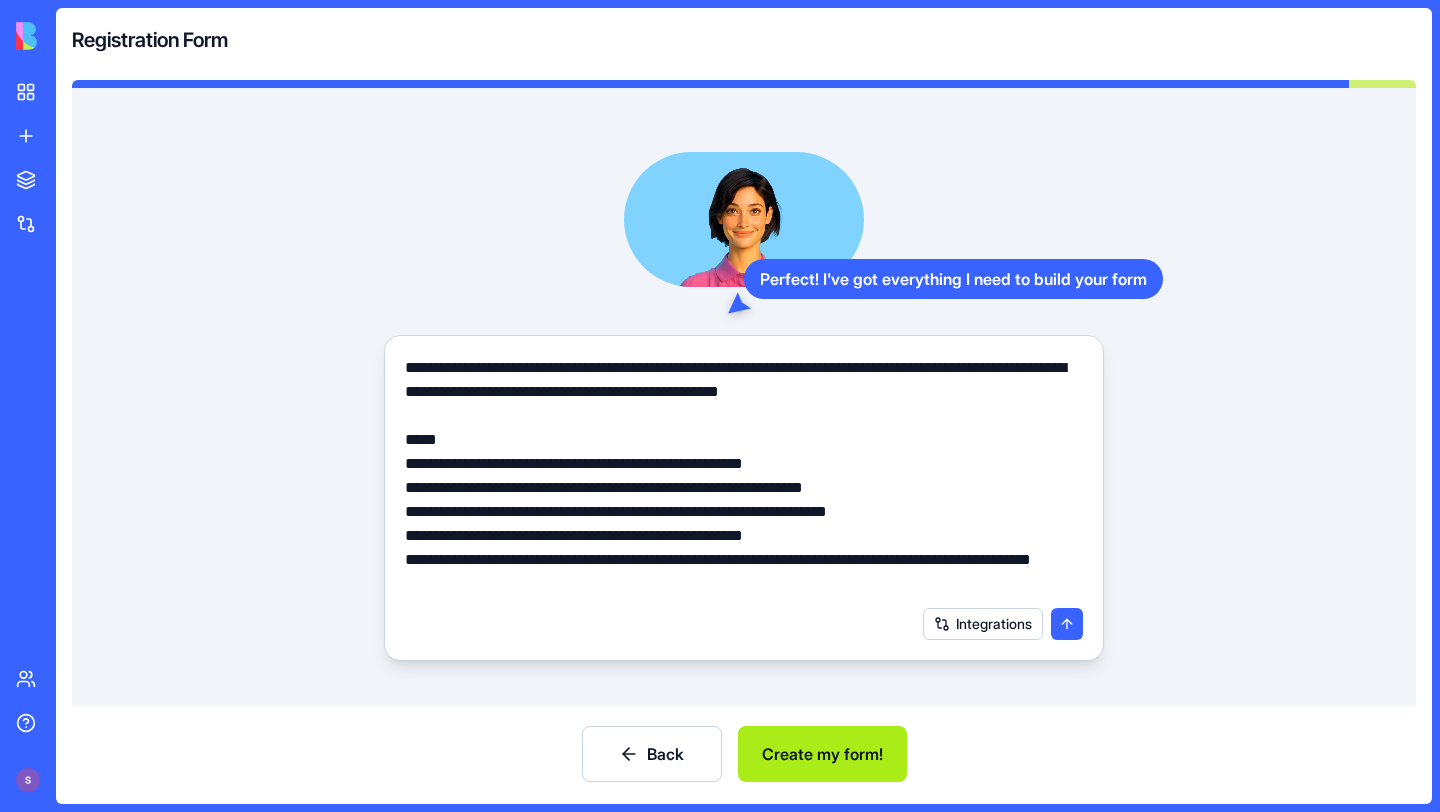 click on "Create my form!" at bounding box center [822, 754] 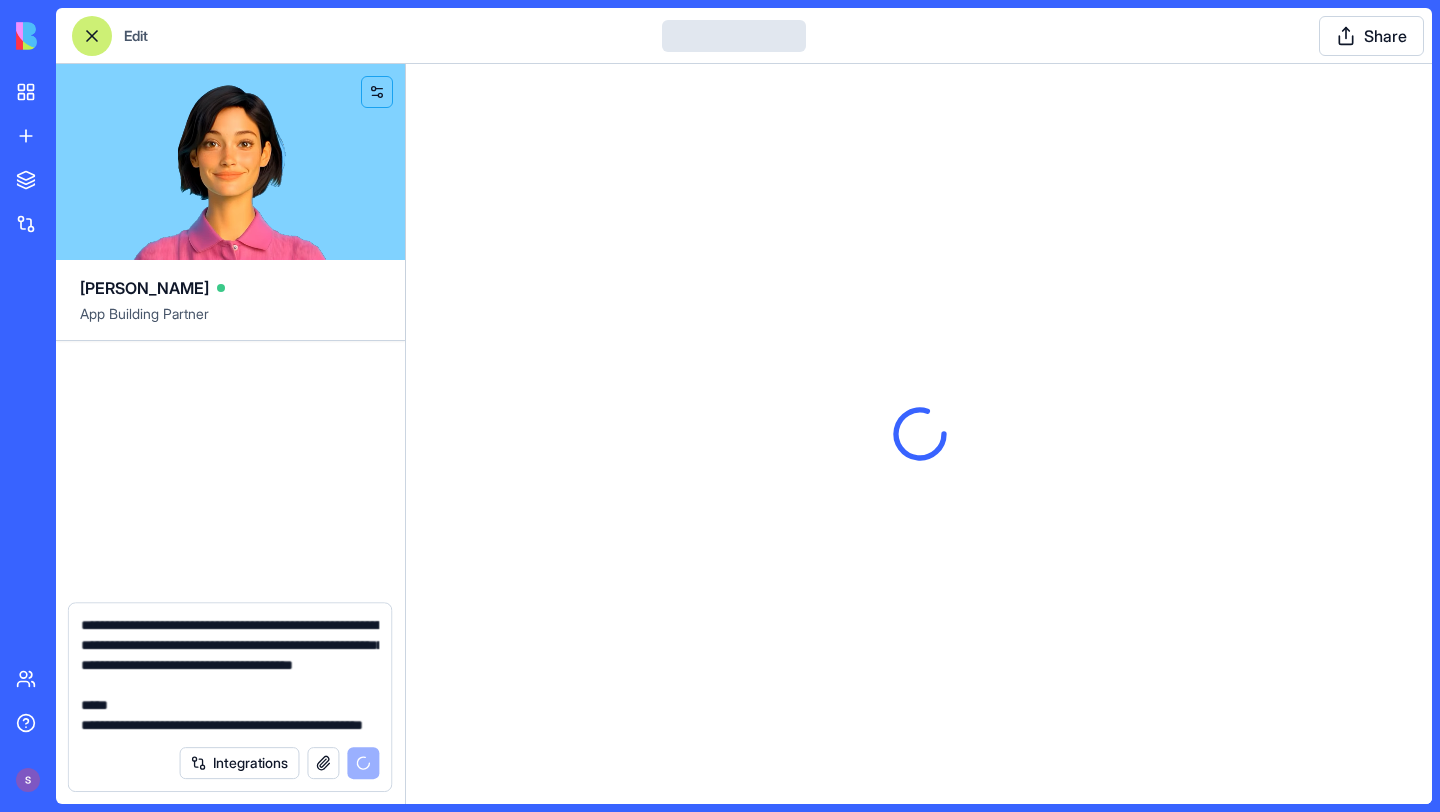 type 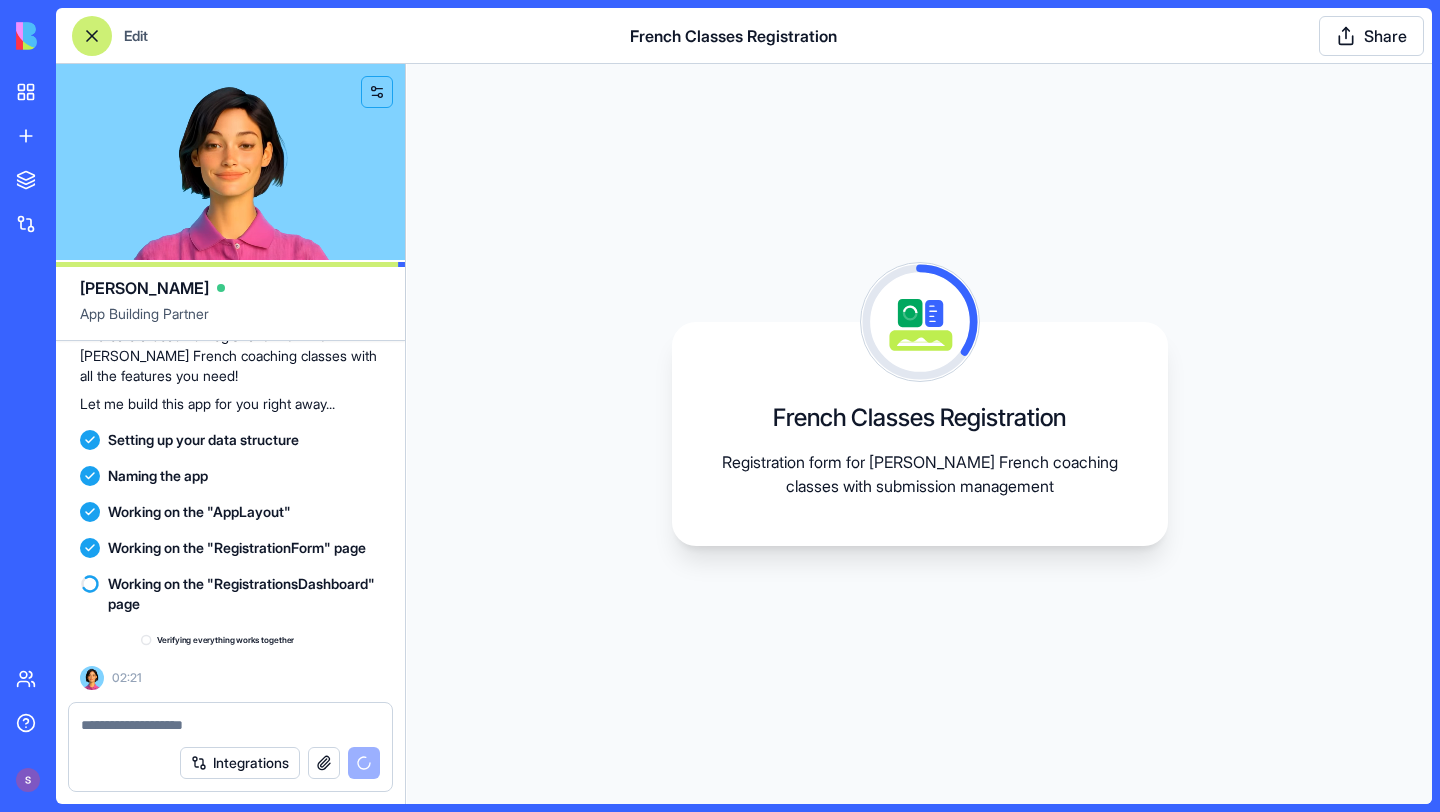scroll, scrollTop: 451, scrollLeft: 0, axis: vertical 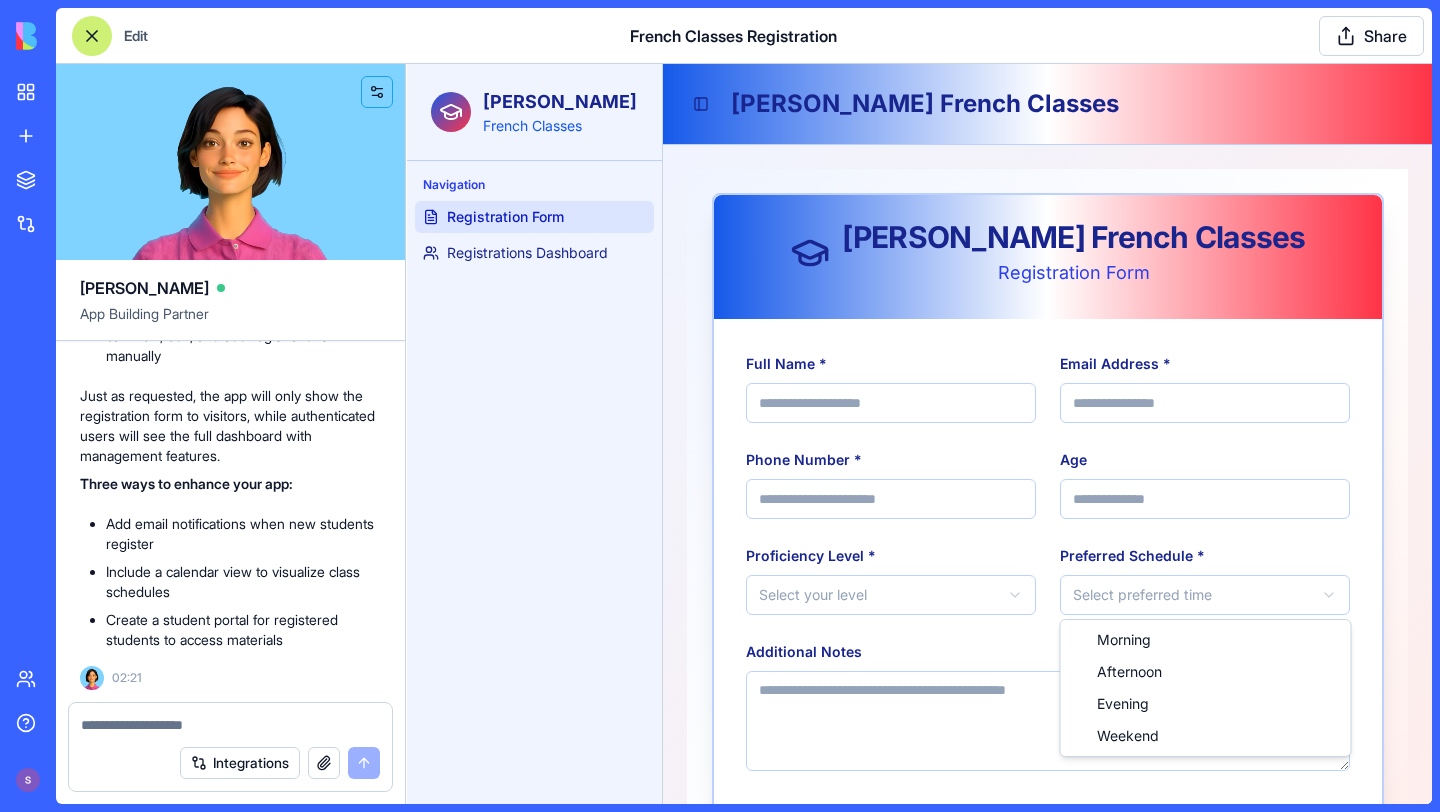 click on "**********" at bounding box center [919, 498] 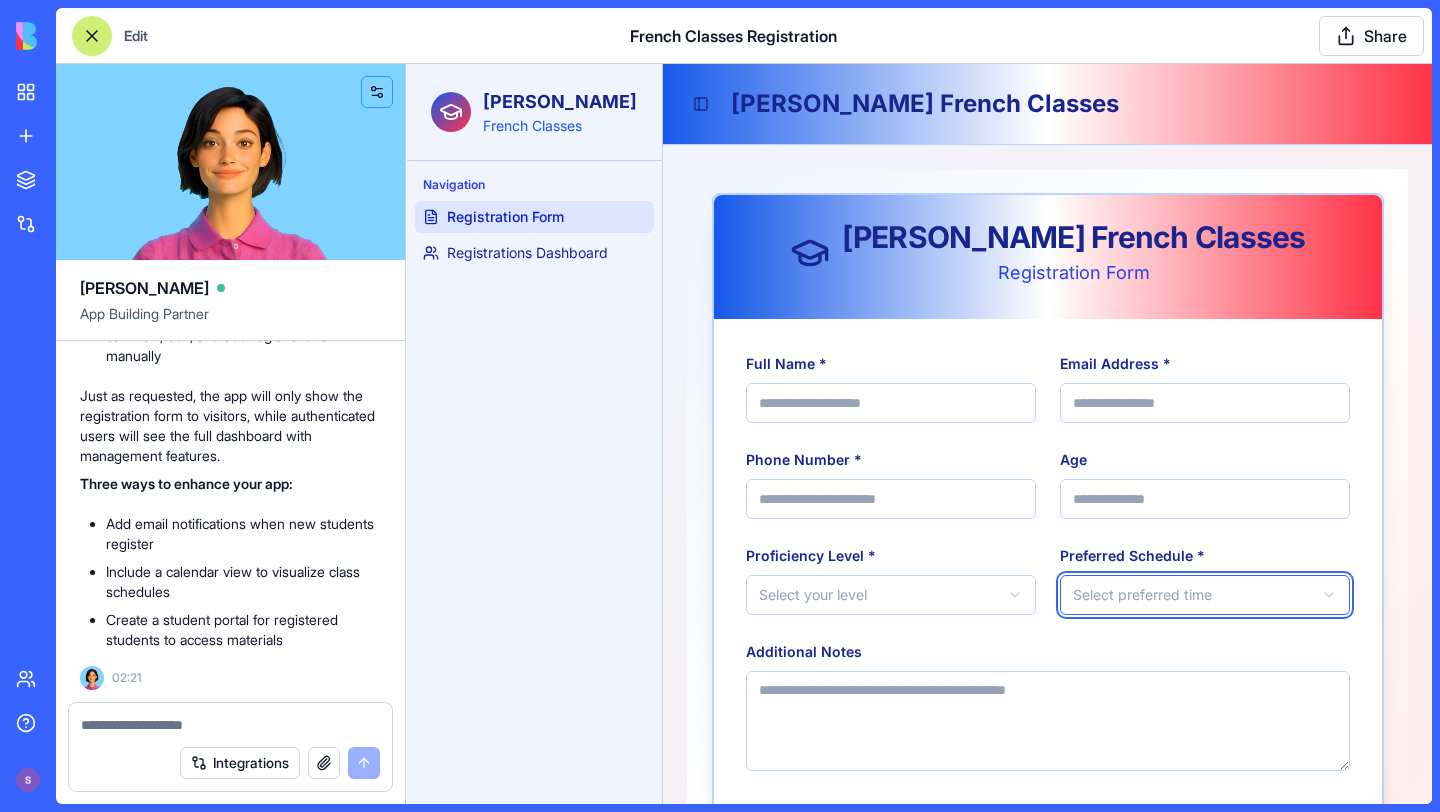 click on "**********" at bounding box center (919, 498) 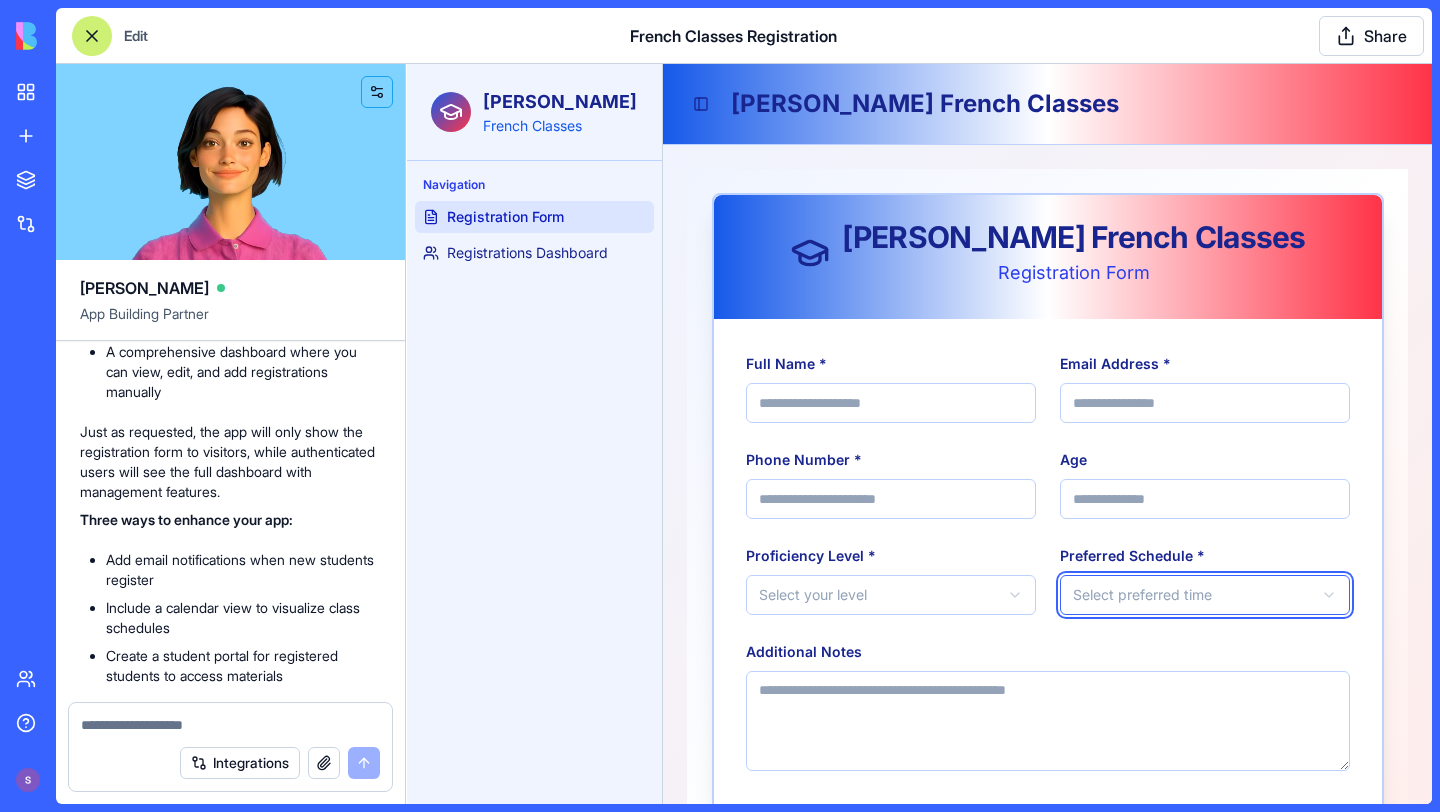 scroll, scrollTop: 0, scrollLeft: 0, axis: both 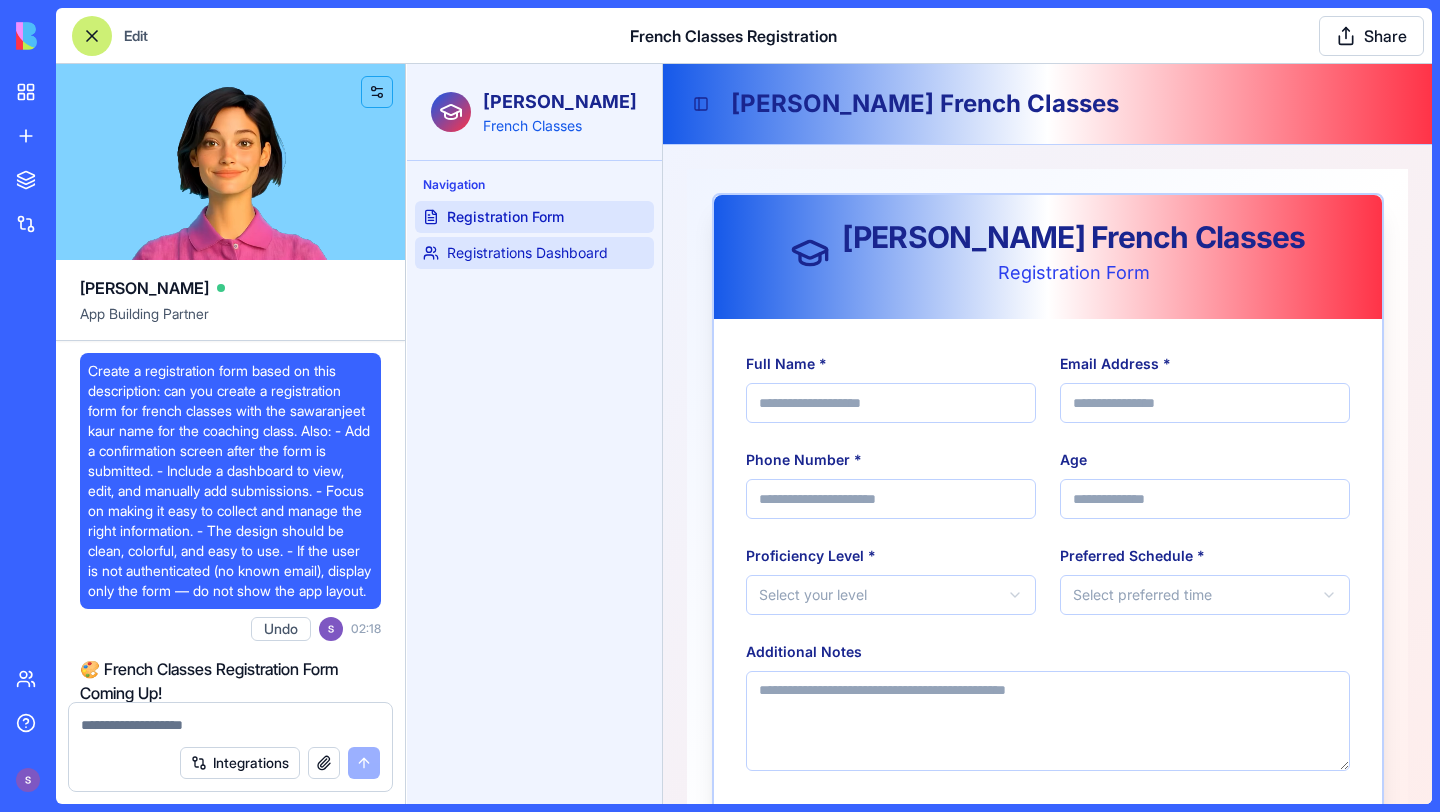 click on "Registrations Dashboard" at bounding box center [527, 253] 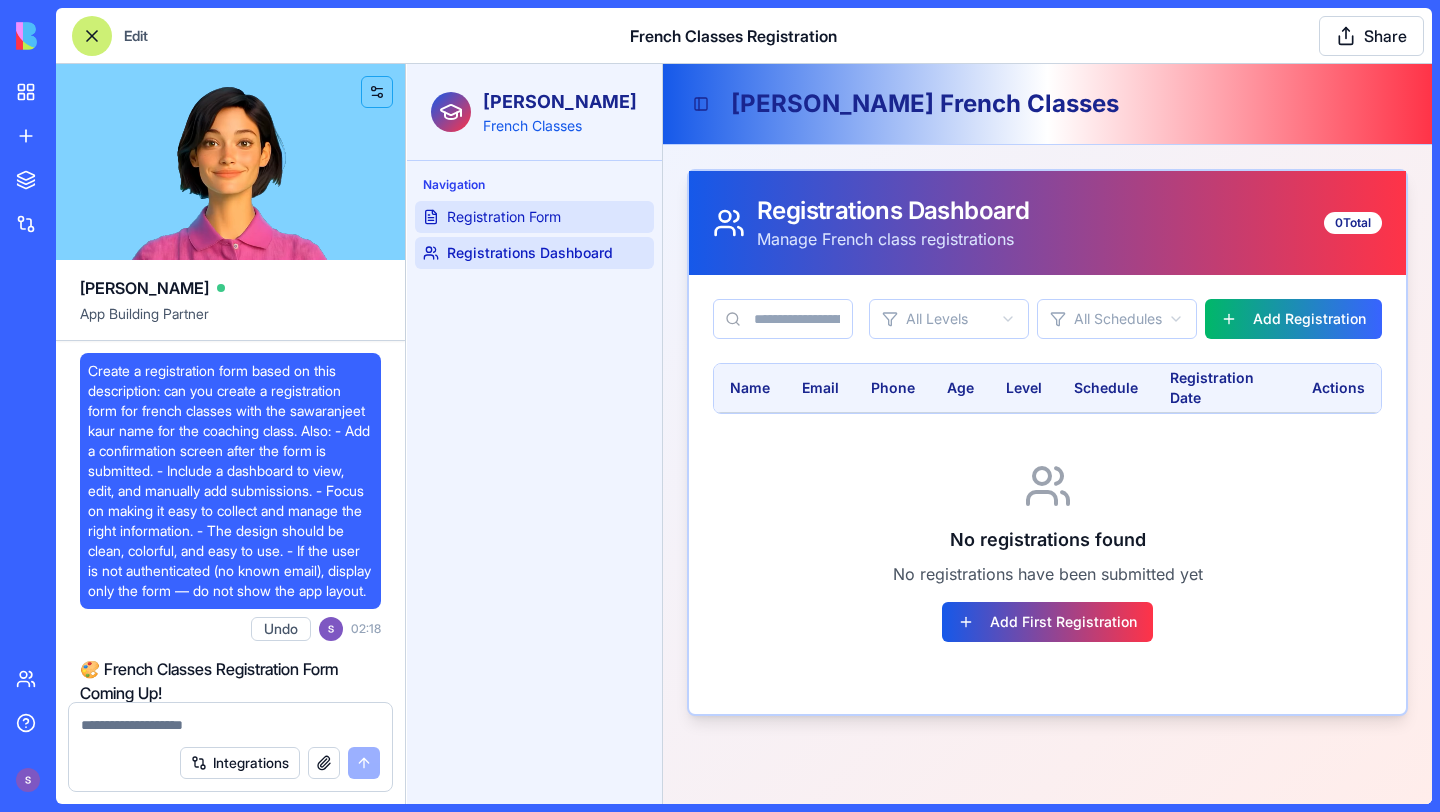 click on "Registration Form" at bounding box center [504, 217] 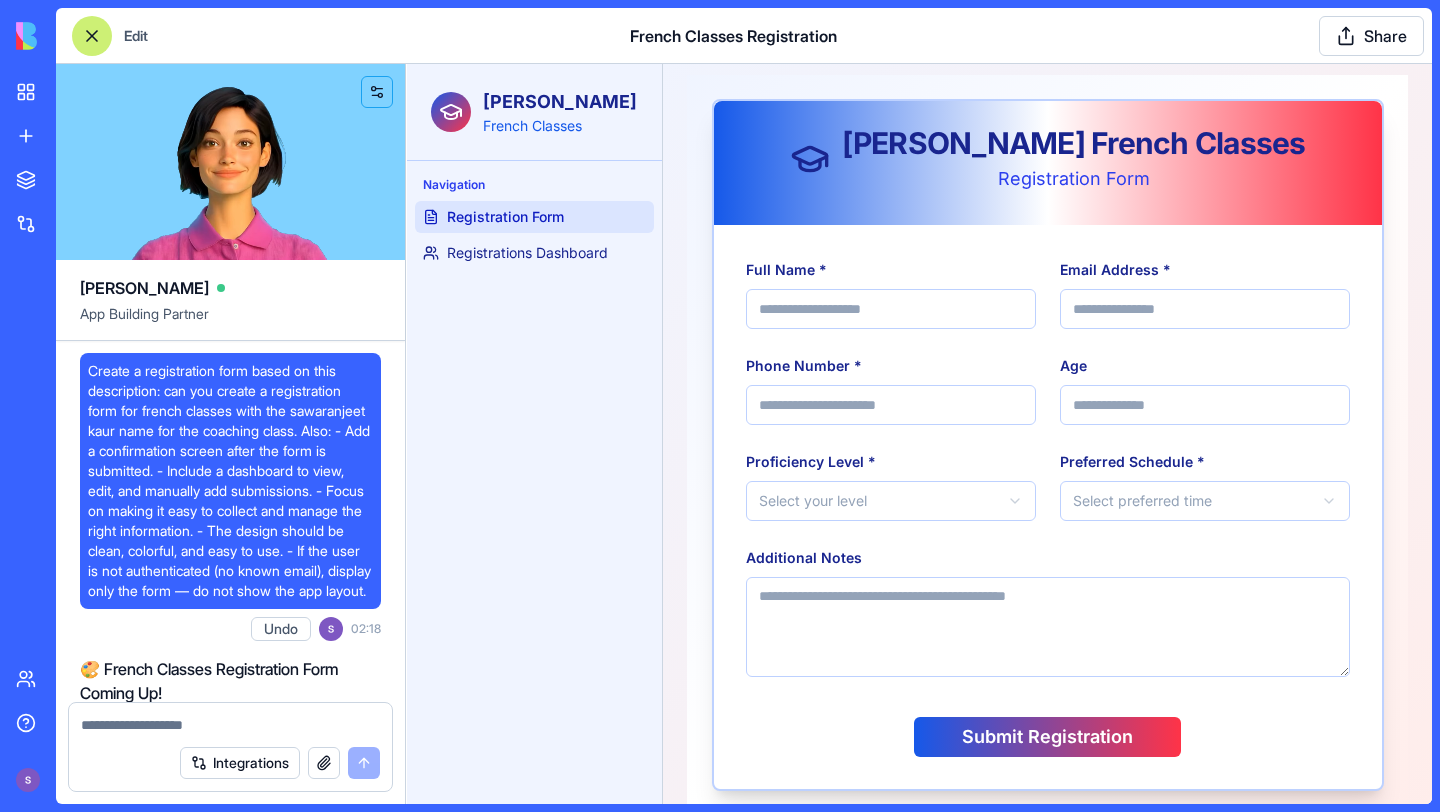 scroll, scrollTop: 129, scrollLeft: 0, axis: vertical 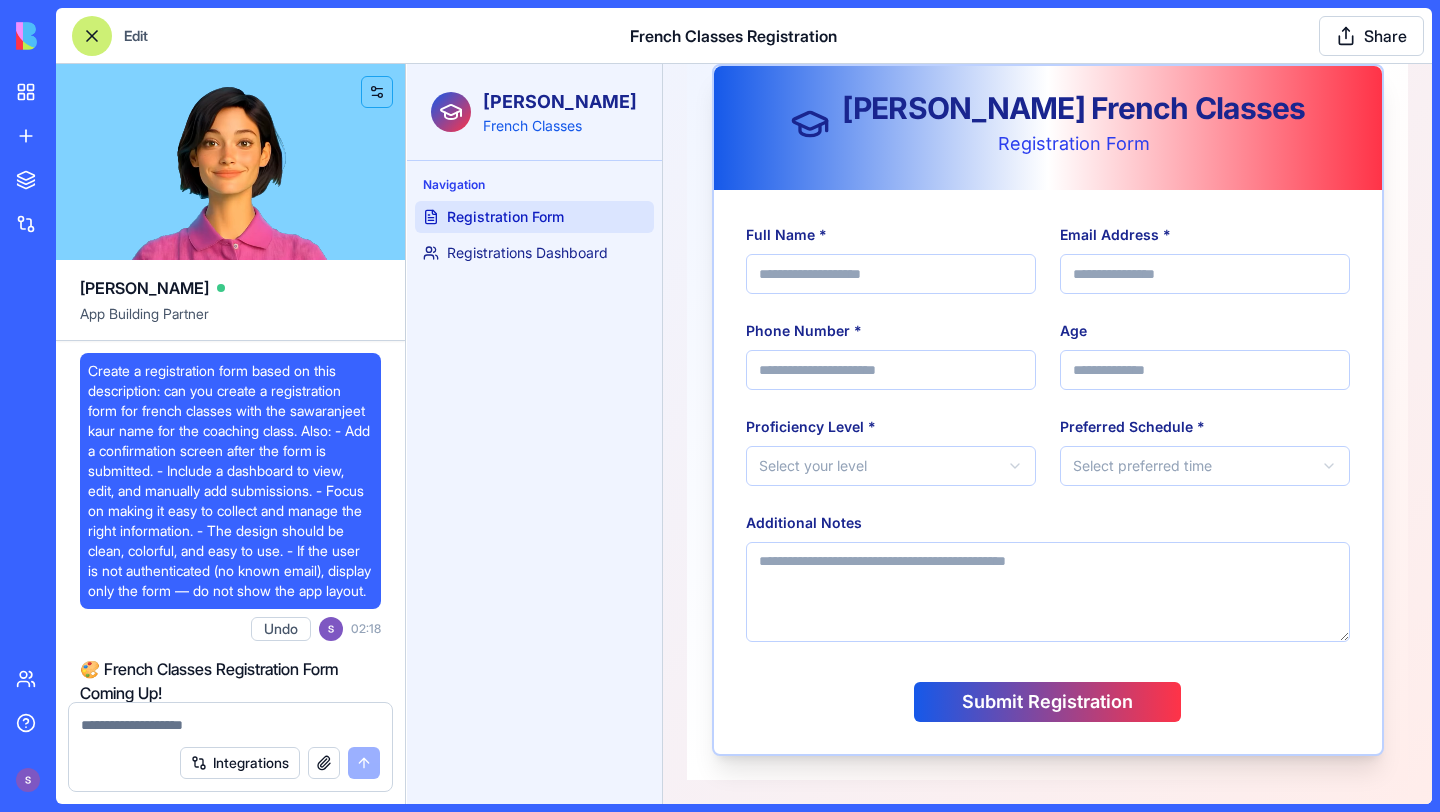 click on "**********" at bounding box center (919, 369) 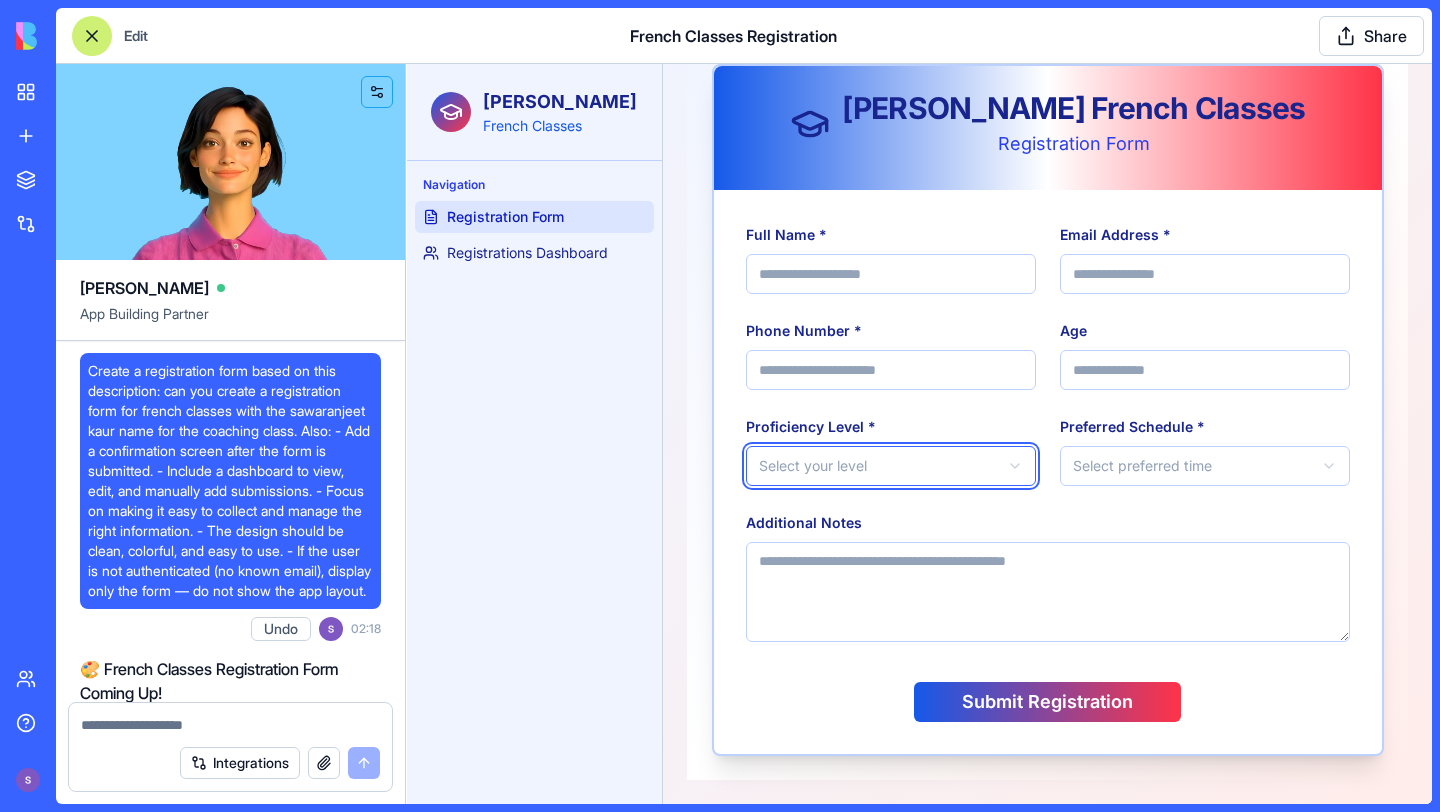click on "**********" at bounding box center [919, 369] 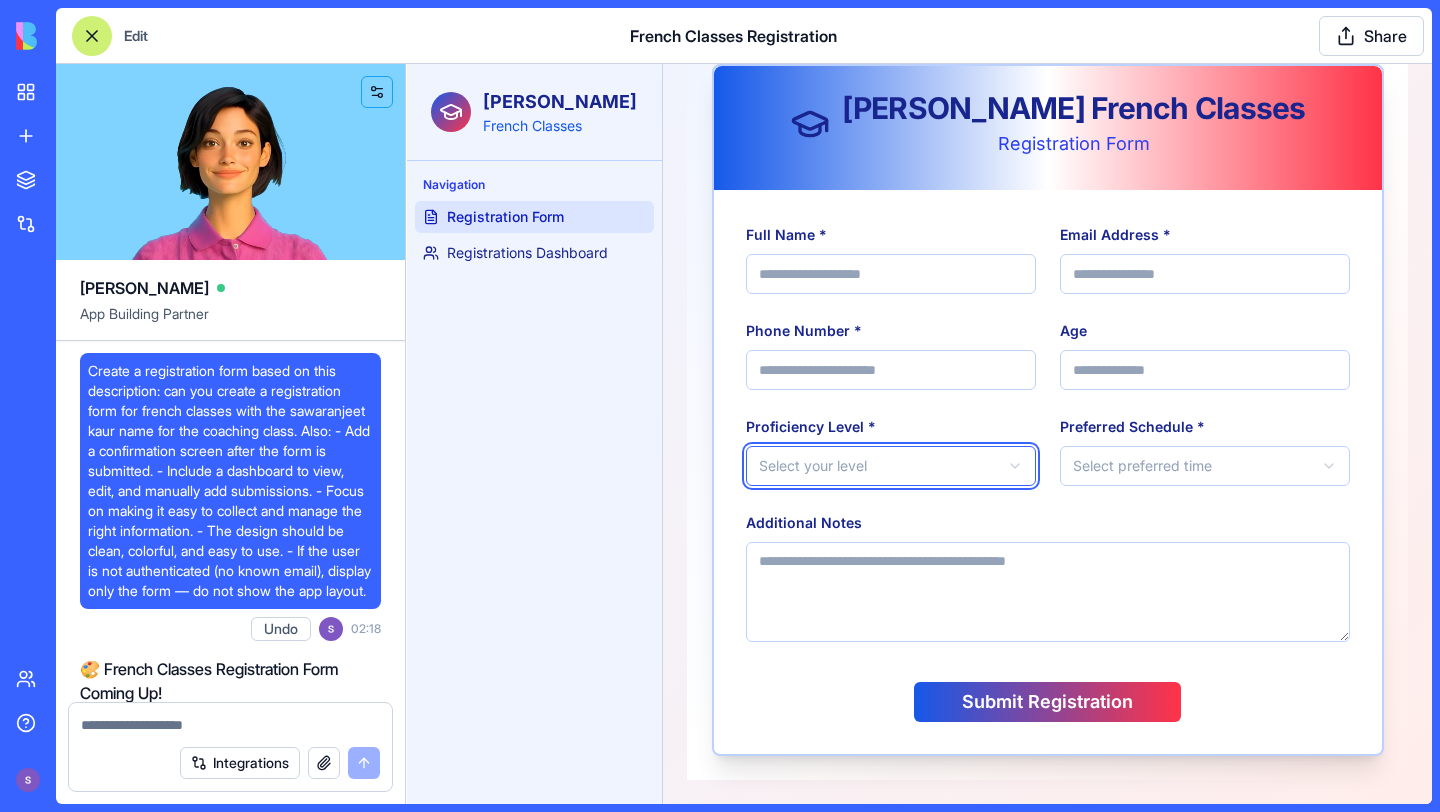 scroll, scrollTop: 121, scrollLeft: 0, axis: vertical 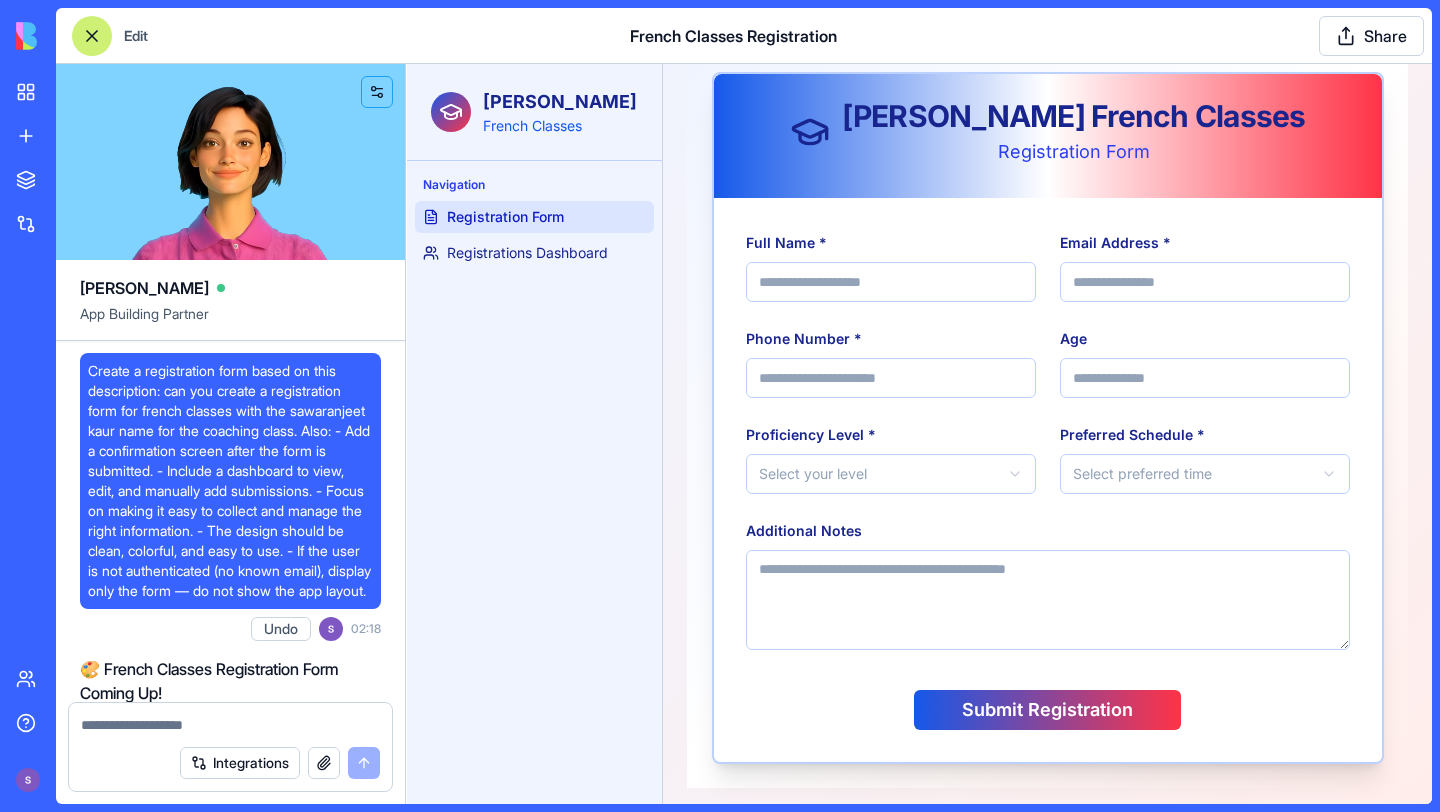 click on "Create a registration form based on this description: can you create a registration form for french classes with the sawaranjeet kaur name for the coaching class.
Also:
- Add a confirmation screen after the form is submitted.
- Include a dashboard to view, edit, and manually add submissions.
- Focus on making it easy to collect and manage the right information.
- The design should be clean, colorful, and easy to use.
- If the user is not authenticated (no known email), display only the form — do not show the app layout." at bounding box center (230, 481) 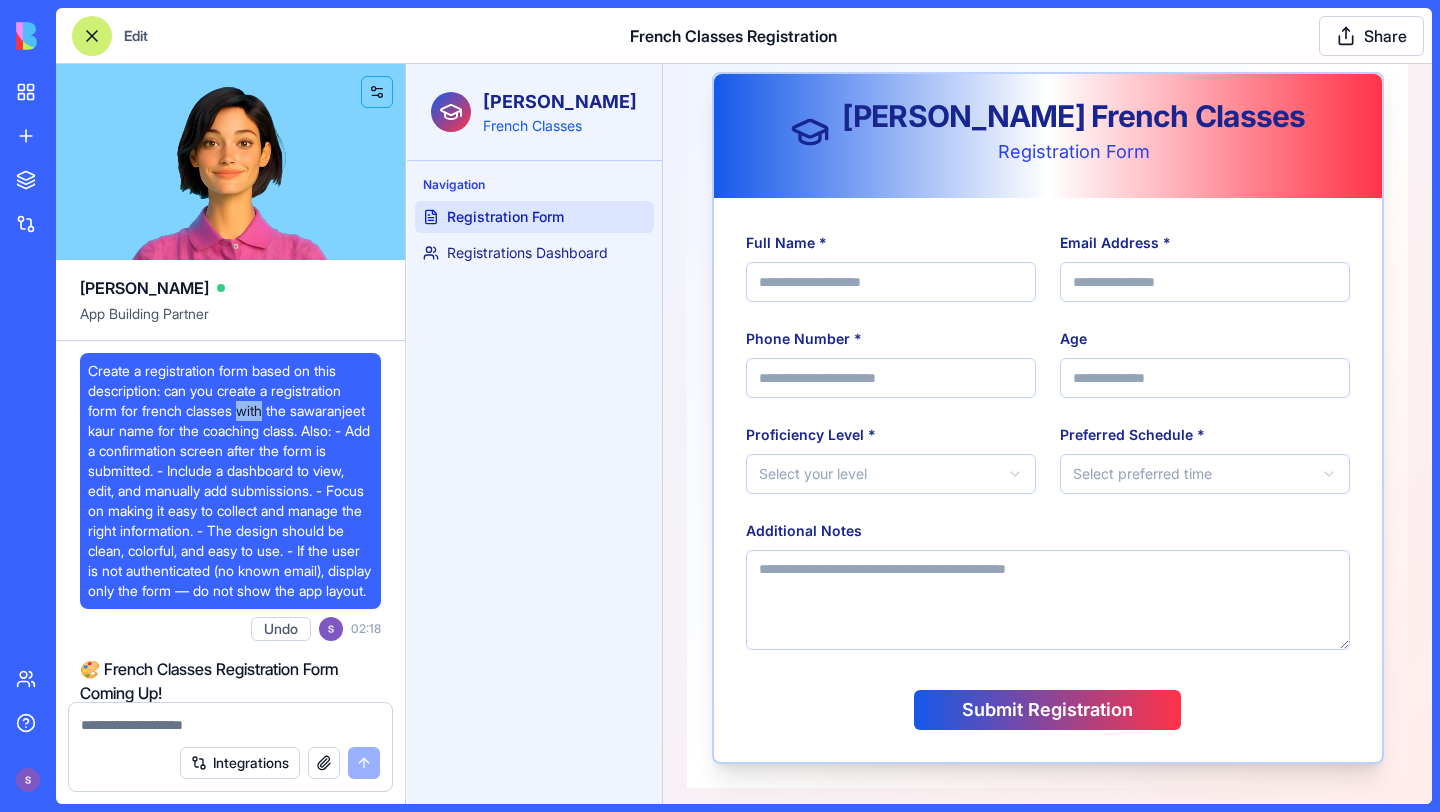 click on "Create a registration form based on this description: can you create a registration form for french classes with the sawaranjeet kaur name for the coaching class.
Also:
- Add a confirmation screen after the form is submitted.
- Include a dashboard to view, edit, and manually add submissions.
- Focus on making it easy to collect and manage the right information.
- The design should be clean, colorful, and easy to use.
- If the user is not authenticated (no known email), display only the form — do not show the app layout." at bounding box center [230, 481] 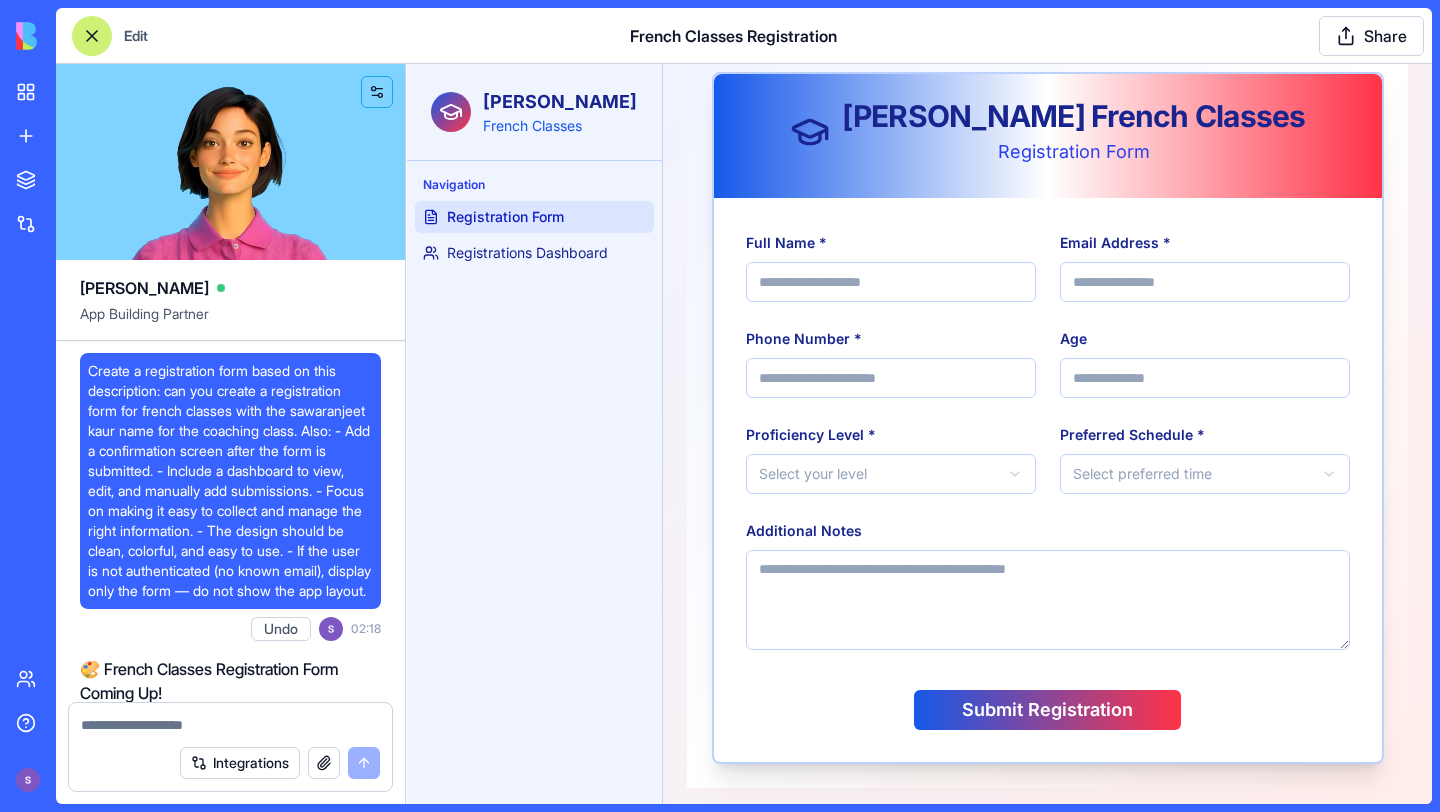 click on "Create a registration form based on this description: can you create a registration form for french classes with the sawaranjeet kaur name for the coaching class.
Also:
- Add a confirmation screen after the form is submitted.
- Include a dashboard to view, edit, and manually add submissions.
- Focus on making it easy to collect and manage the right information.
- The design should be clean, colorful, and easy to use.
- If the user is not authenticated (no known email), display only the form — do not show the app layout." at bounding box center (230, 481) 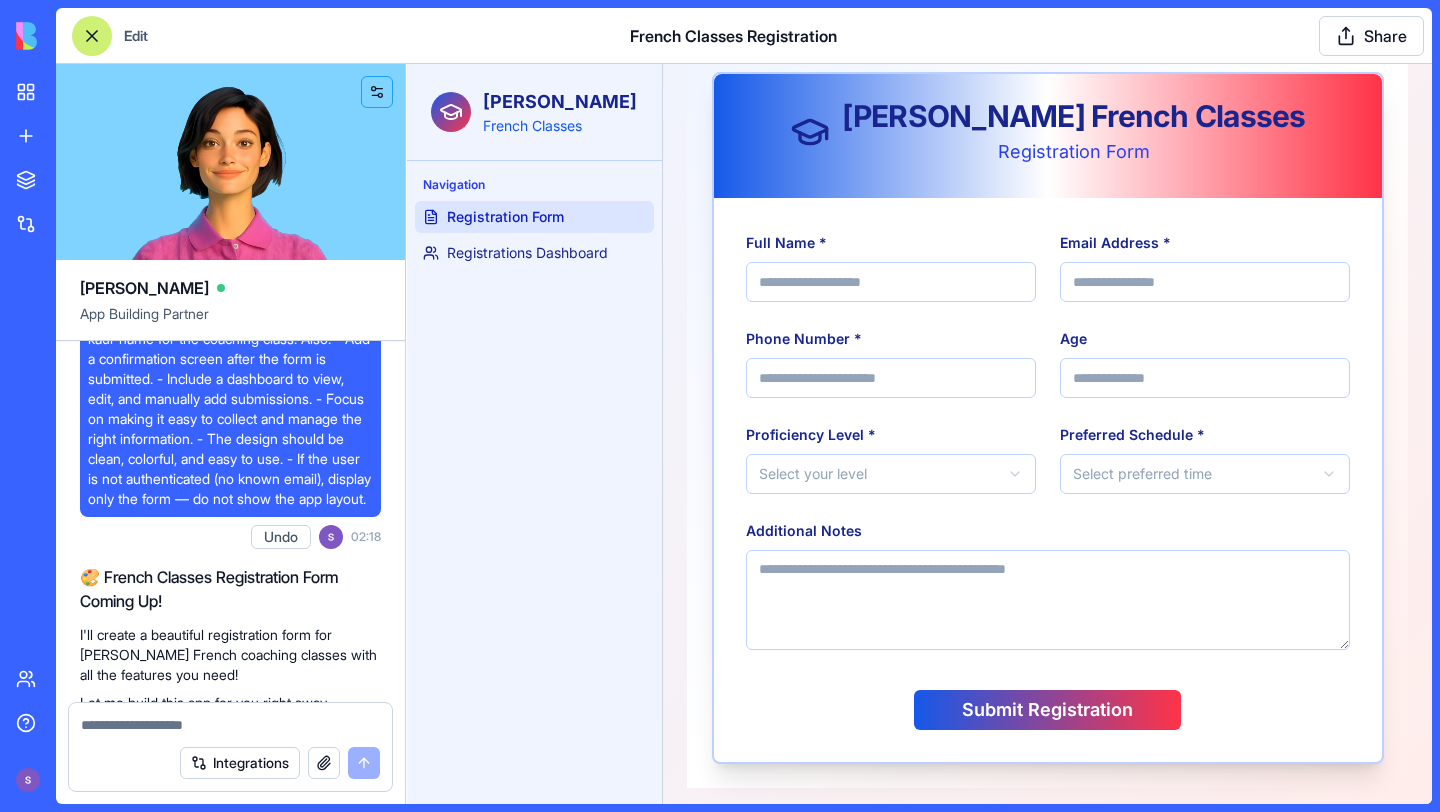 scroll, scrollTop: 0, scrollLeft: 0, axis: both 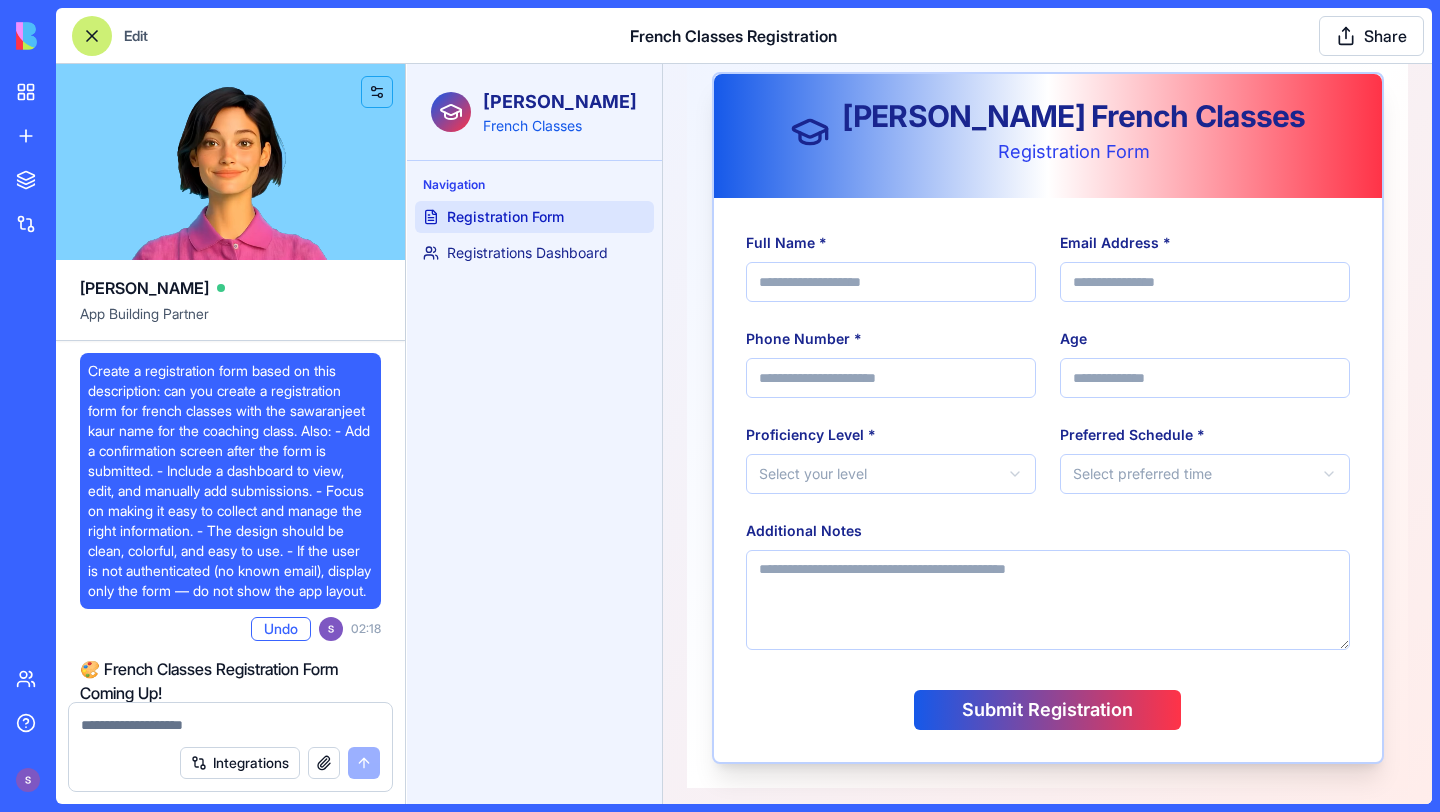 click on "Undo" at bounding box center [281, 629] 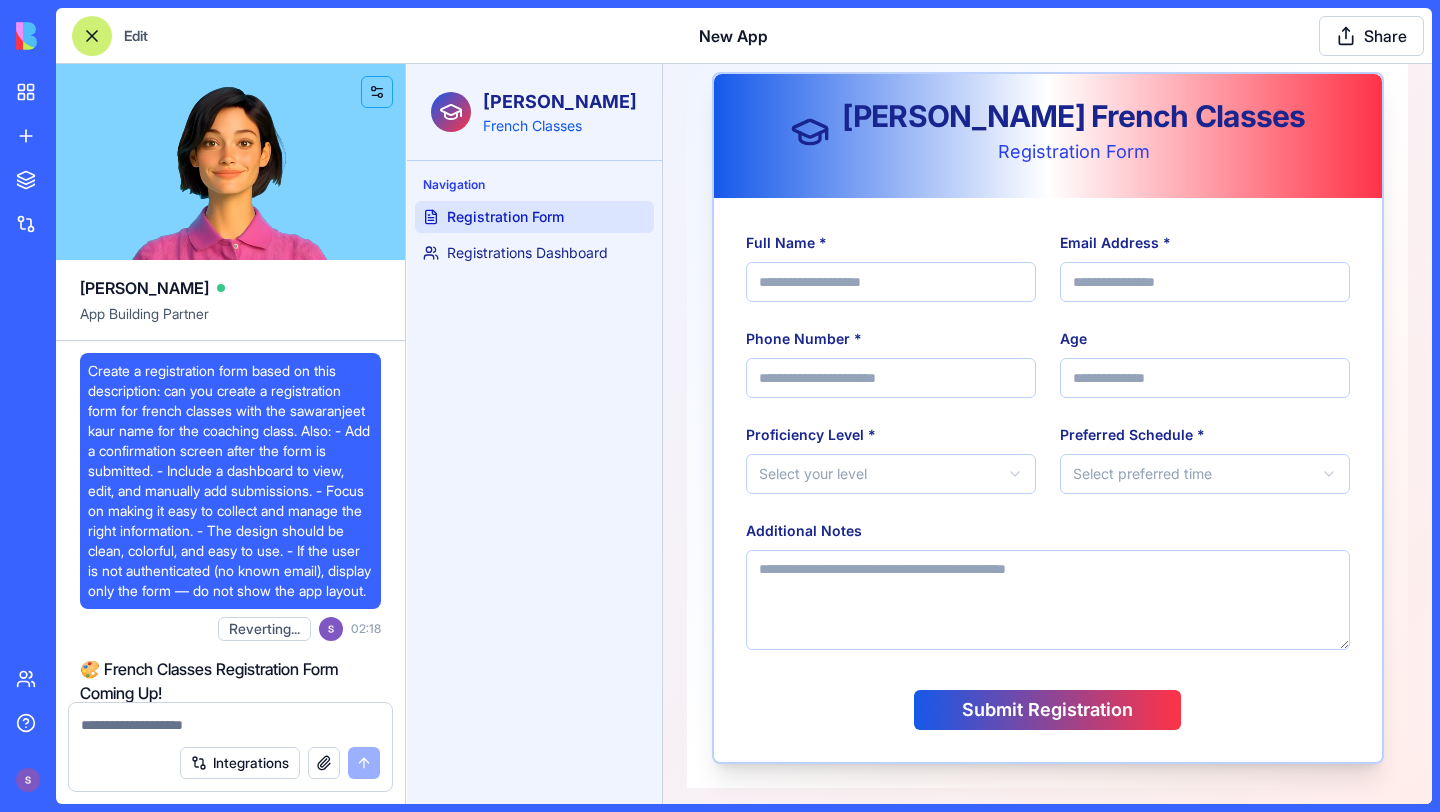 click on "Create a registration form based on this description: can you create a registration form for french classes with the sawaranjeet kaur name for the coaching class.
Also:
- Add a confirmation screen after the form is submitted.
- Include a dashboard to view, edit, and manually add submissions.
- Focus on making it easy to collect and manage the right information.
- The design should be clean, colorful, and easy to use.
- If the user is not authenticated (no known email), display only the form — do not show the app layout." at bounding box center (230, 481) 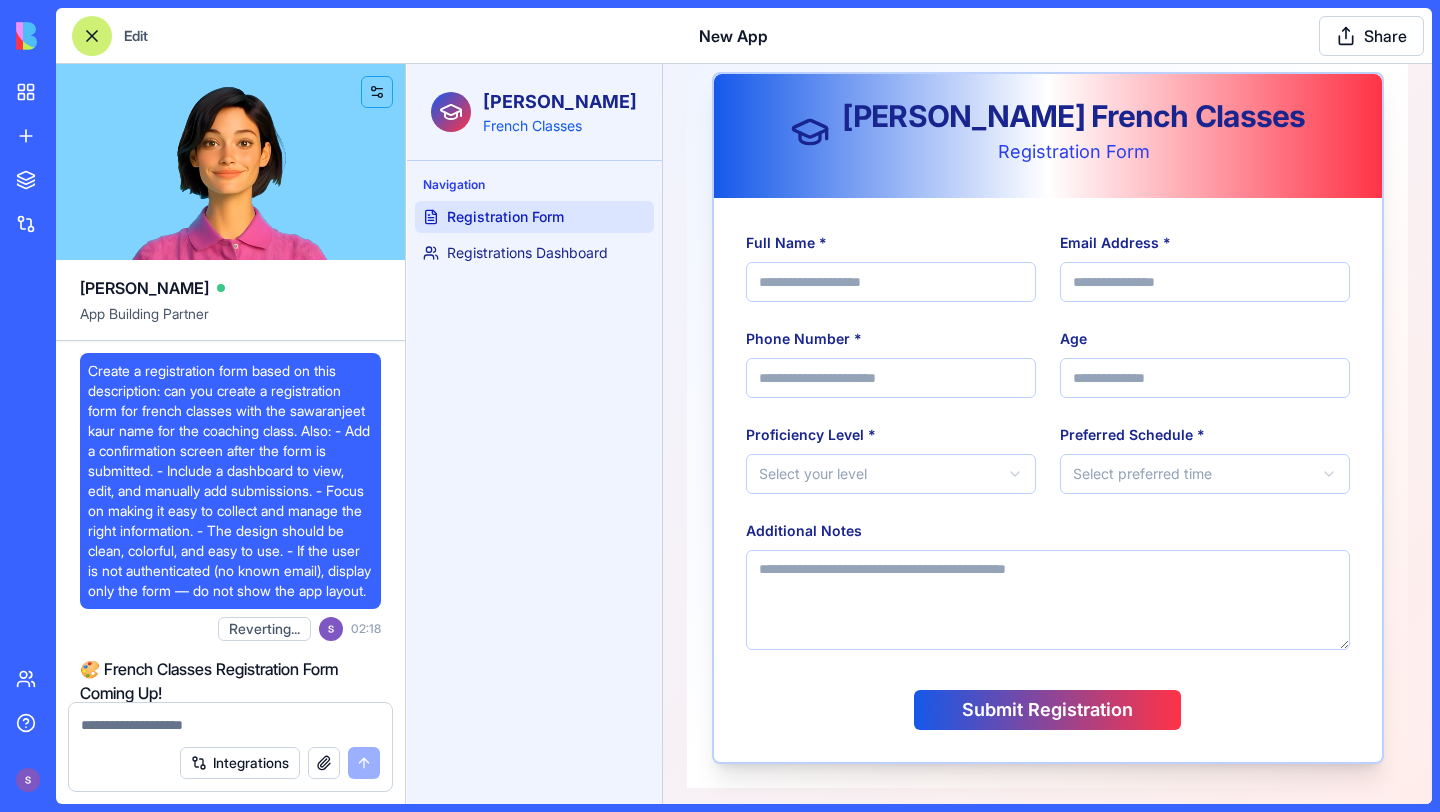 scroll, scrollTop: 0, scrollLeft: 0, axis: both 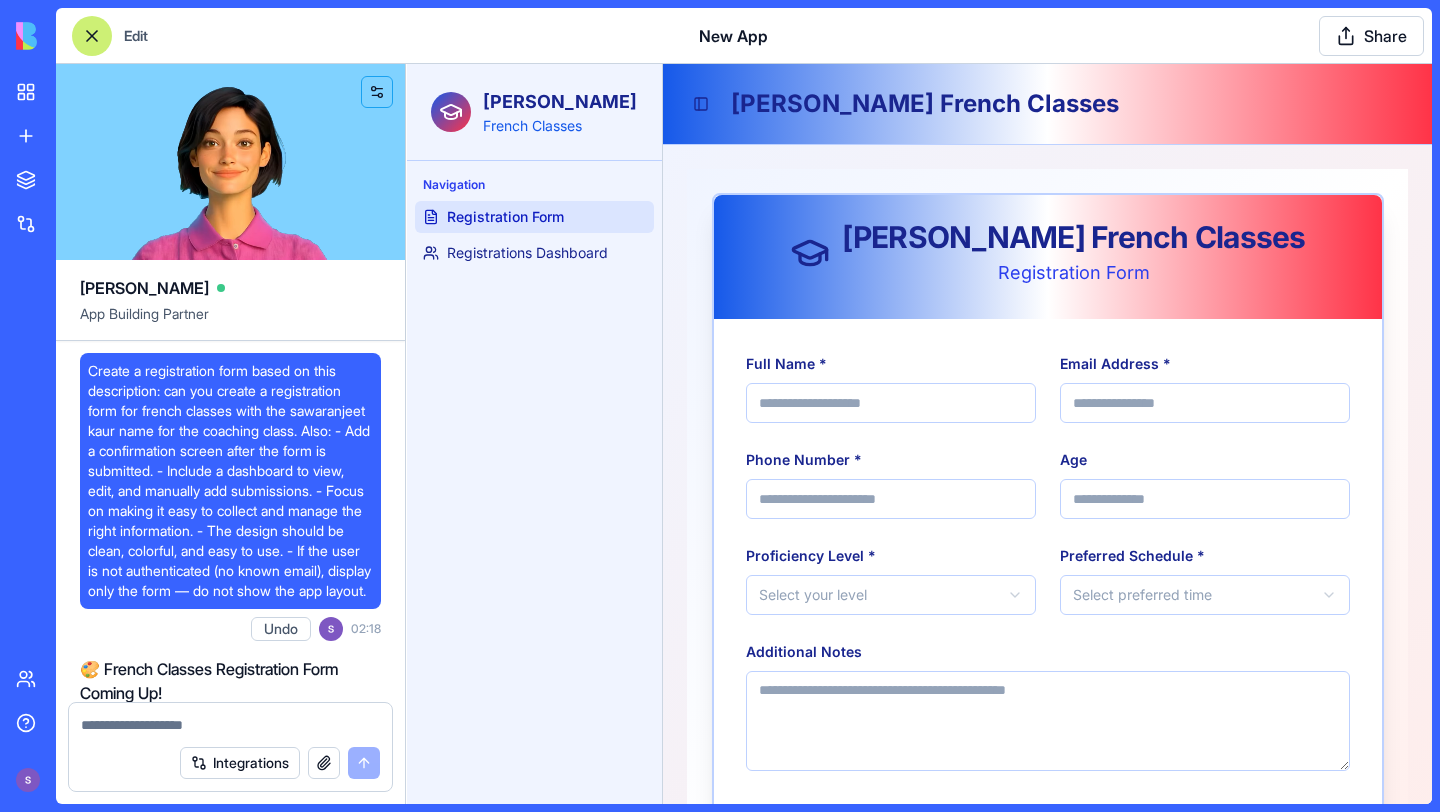 click on "Create a registration form based on this description: can you create a registration form for french classes with the sawaranjeet kaur name for the coaching class.
Also:
- Add a confirmation screen after the form is submitted.
- Include a dashboard to view, edit, and manually add submissions.
- Focus on making it easy to collect and manage the right information.
- The design should be clean, colorful, and easy to use.
- If the user is not authenticated (no known email), display only the form — do not show the app layout." at bounding box center (230, 481) 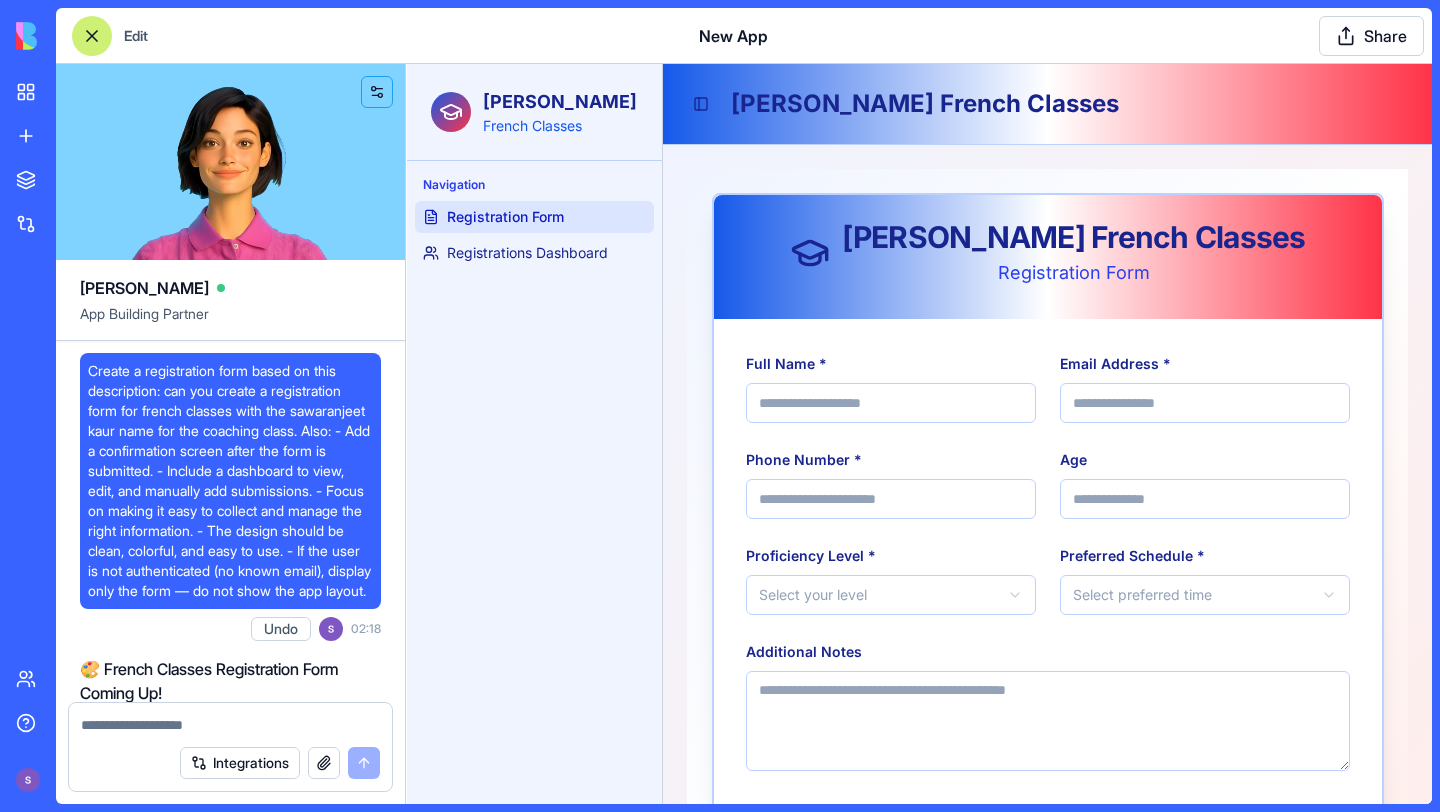 click on "Create a registration form based on this description: can you create a registration form for french classes with the sawaranjeet kaur name for the coaching class.
Also:
- Add a confirmation screen after the form is submitted.
- Include a dashboard to view, edit, and manually add submissions.
- Focus on making it easy to collect and manage the right information.
- The design should be clean, colorful, and easy to use.
- If the user is not authenticated (no known email), display only the form — do not show the app layout." at bounding box center (230, 481) 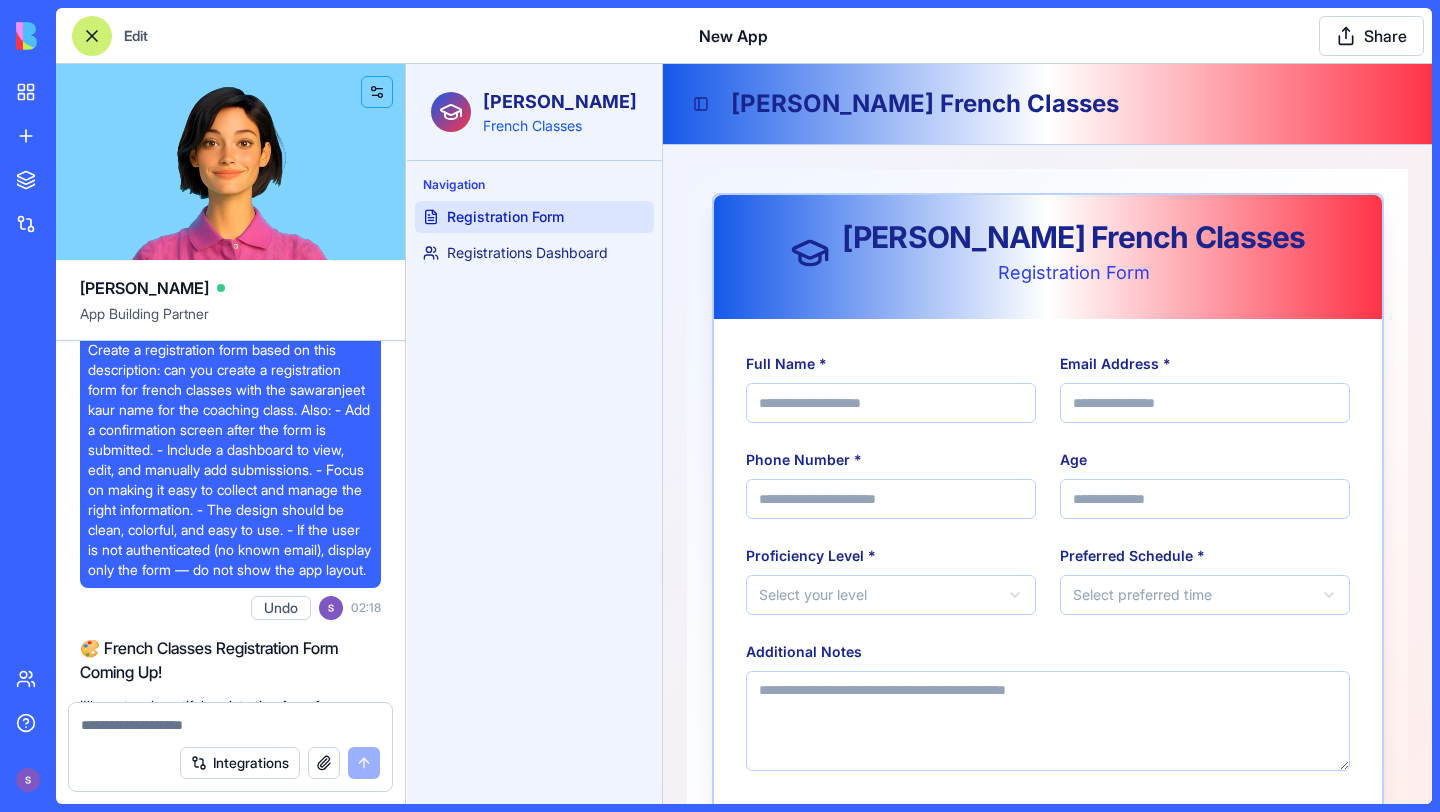 scroll, scrollTop: 0, scrollLeft: 0, axis: both 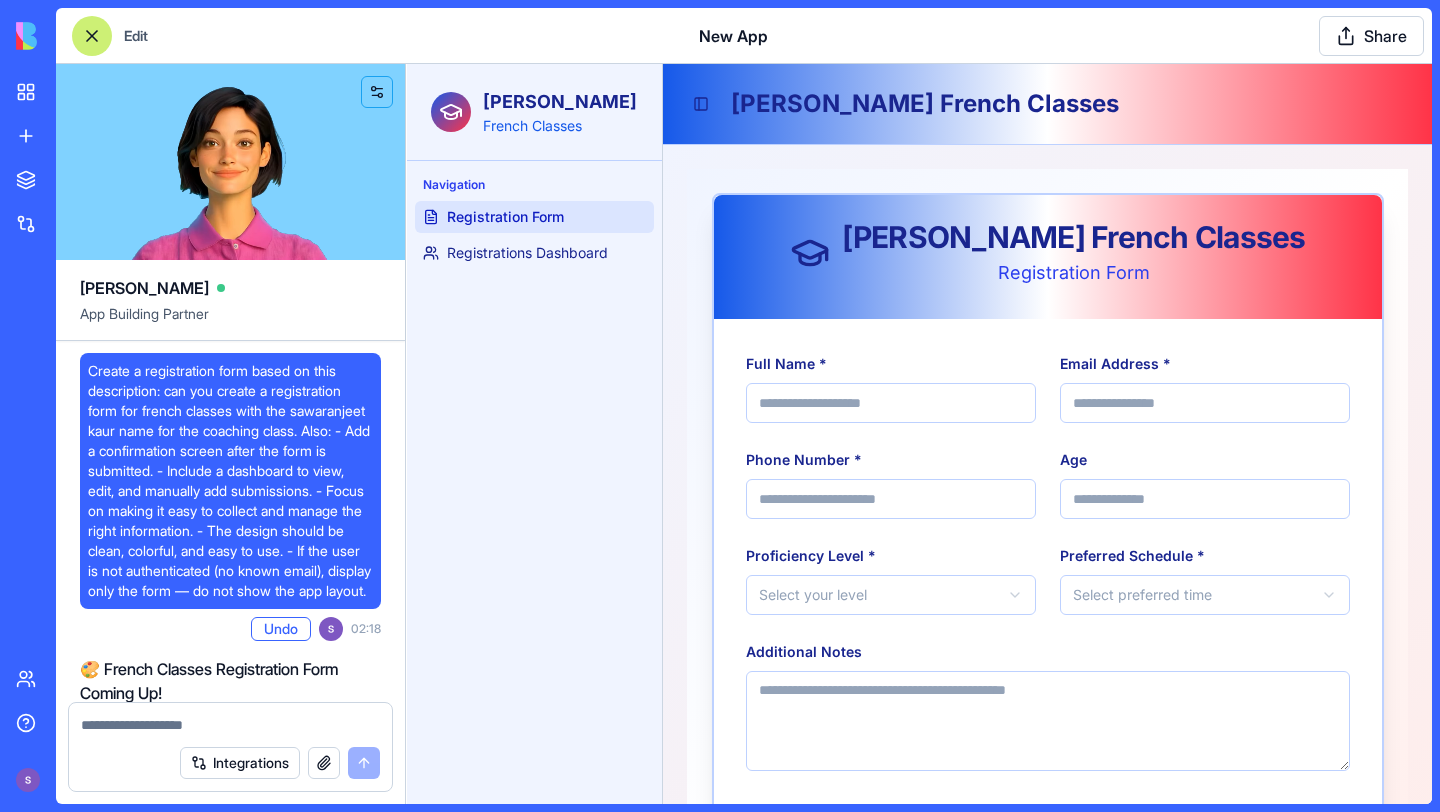click on "Undo" at bounding box center (281, 629) 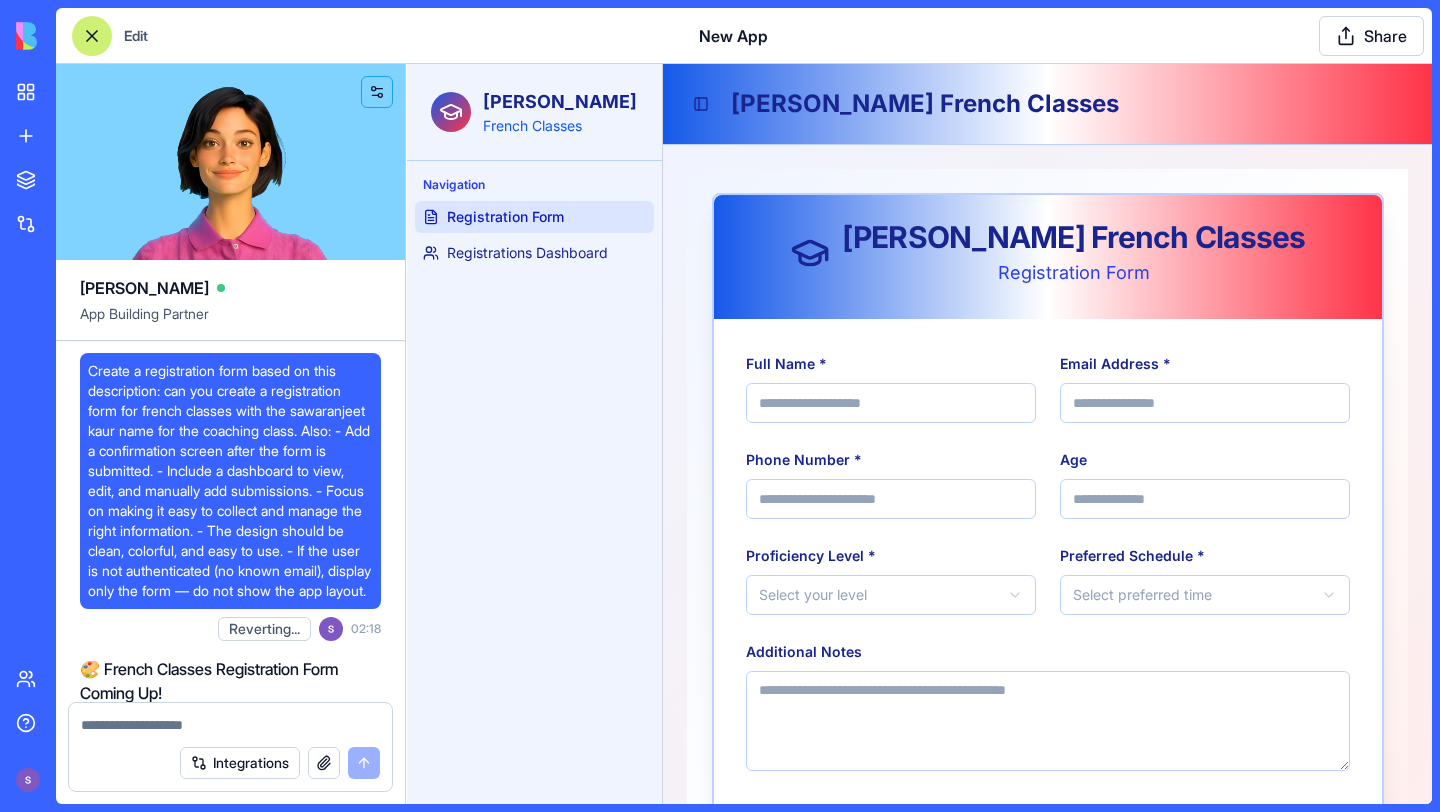 click 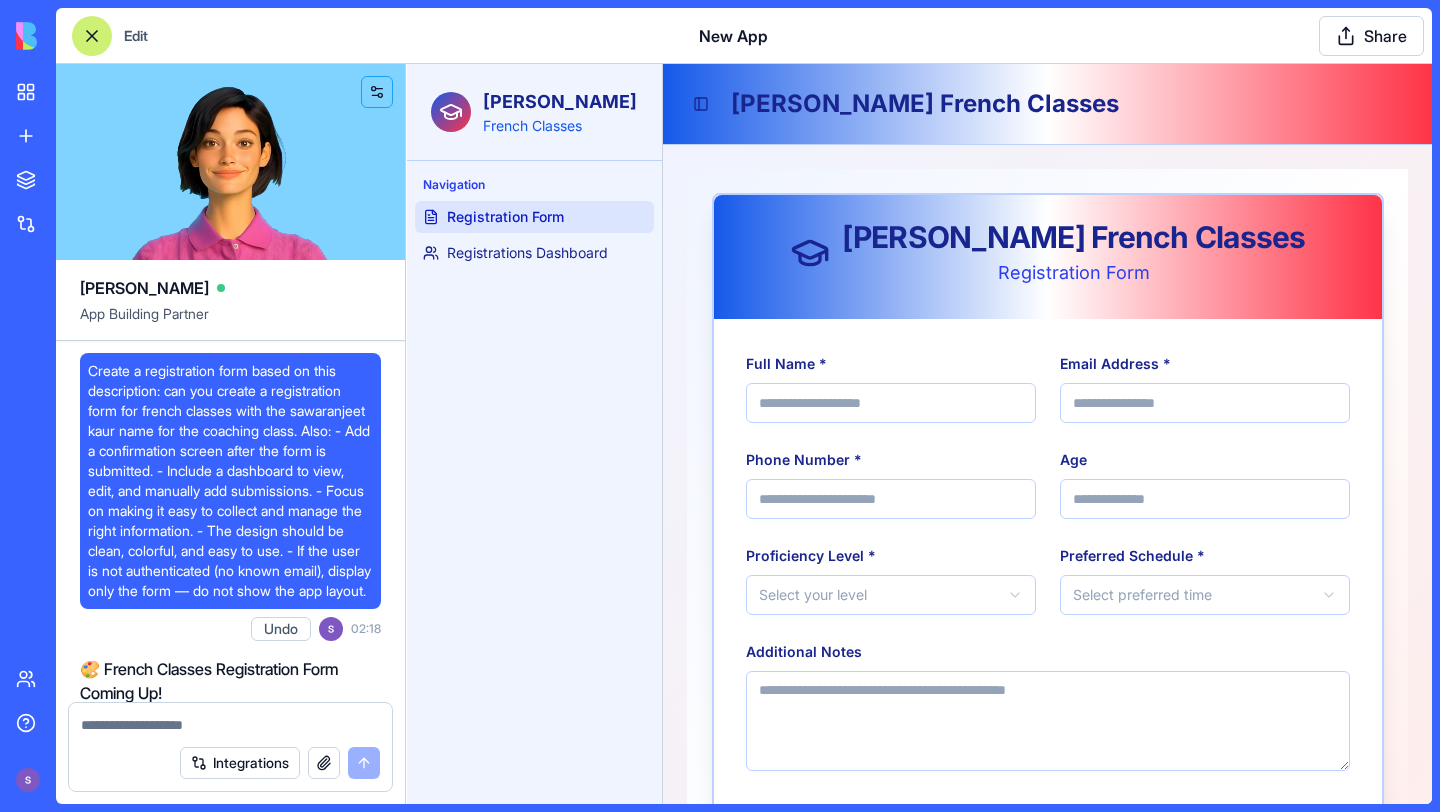 click on "[PERSON_NAME]" at bounding box center (560, 102) 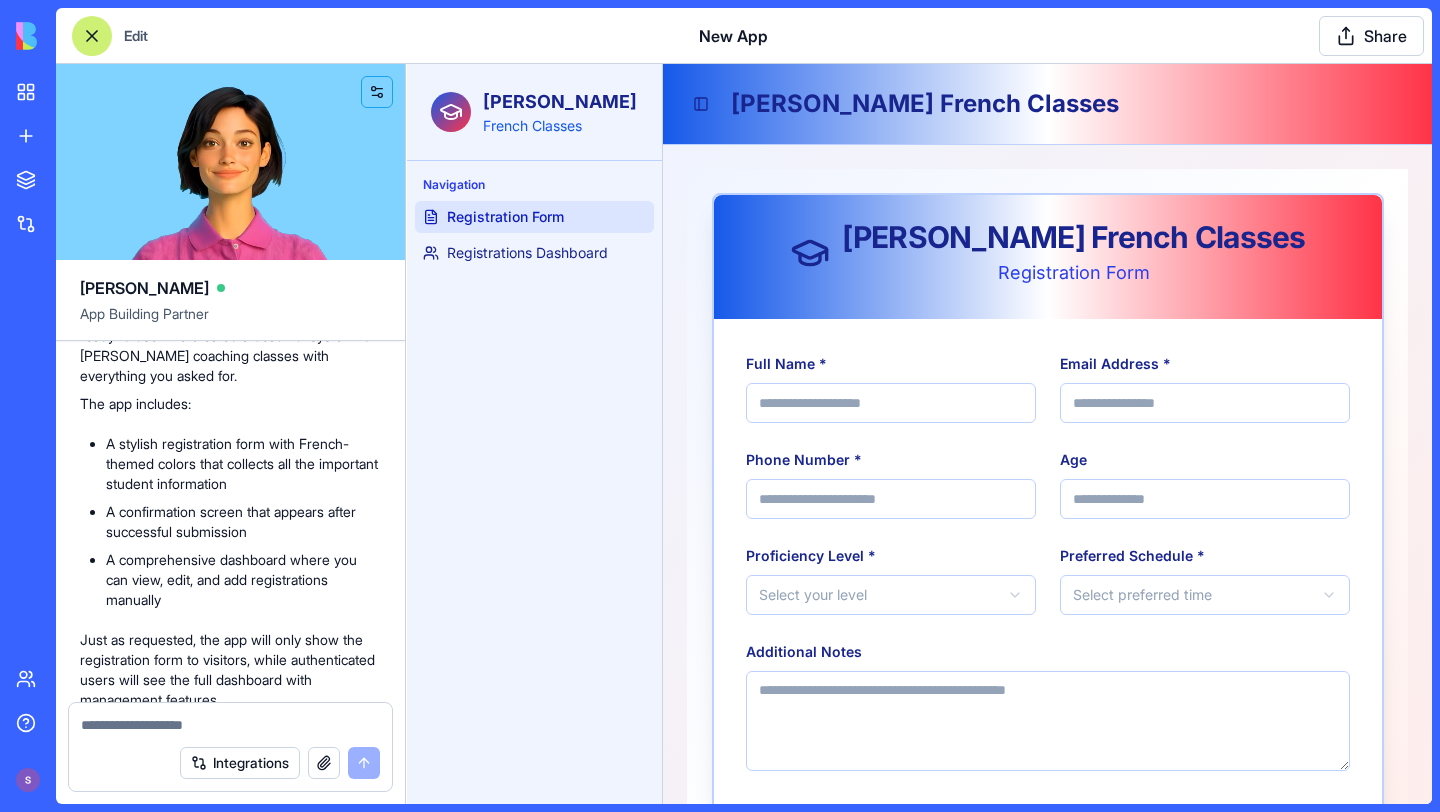 scroll, scrollTop: 791, scrollLeft: 0, axis: vertical 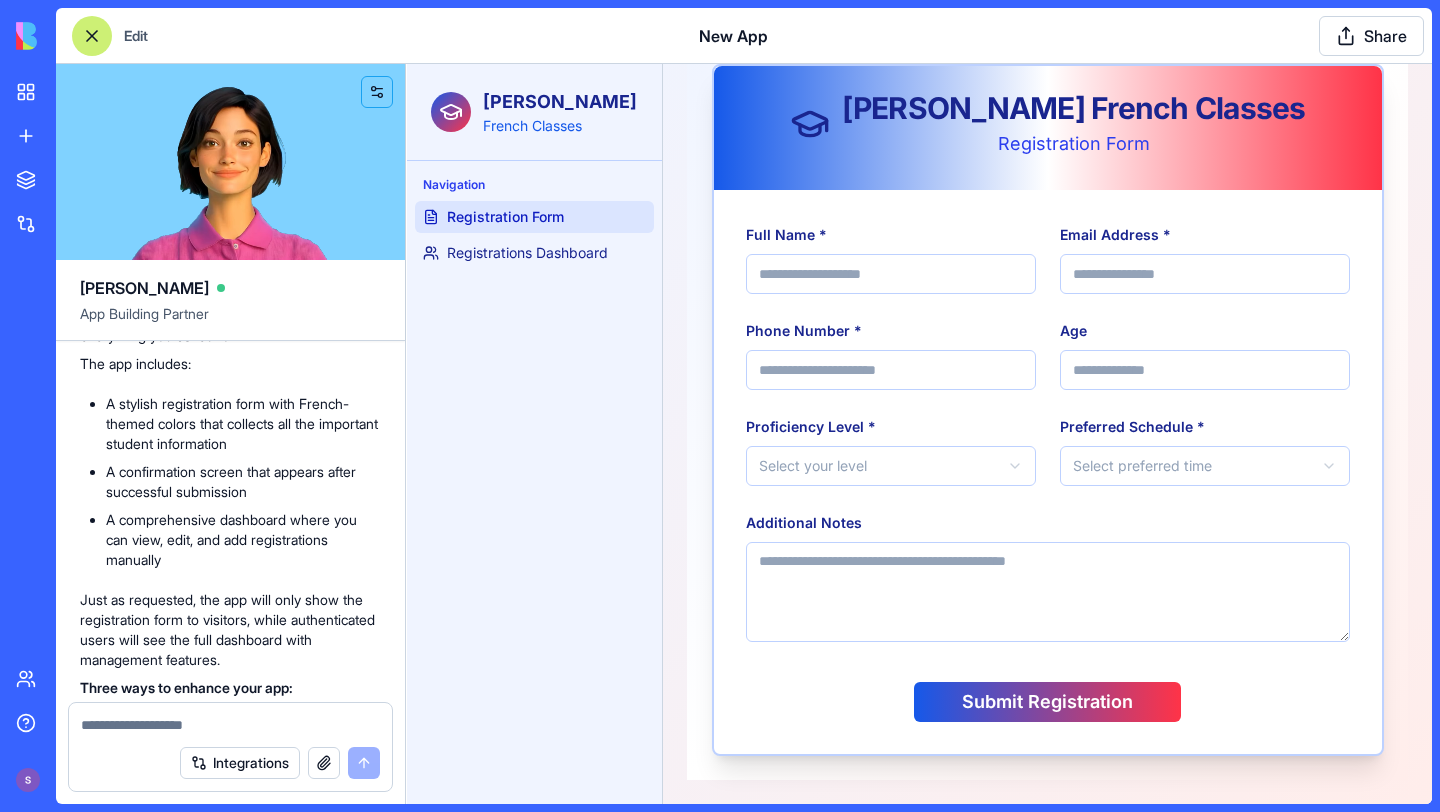 click on "**********" at bounding box center (919, 369) 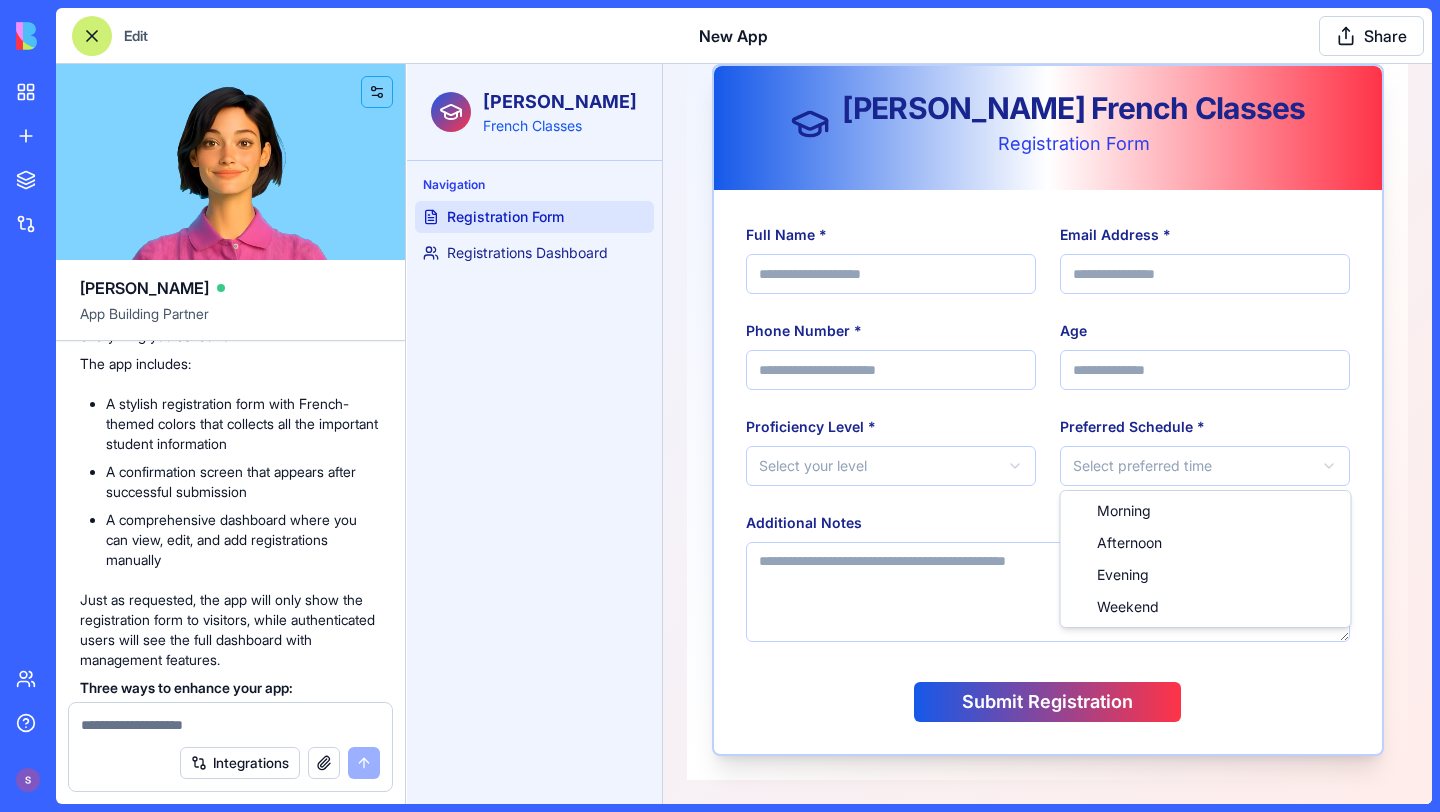 select on "*******" 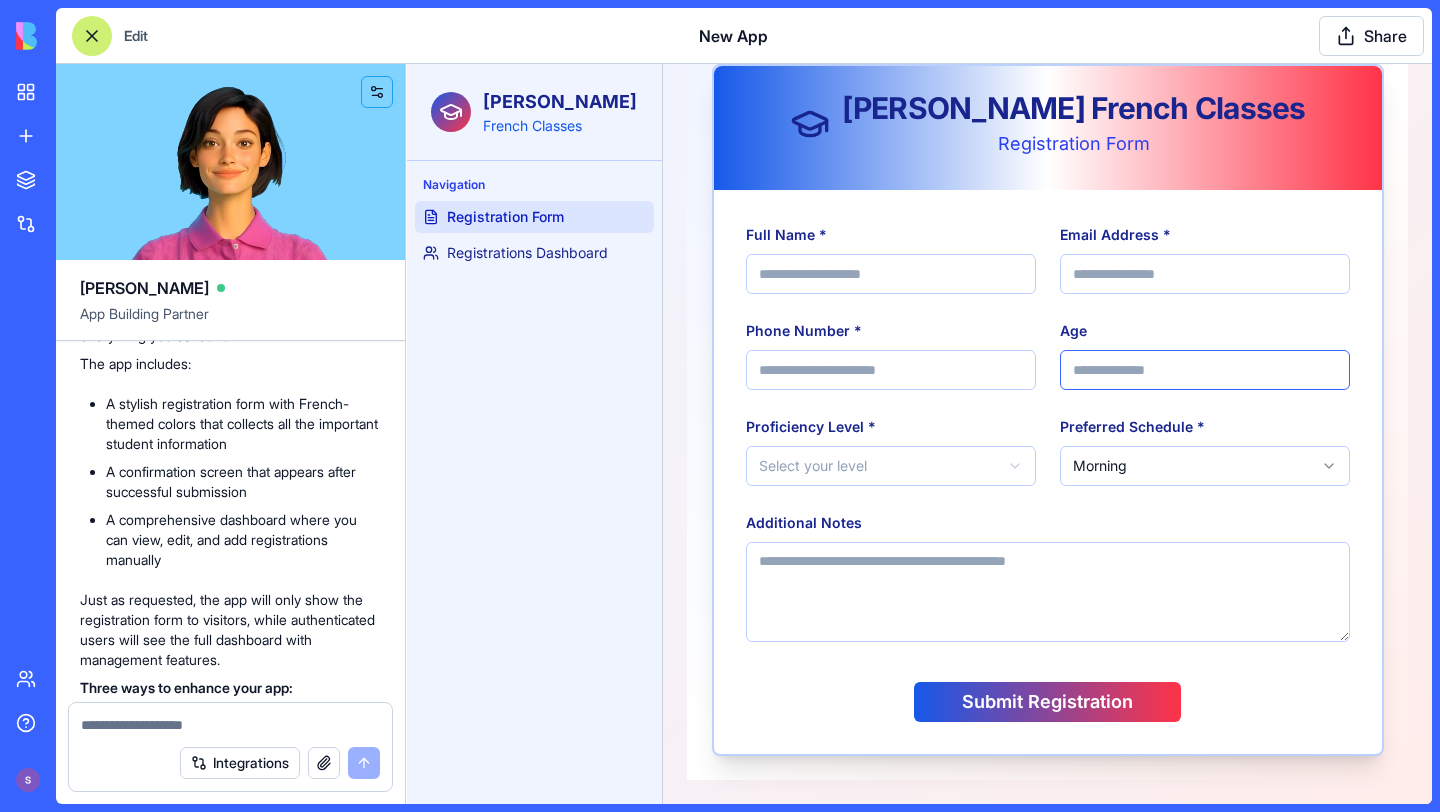 click on "Age" at bounding box center (1205, 370) 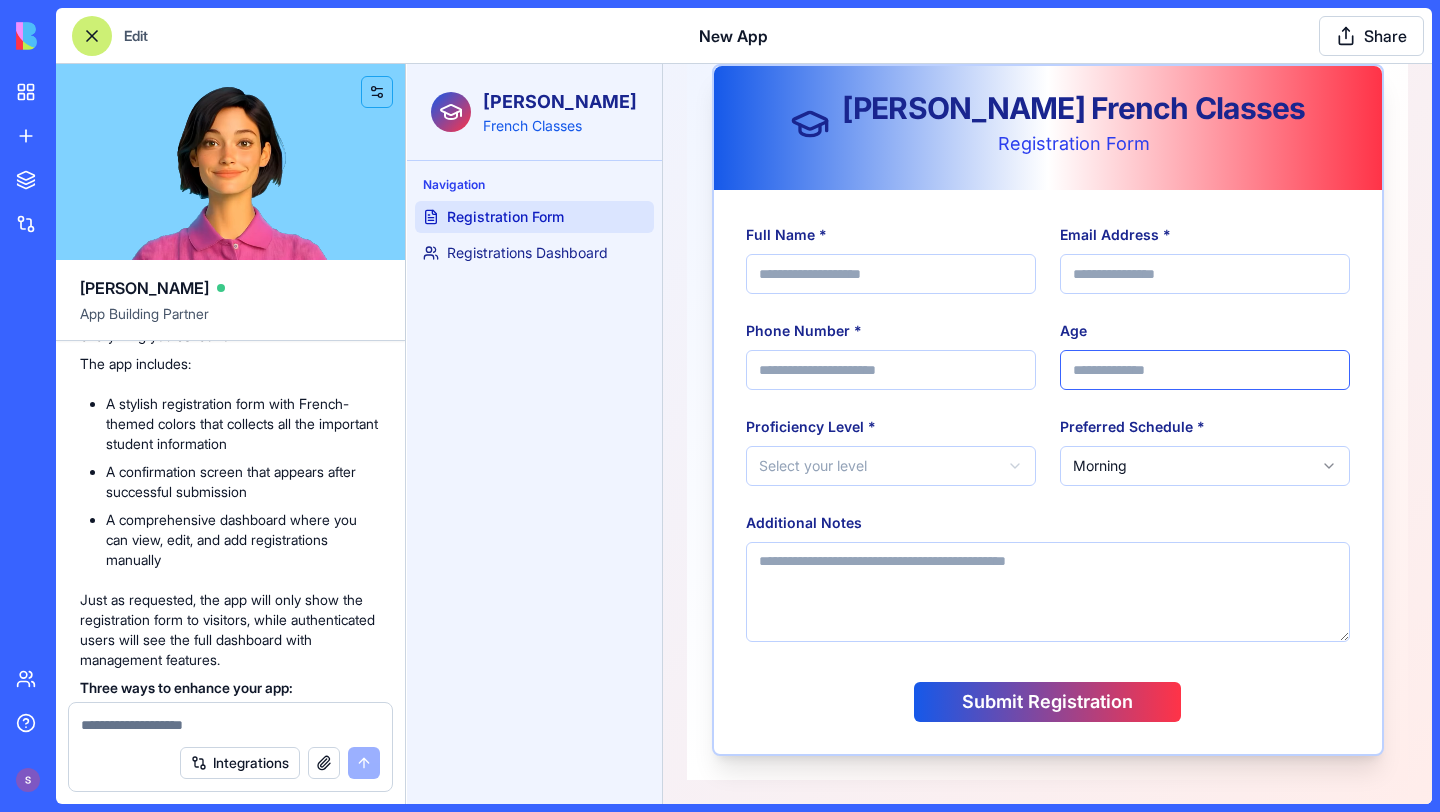 type on "**" 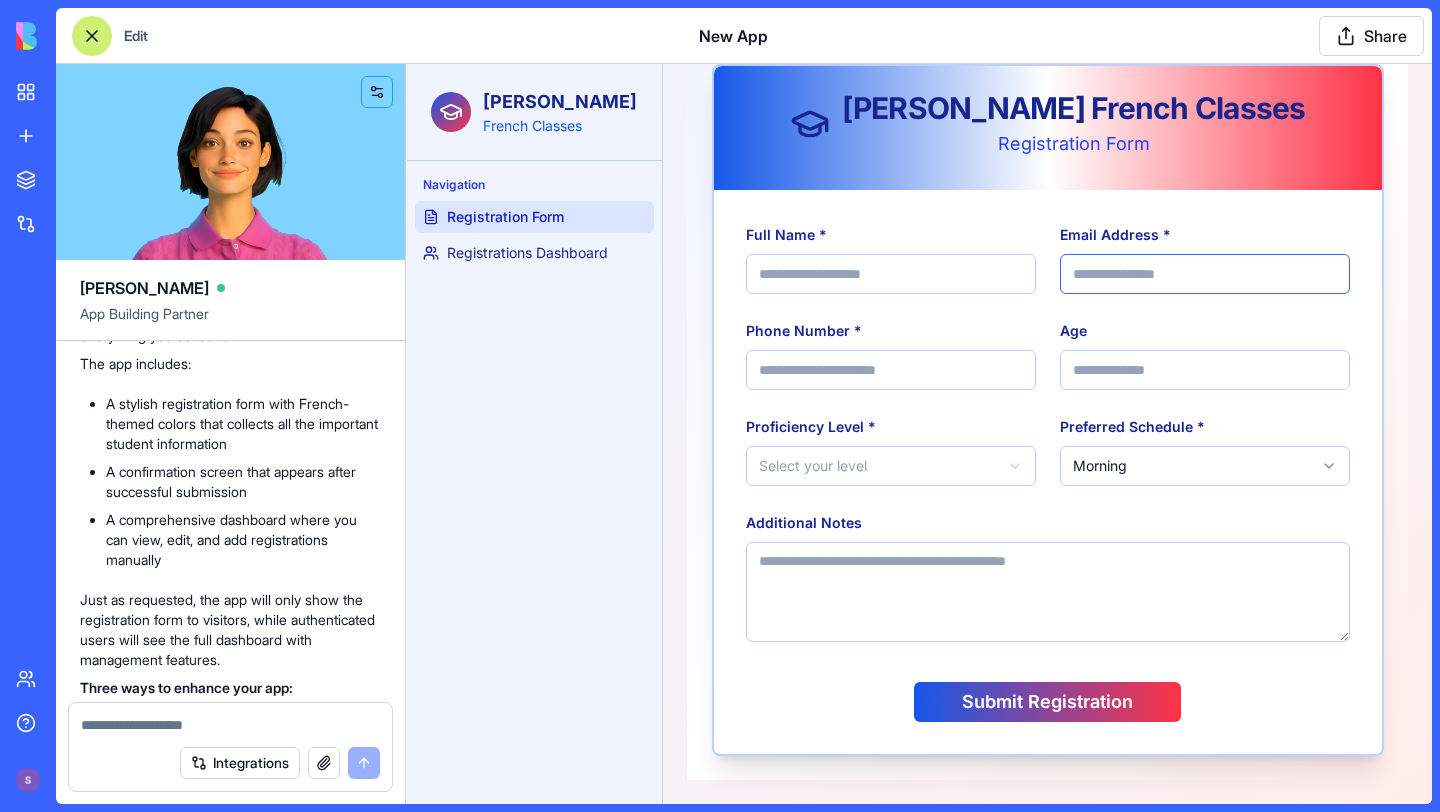 click on "Email Address *" at bounding box center [1205, 274] 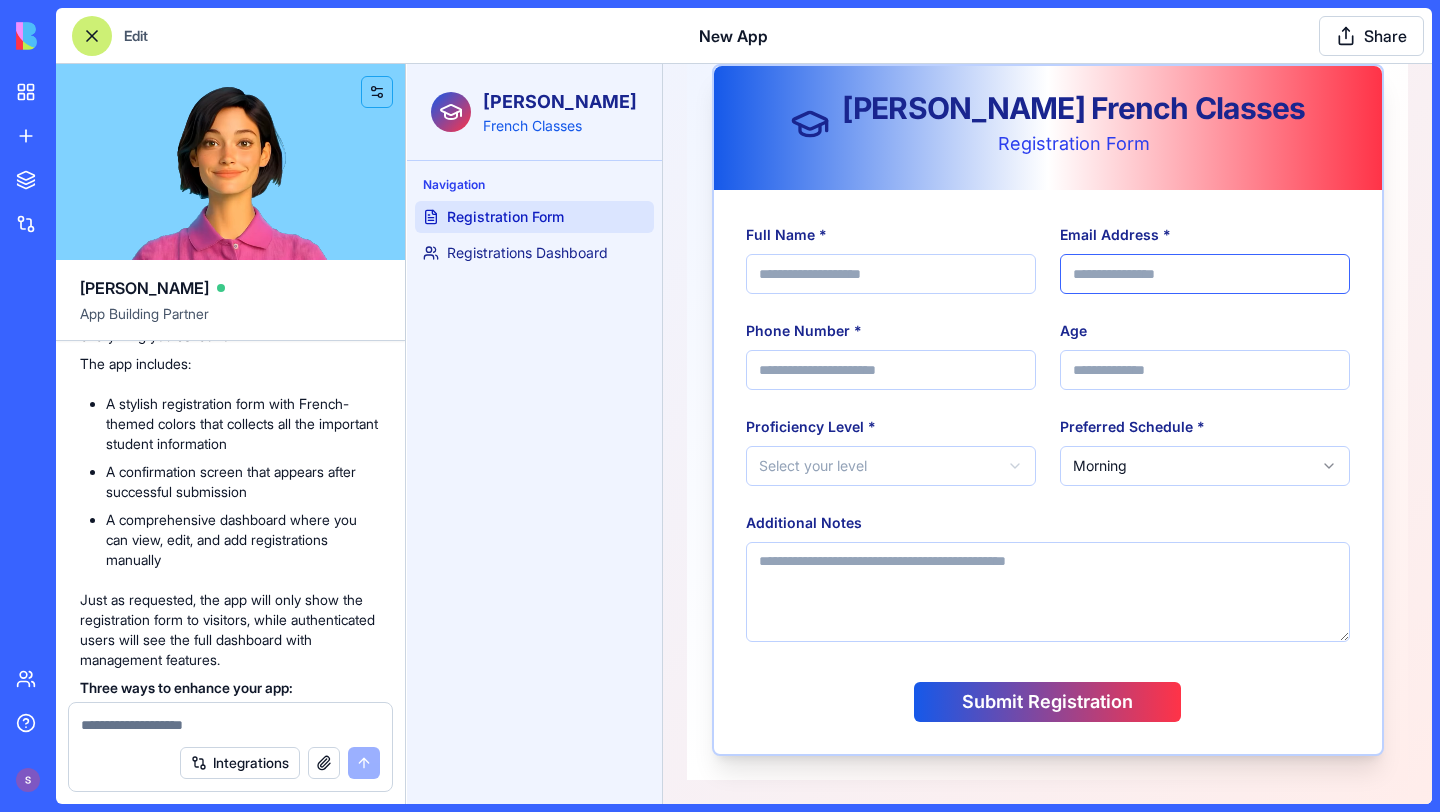 type on "**********" 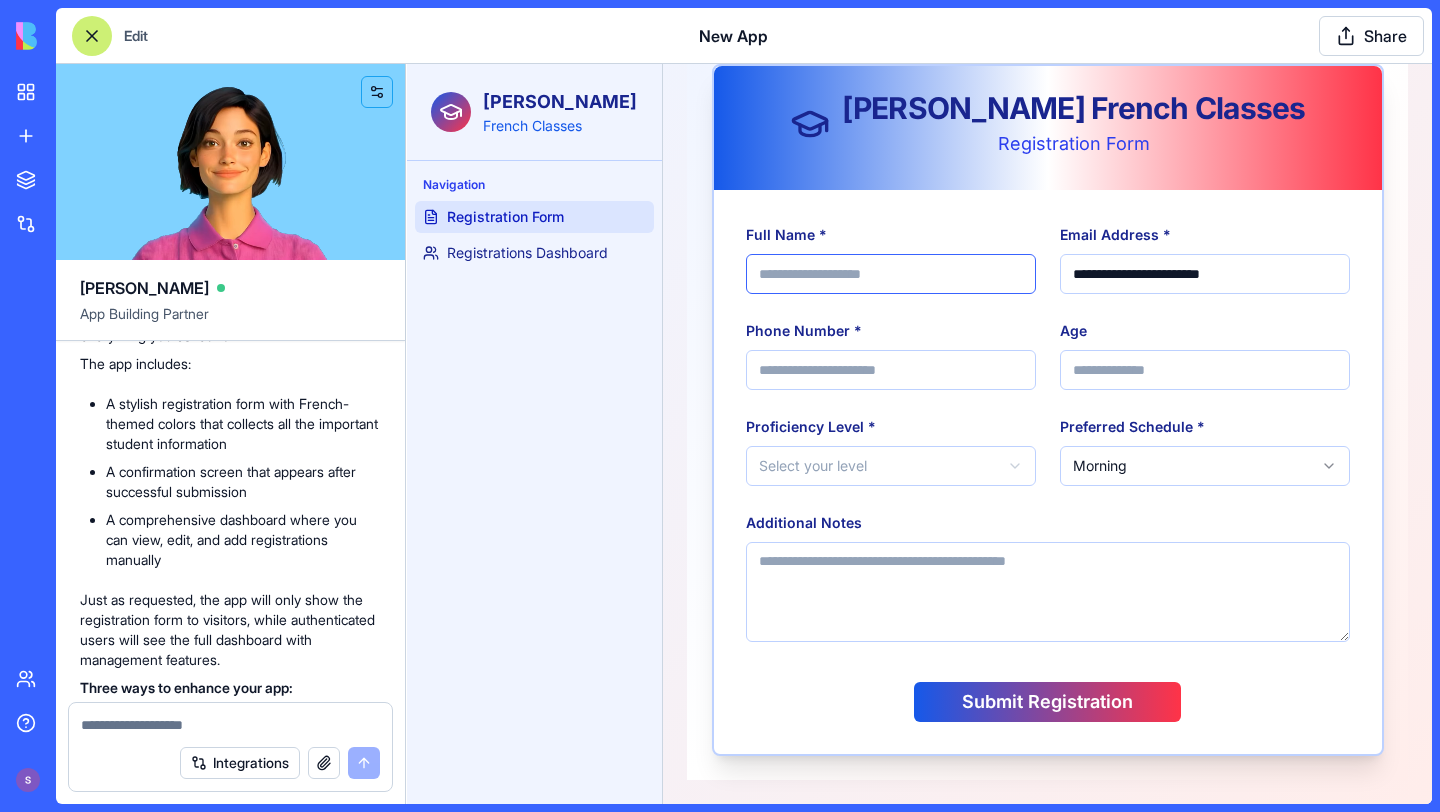 click on "Full Name *" at bounding box center [891, 274] 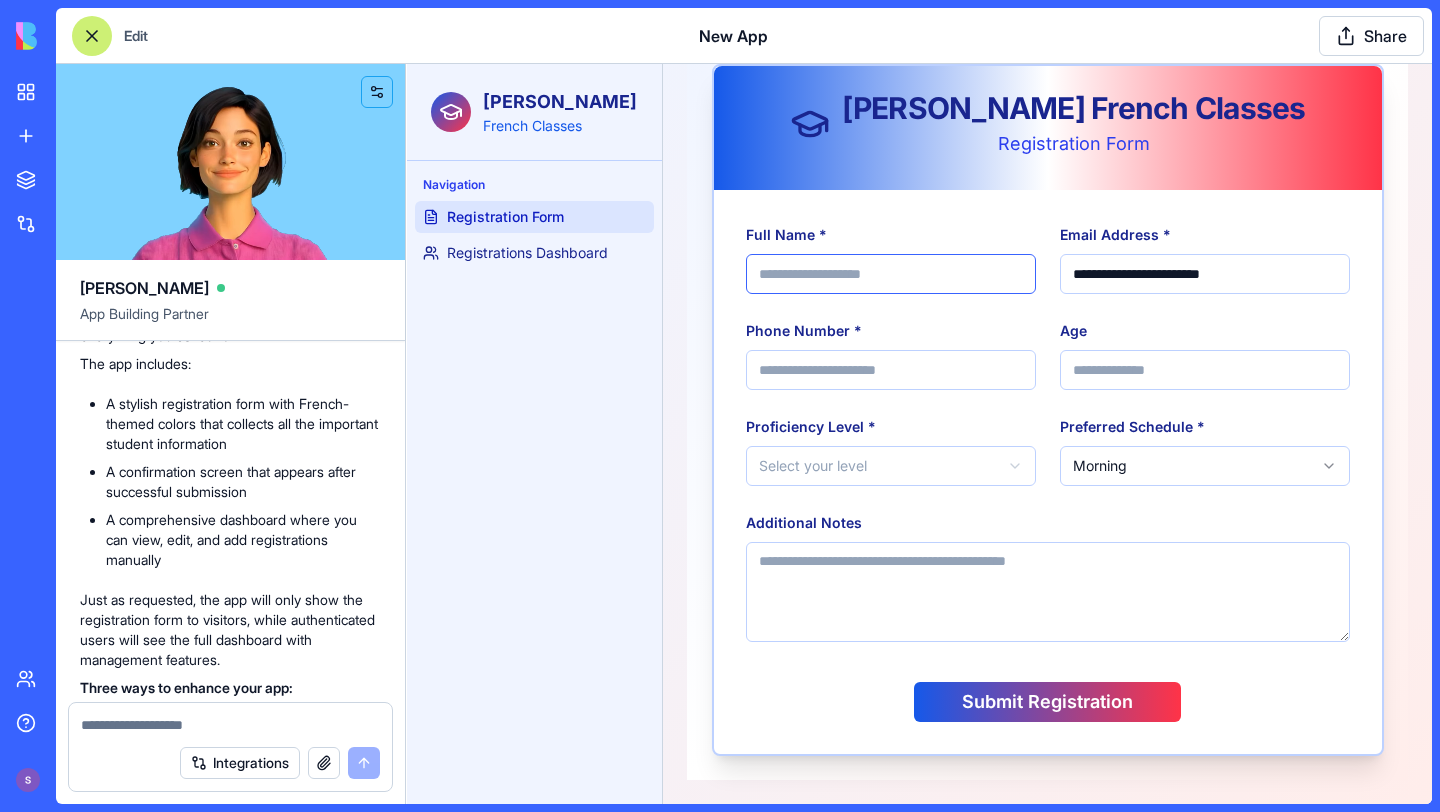 type on "**********" 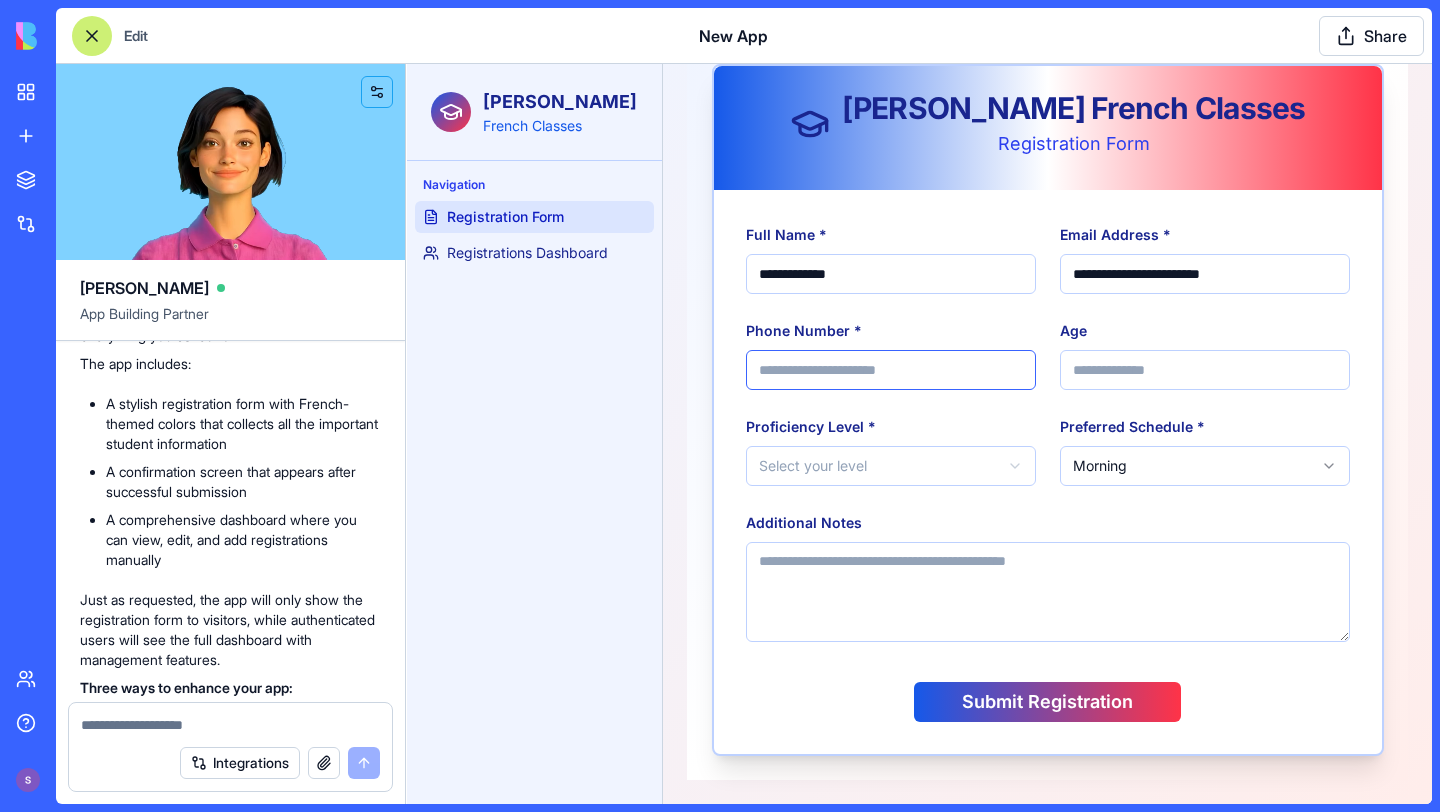 click on "Phone Number *" at bounding box center (891, 370) 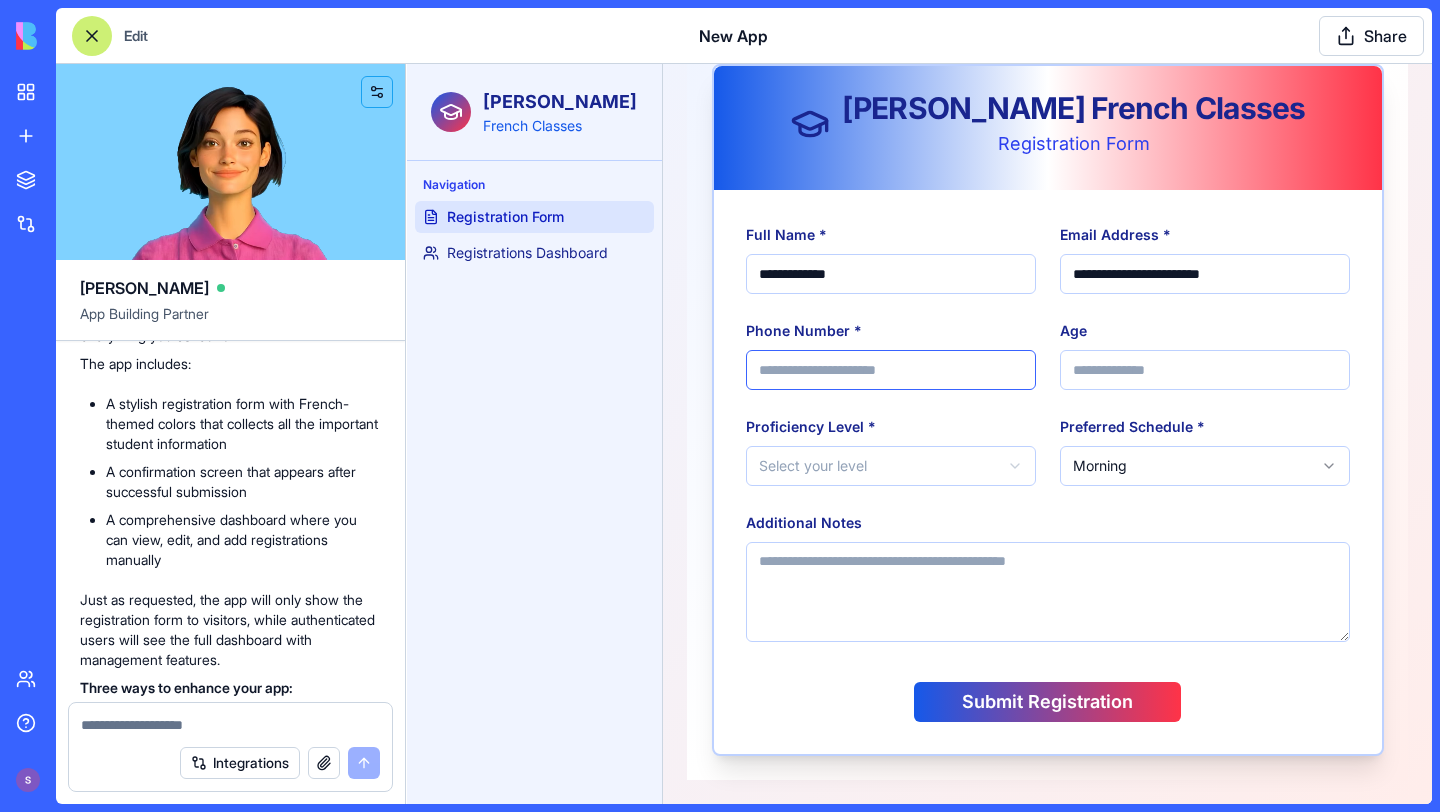 type on "**********" 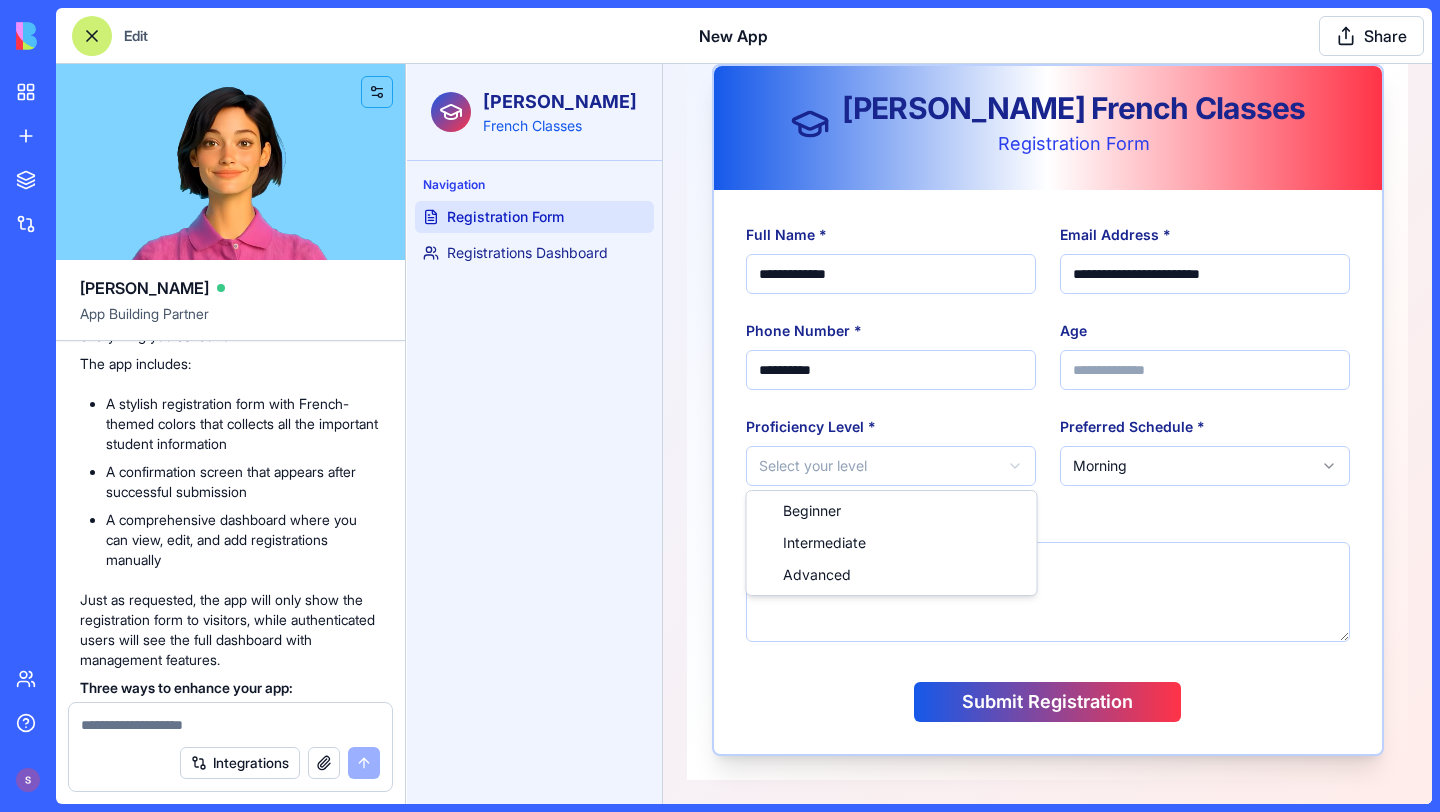 click on "**********" at bounding box center (919, 369) 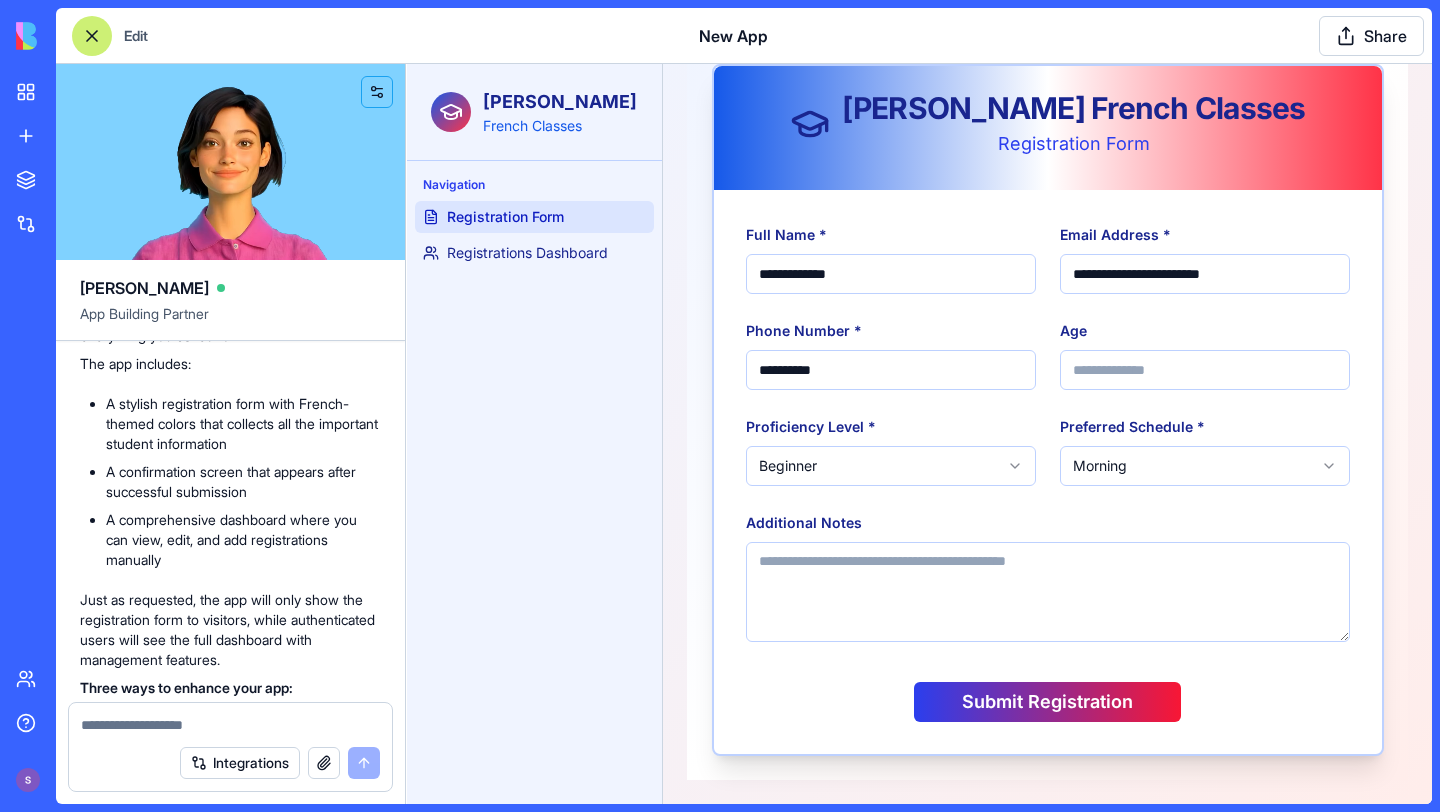 click on "Submit Registration" at bounding box center (1047, 702) 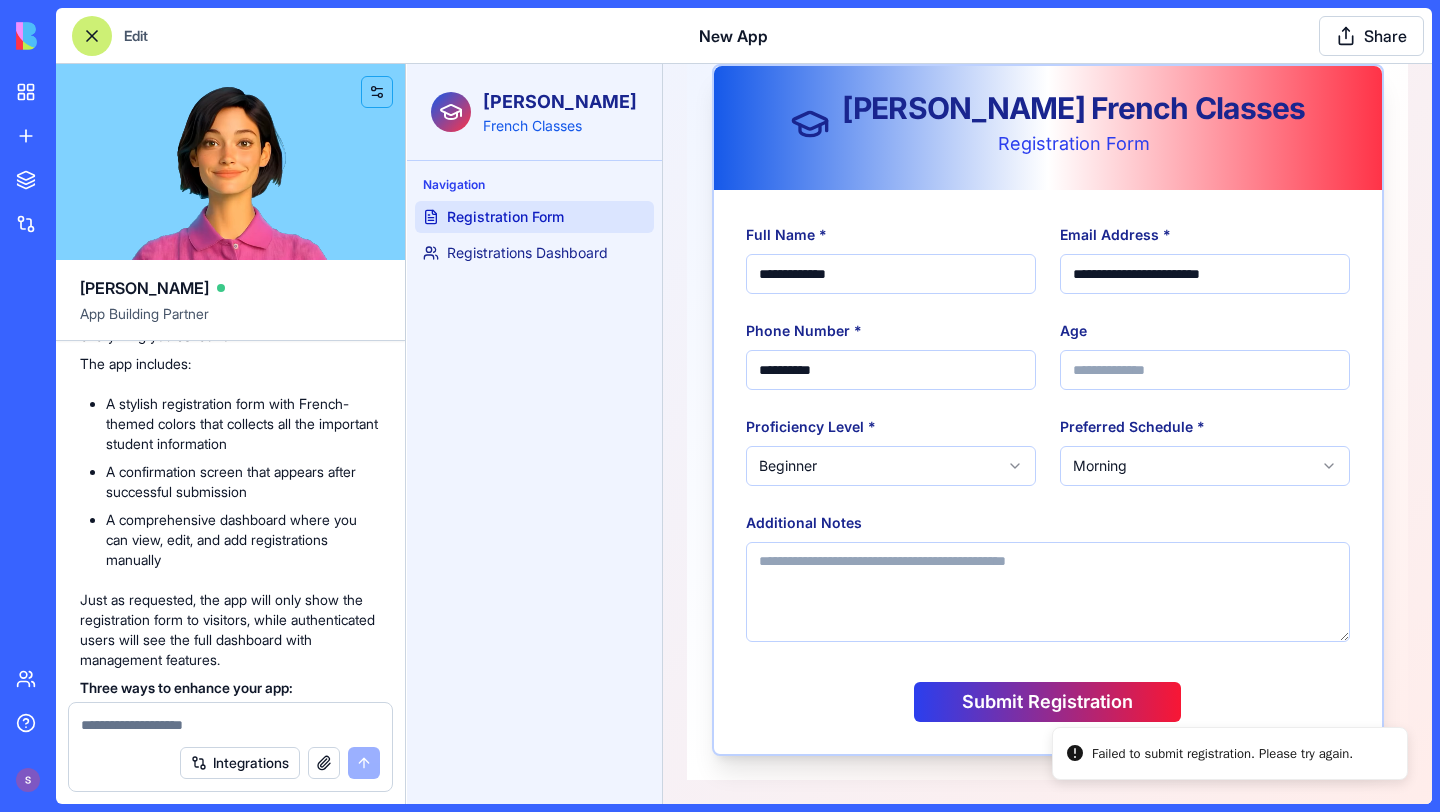 click on "Submit Registration" at bounding box center [1047, 702] 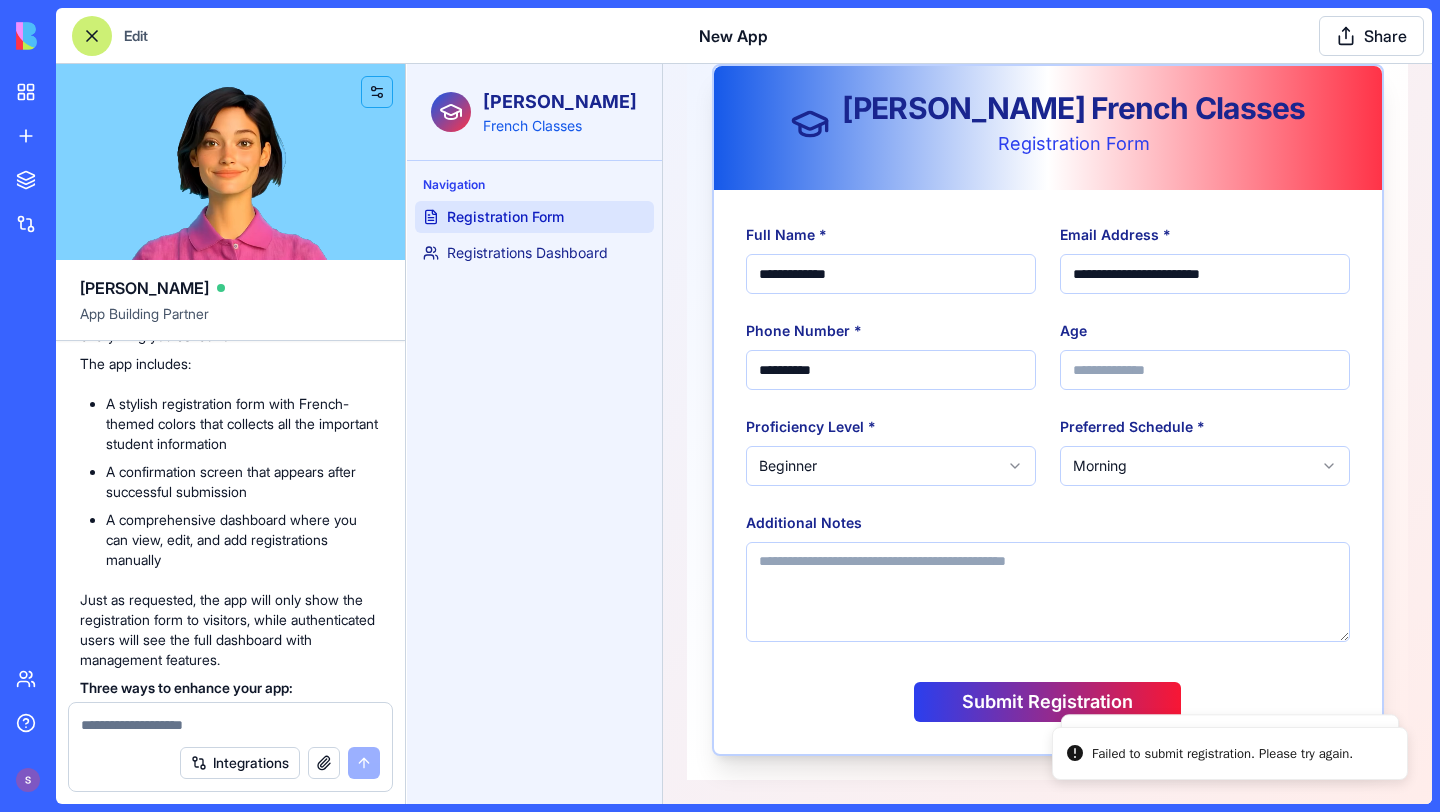 click on "Submit Registration" at bounding box center [1047, 702] 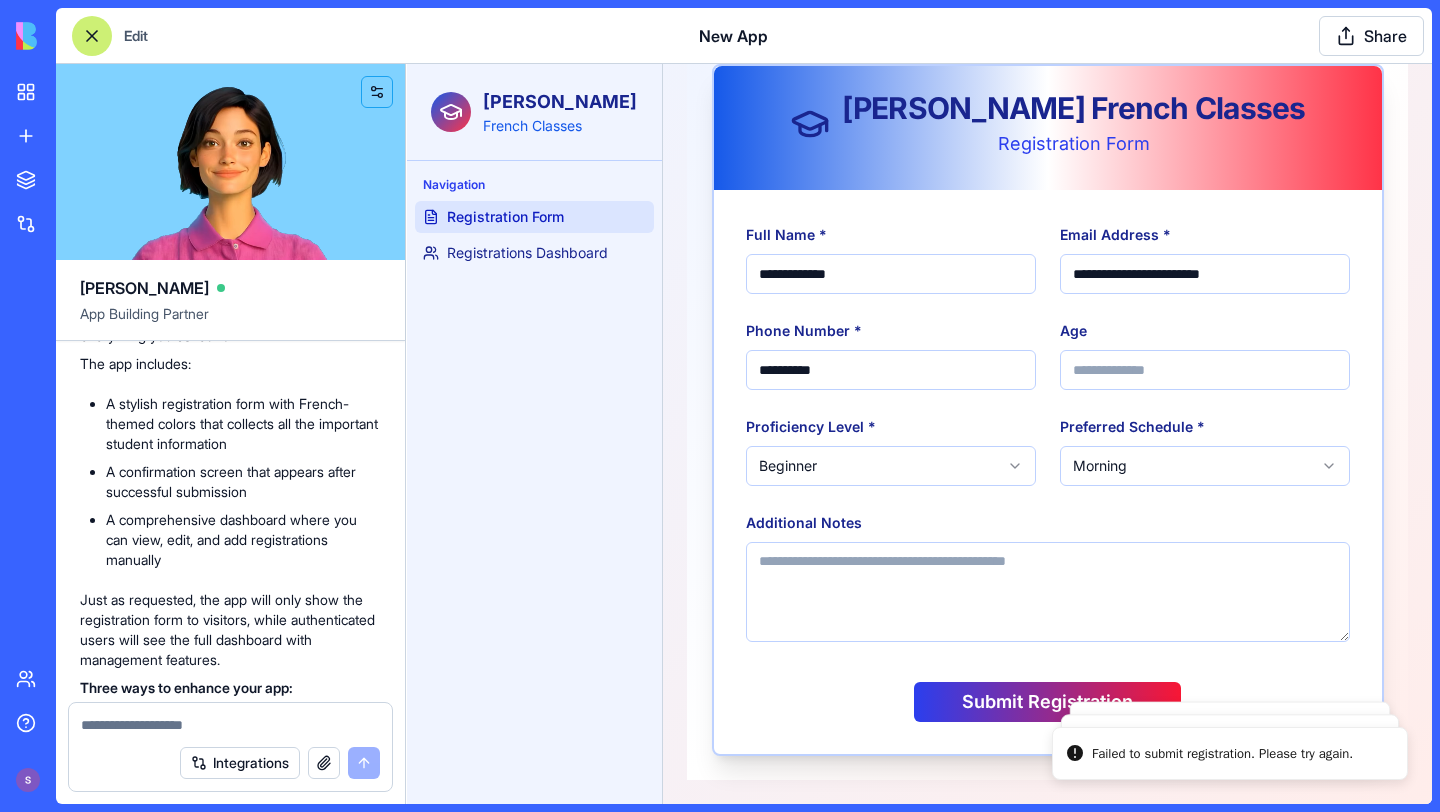 click on "Submit Registration" at bounding box center (1047, 702) 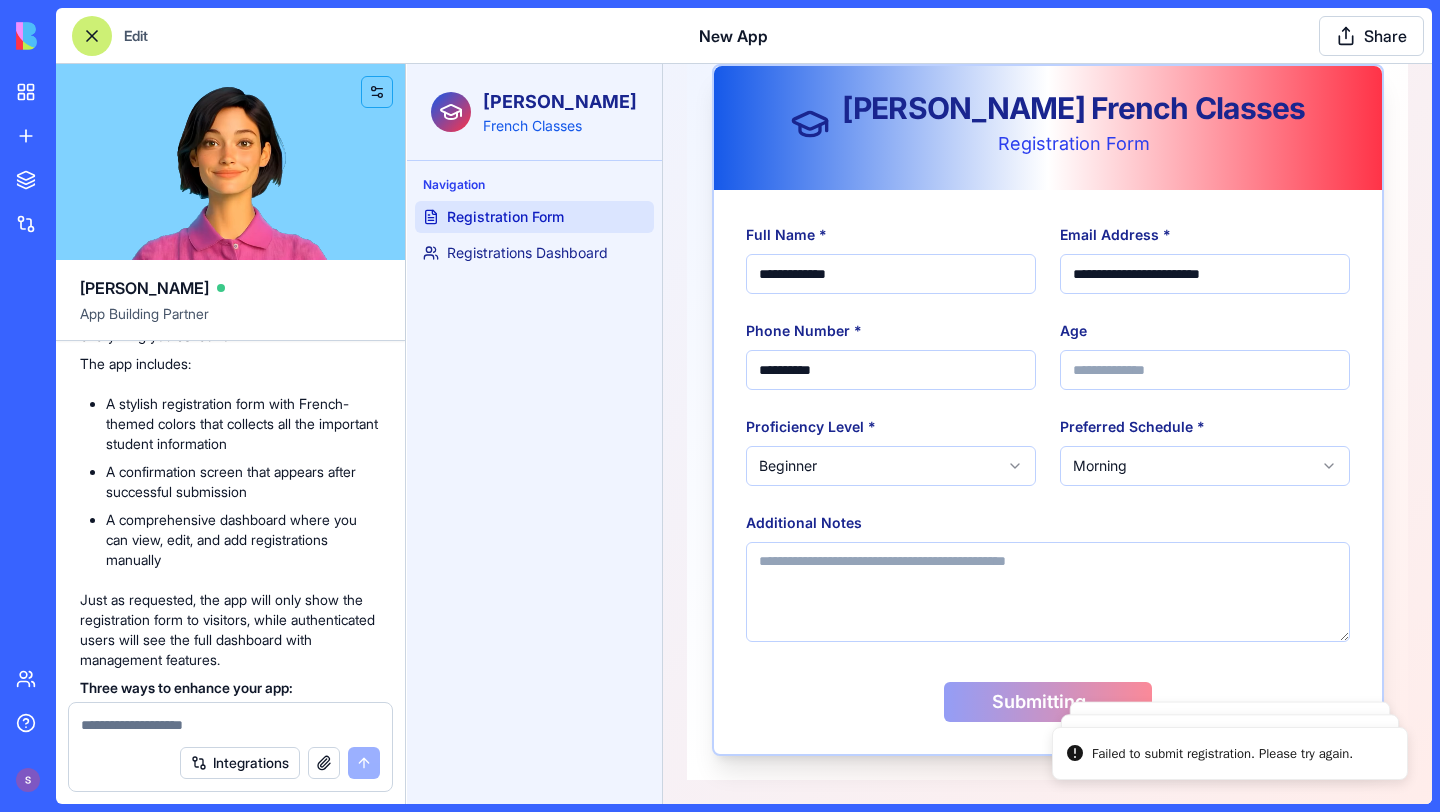 click on "Submitting..." at bounding box center (1048, 702) 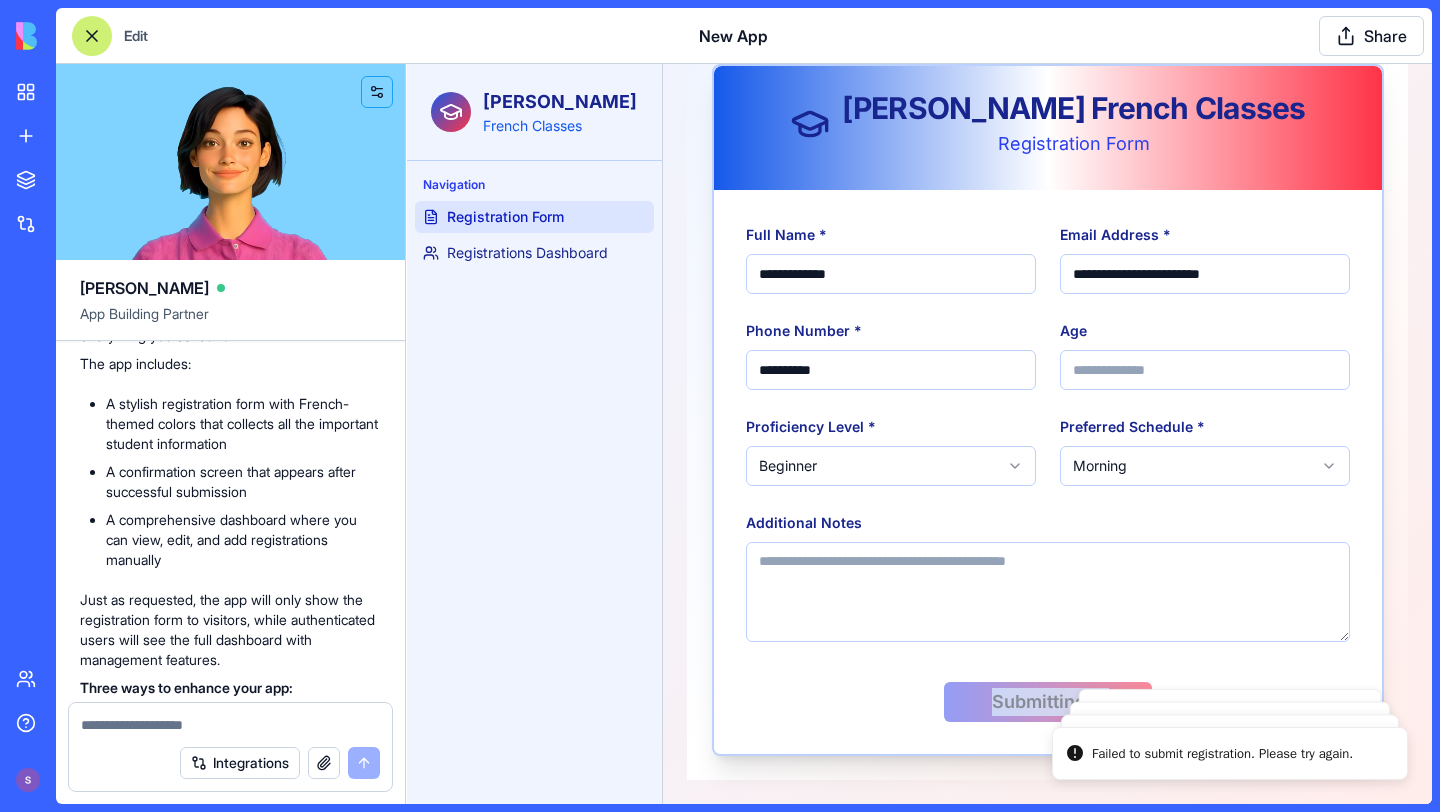 click on "Submitting..." at bounding box center (1048, 694) 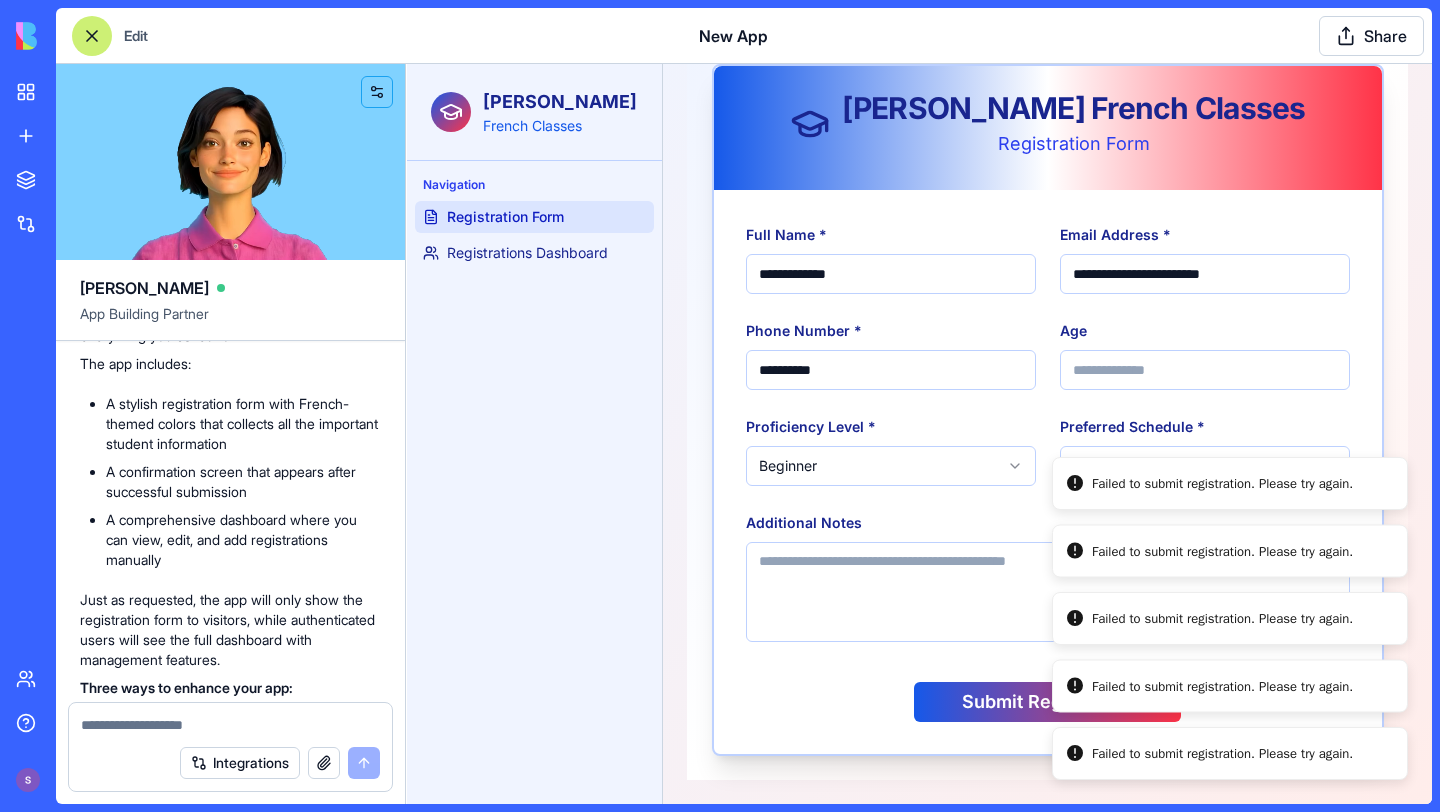 click 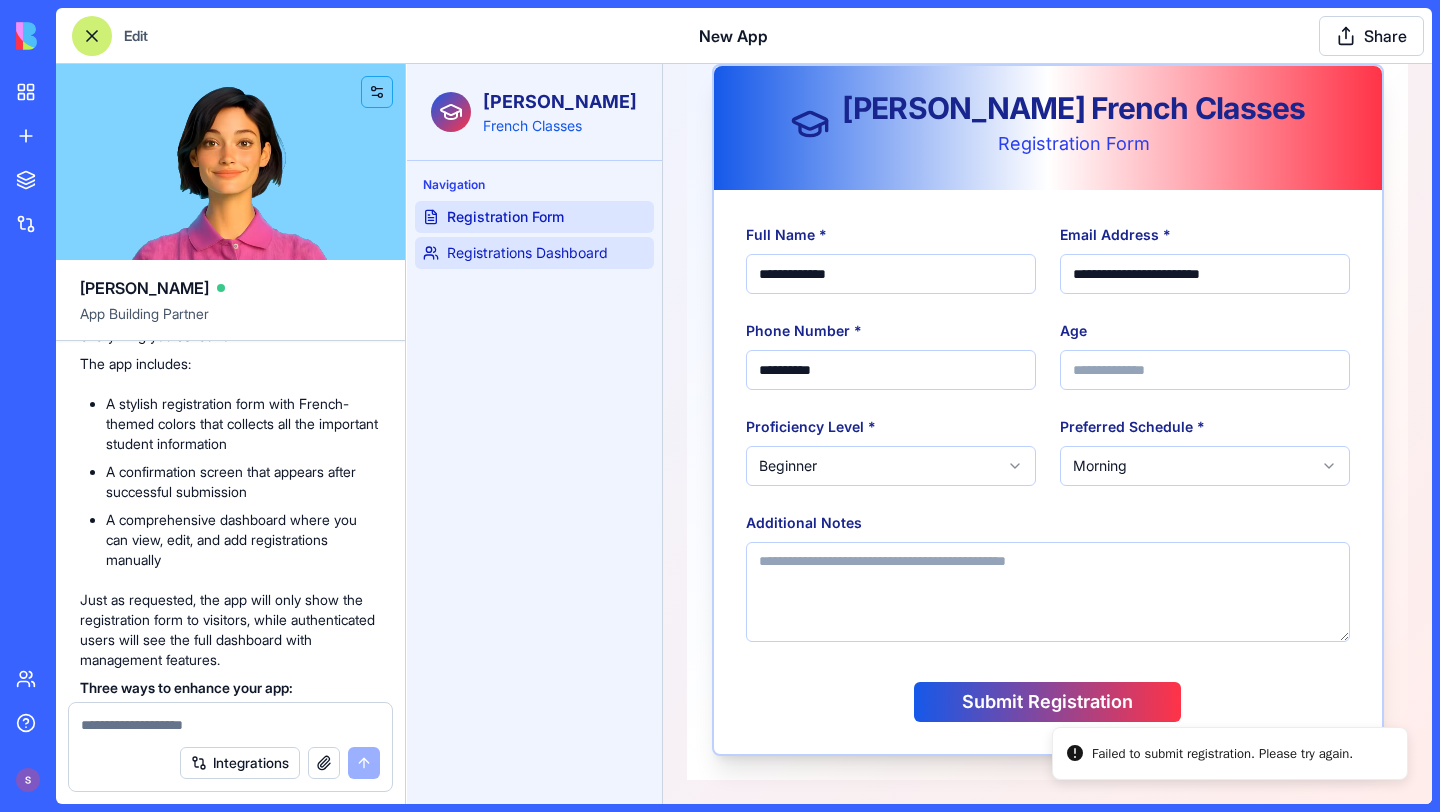 click on "Registrations Dashboard" at bounding box center [527, 253] 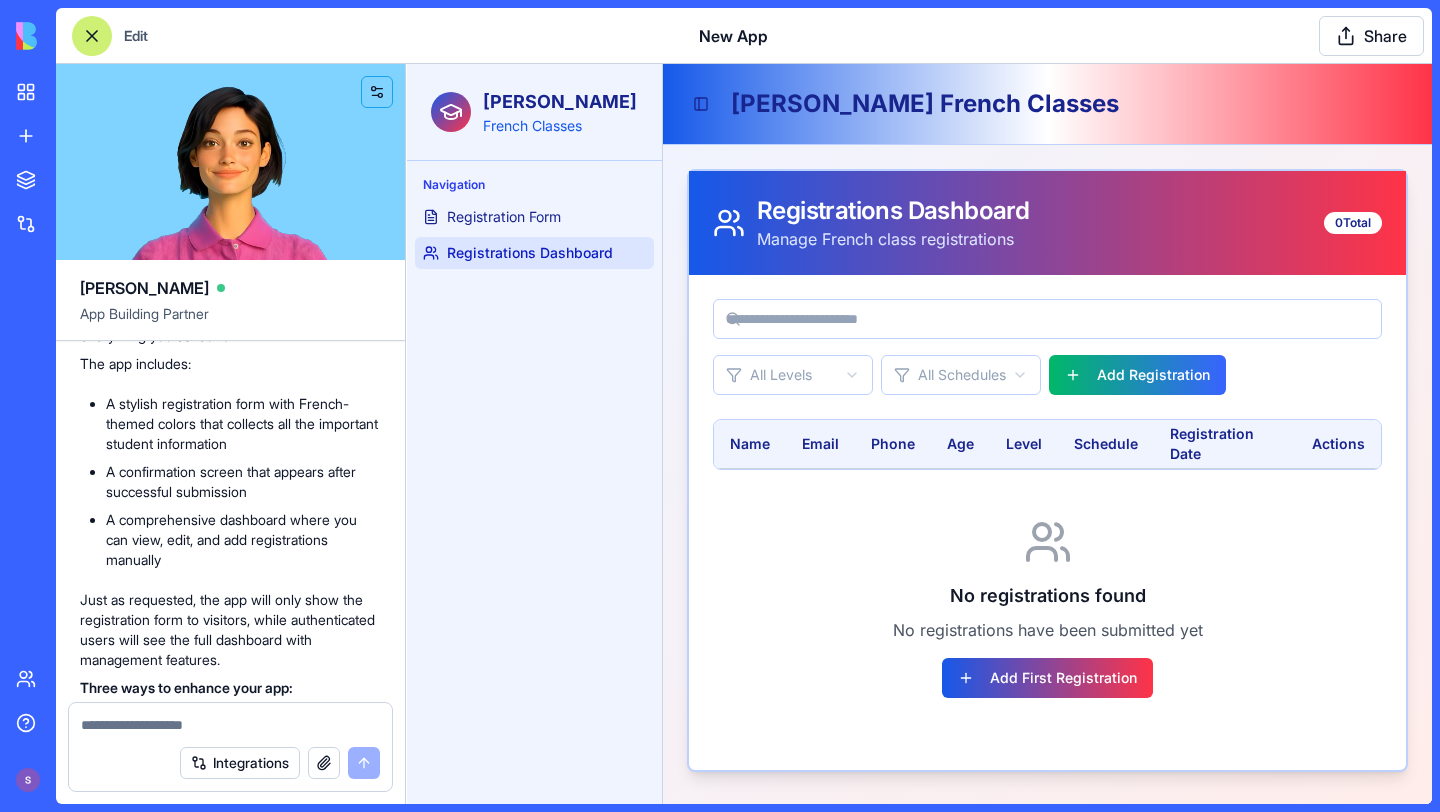 scroll, scrollTop: 0, scrollLeft: 0, axis: both 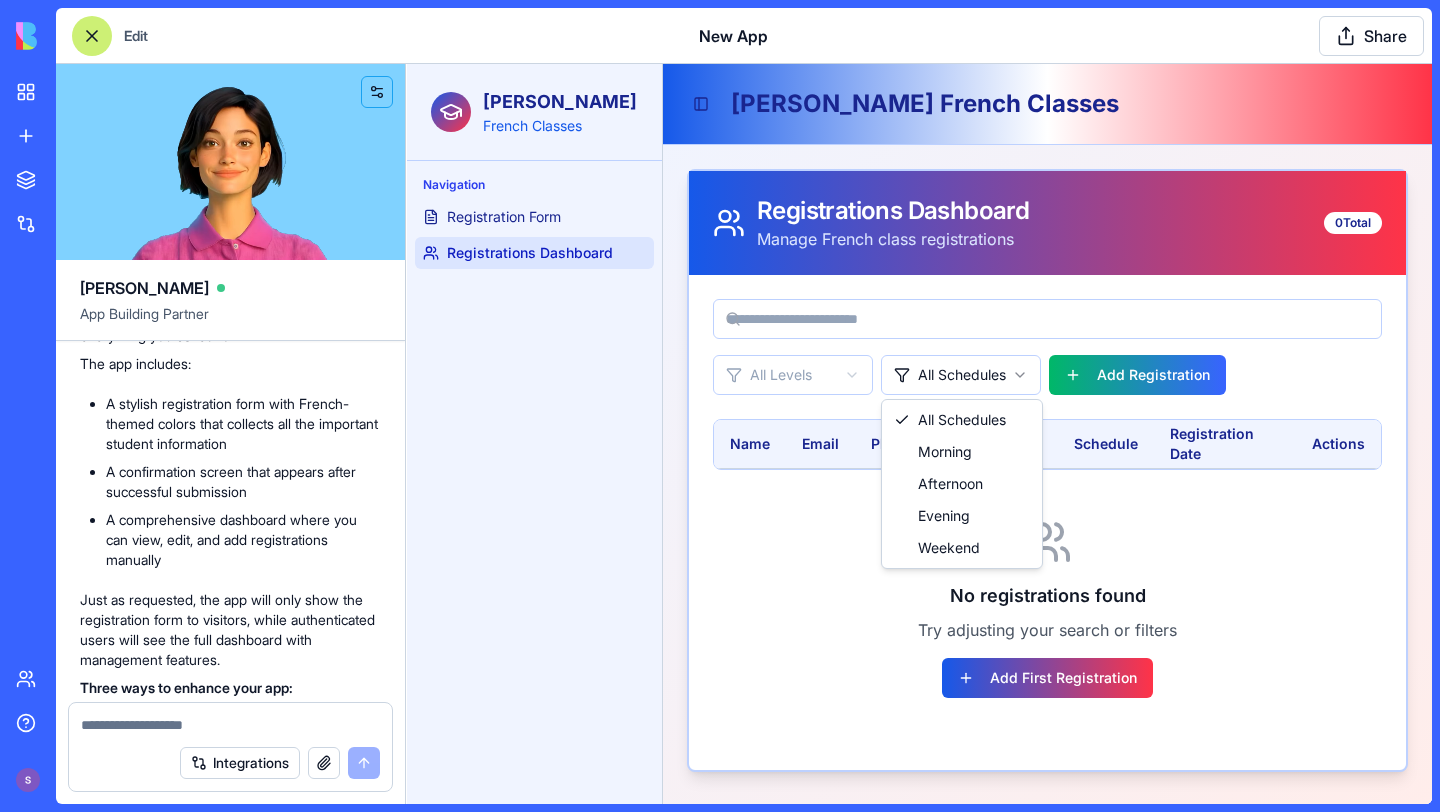 click on "Sawaranjeet Kaur French Classes Navigation Registration Form Registrations Dashboard Toggle Sidebar Sawaranjeet Kaur French Classes Registrations Dashboard Manage French class registrations 0  Total All Levels All Schedules Add Registration Name Email Phone Age Level Schedule Registration Date Actions No registrations found Try adjusting your search or filters Add First Registration
All Schedules Morning Afternoon Evening Weekend" at bounding box center (919, 434) 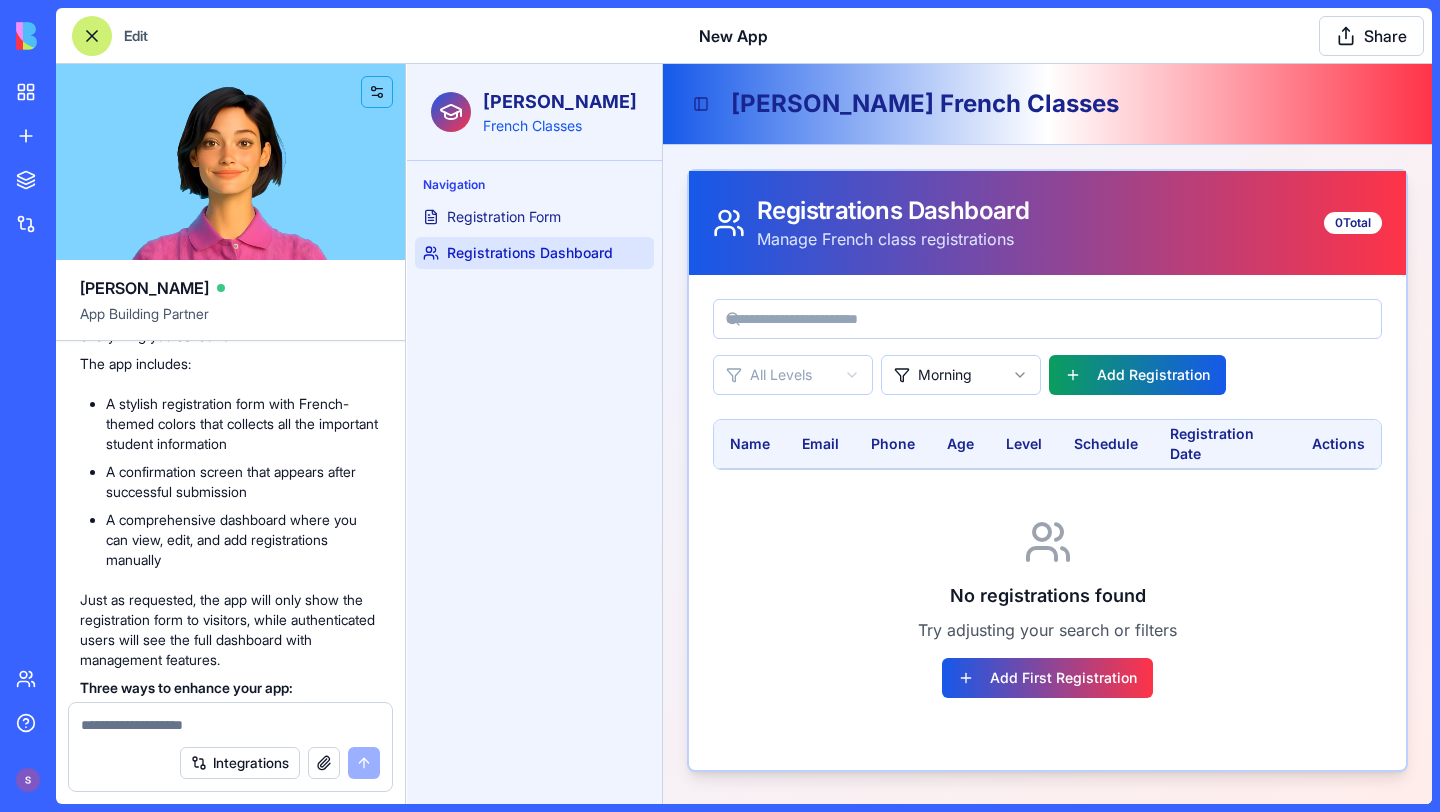 click on "Add Registration" at bounding box center [1137, 375] 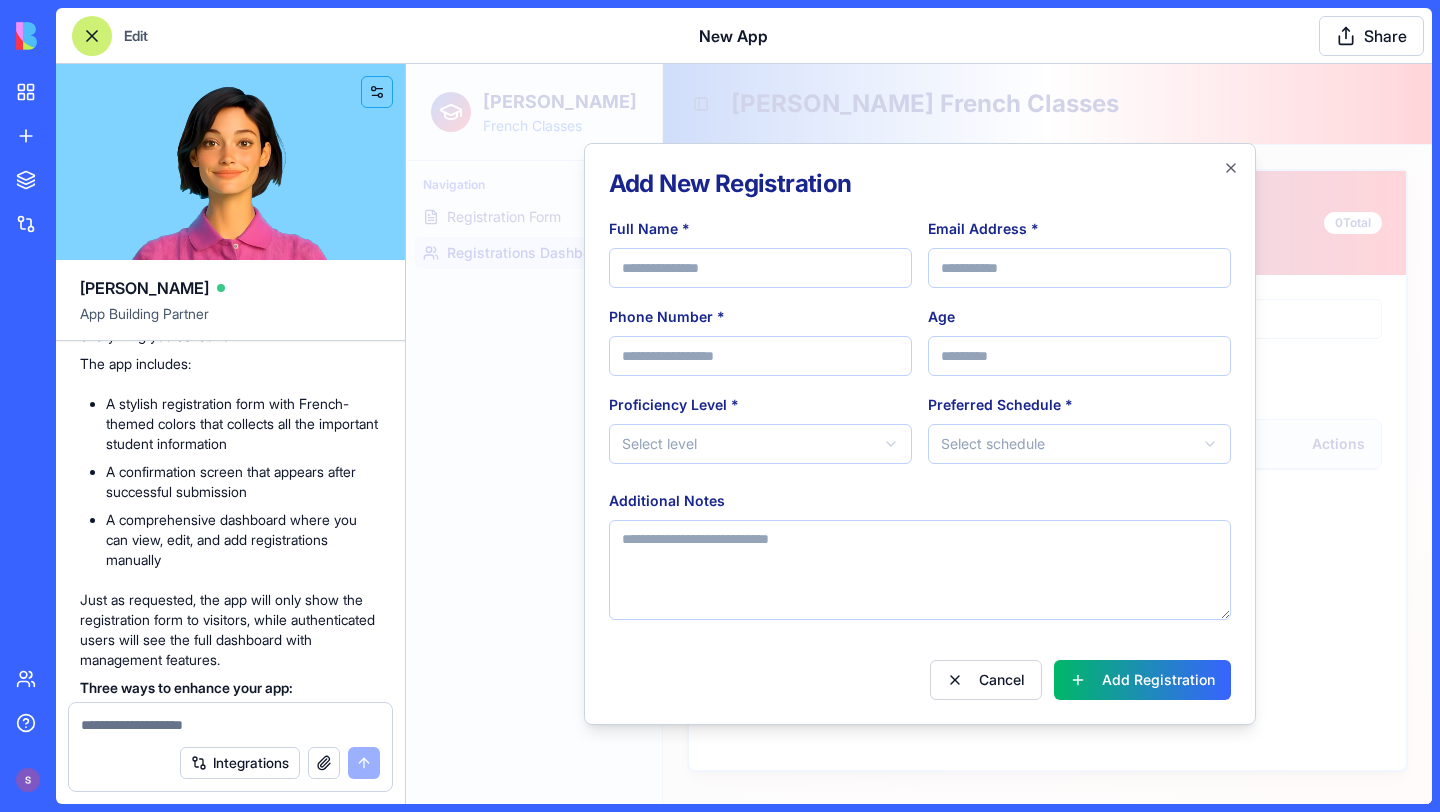 click on "Full Name *" at bounding box center (760, 268) 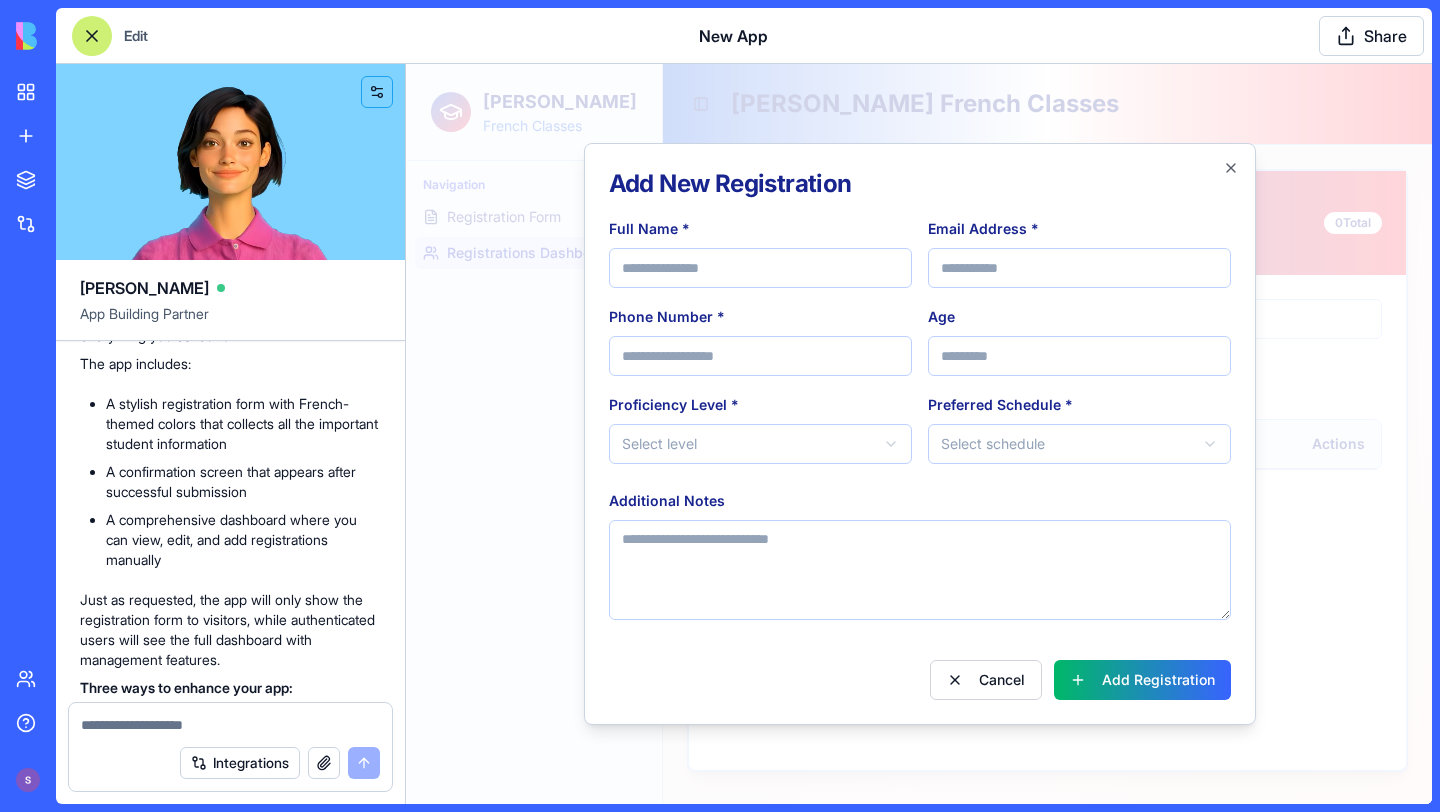 type on "**********" 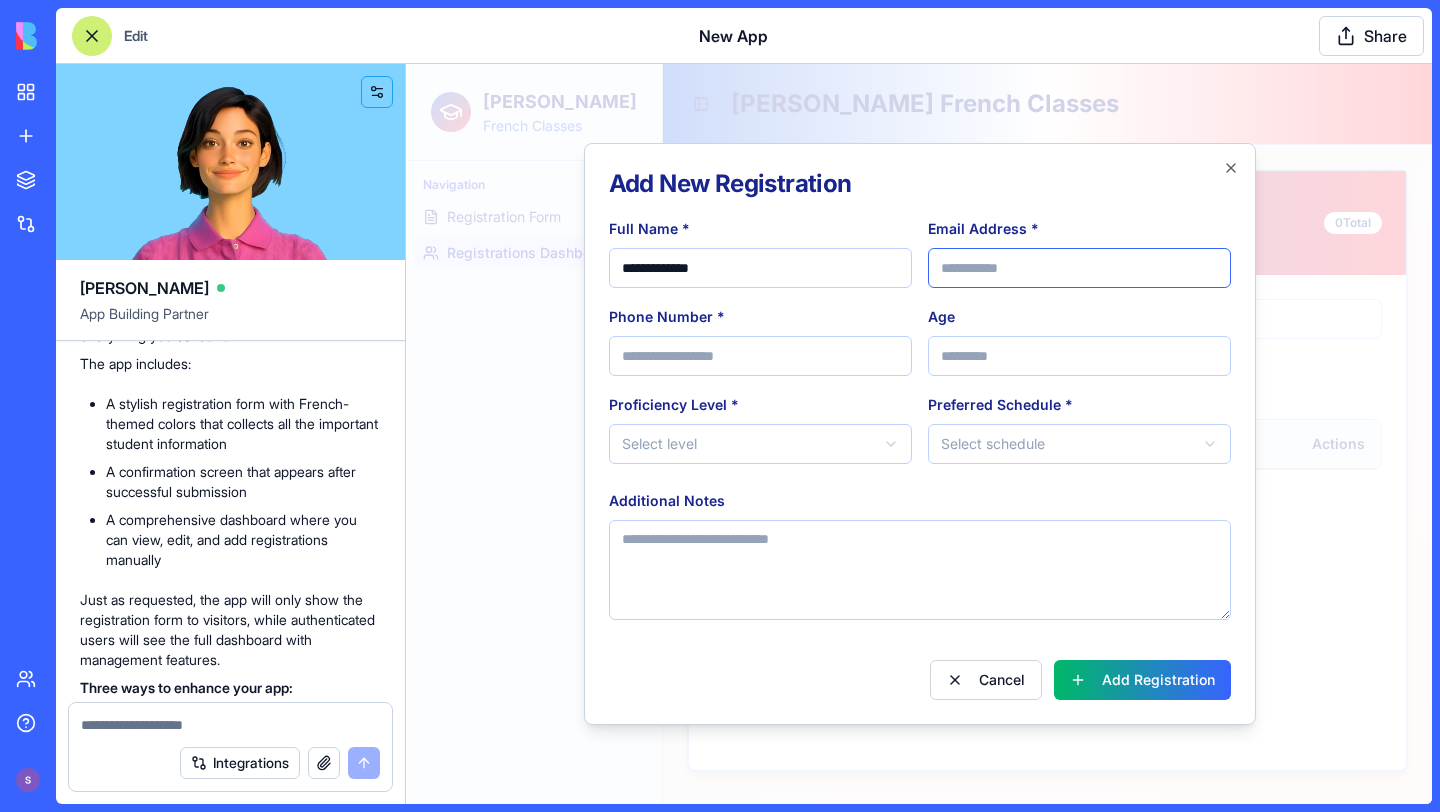 click on "Email Address *" at bounding box center (1079, 268) 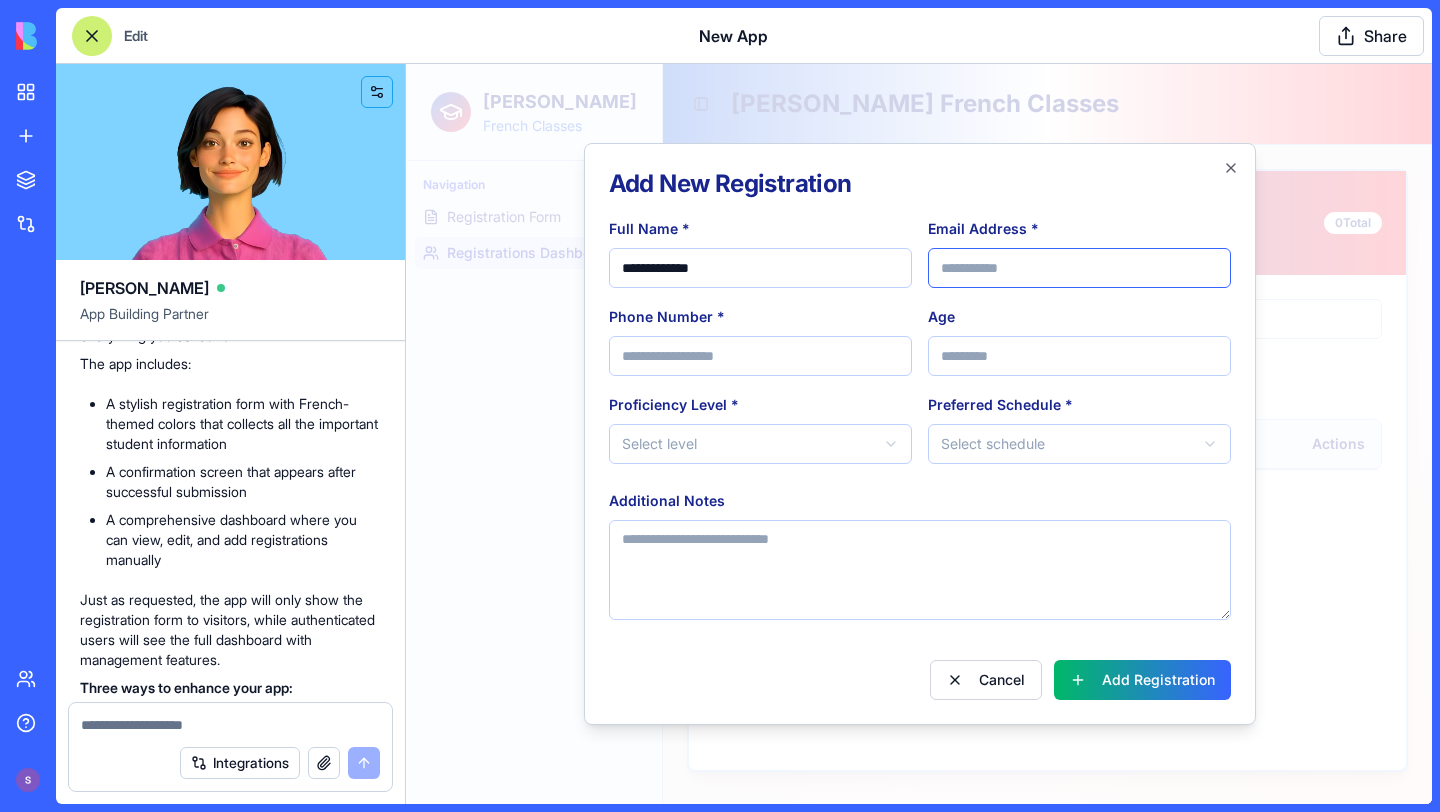 type on "**********" 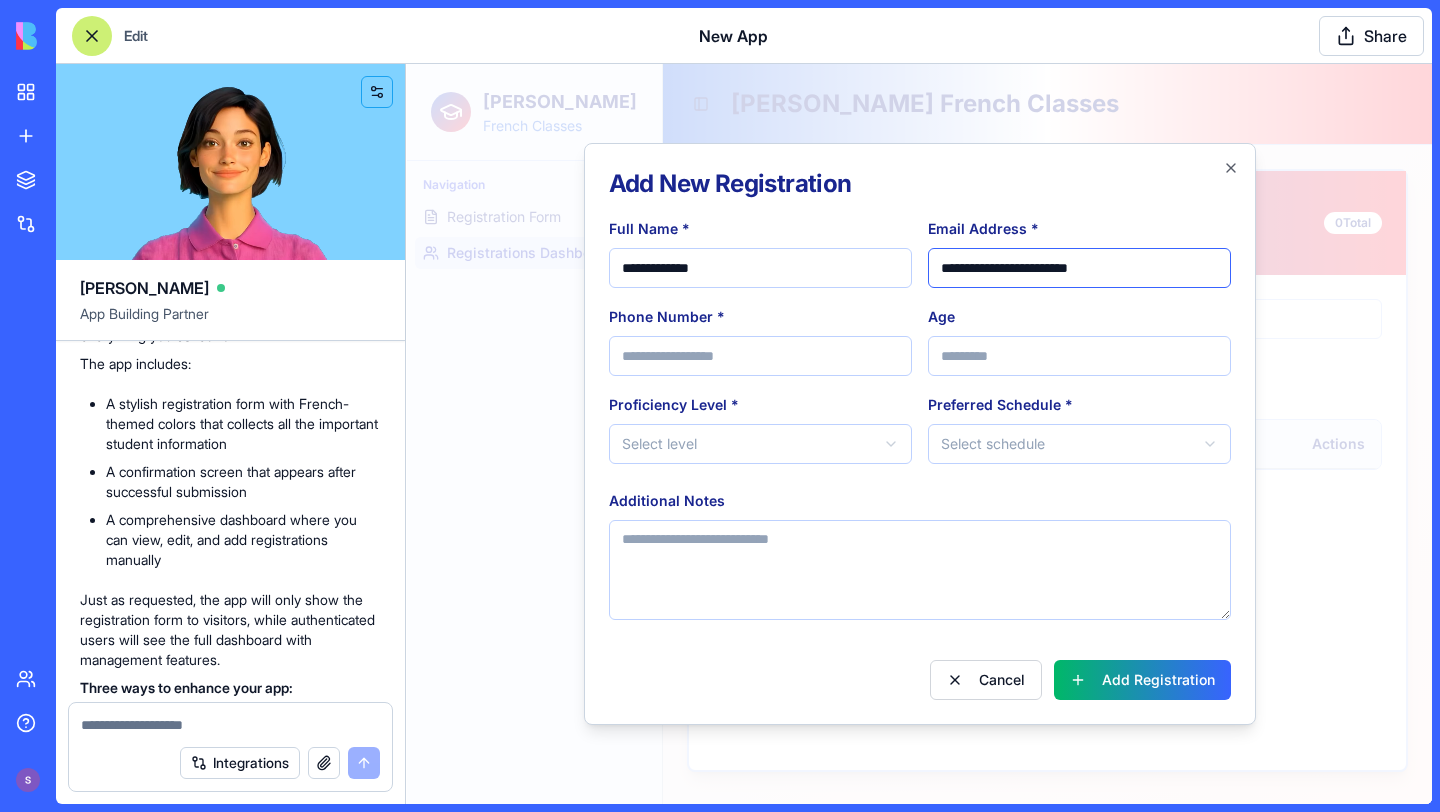 click on "**********" at bounding box center (1079, 268) 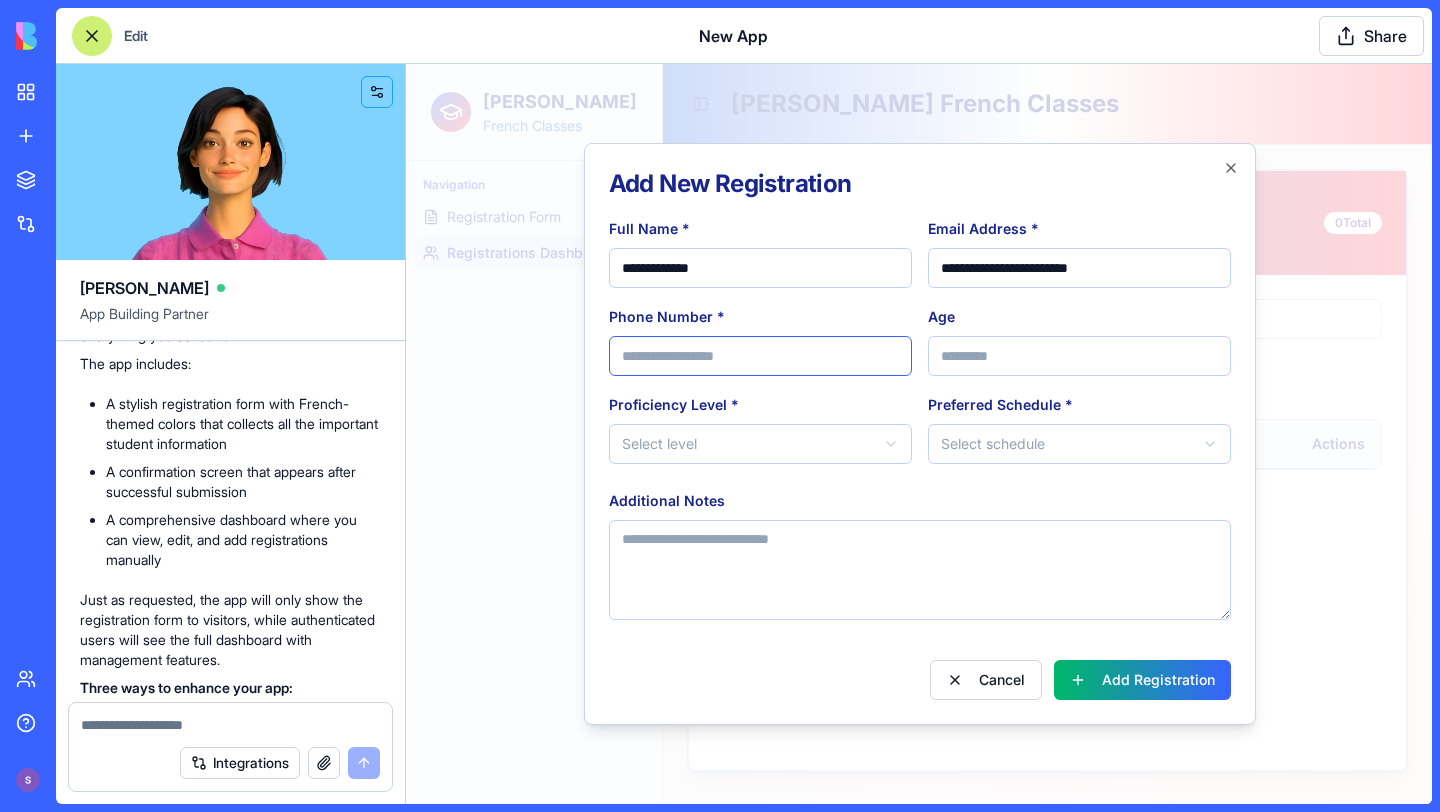 click on "Phone Number *" at bounding box center (760, 356) 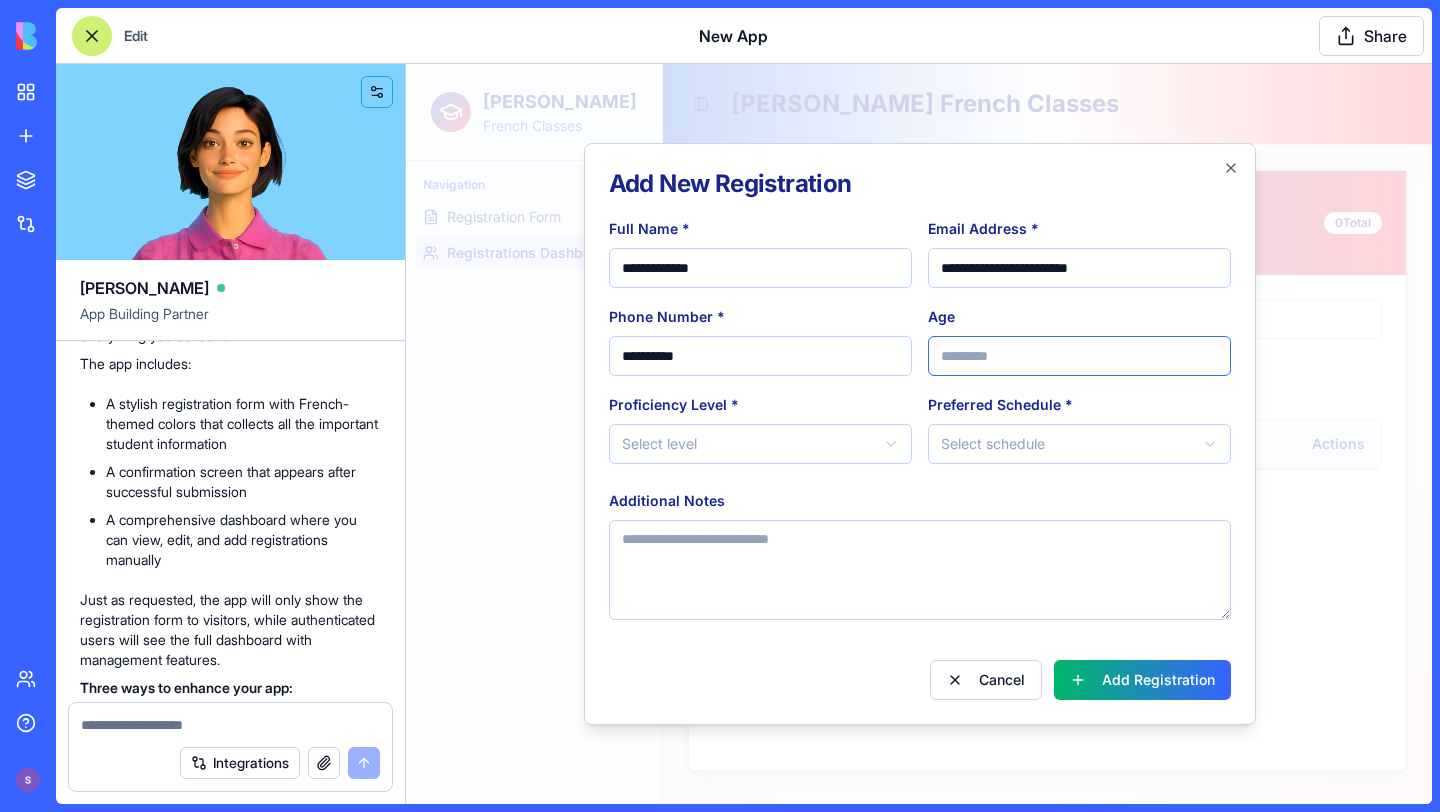 click on "Age" at bounding box center (1079, 356) 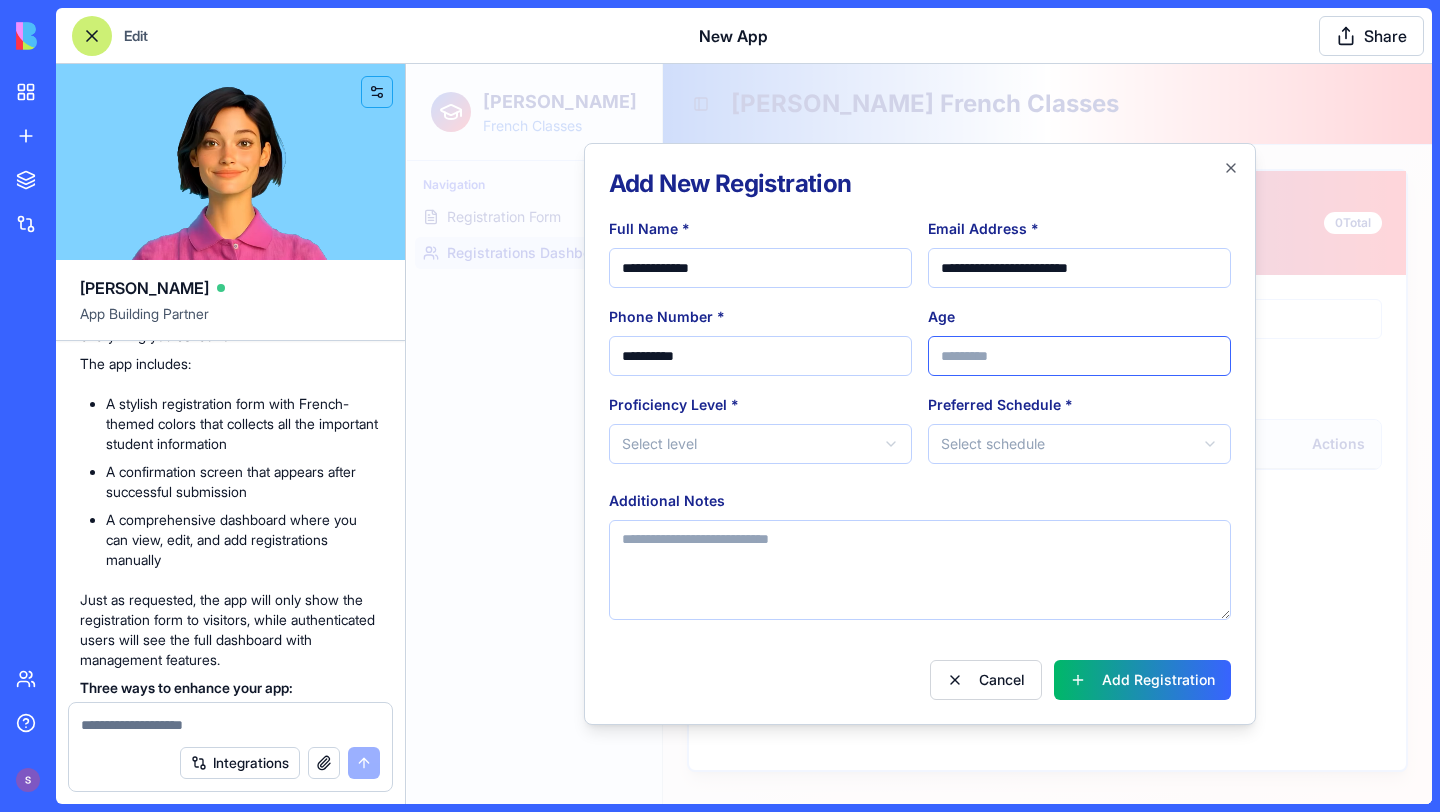 click on "Age" at bounding box center [1079, 356] 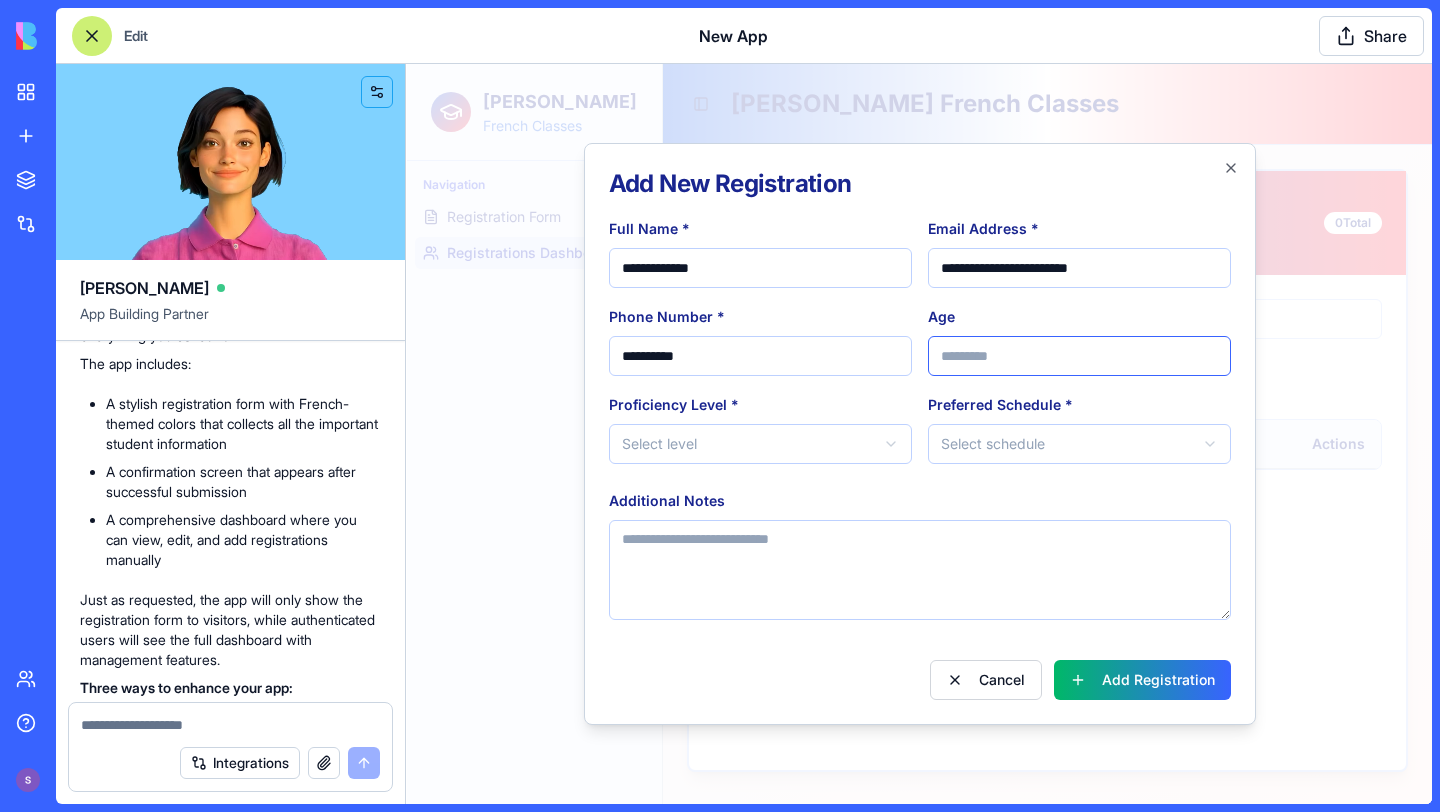 click on "Age" at bounding box center (1079, 356) 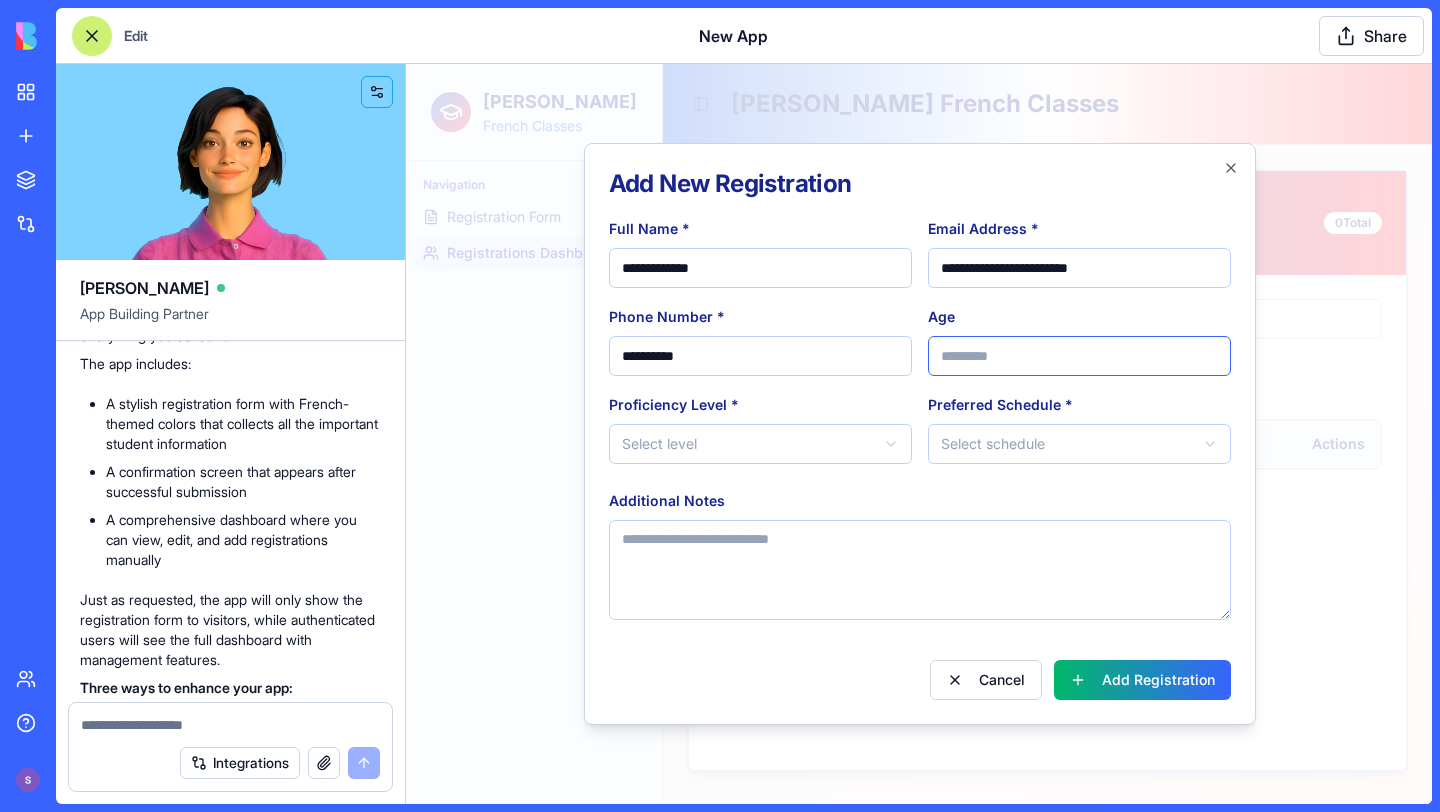 type on "**" 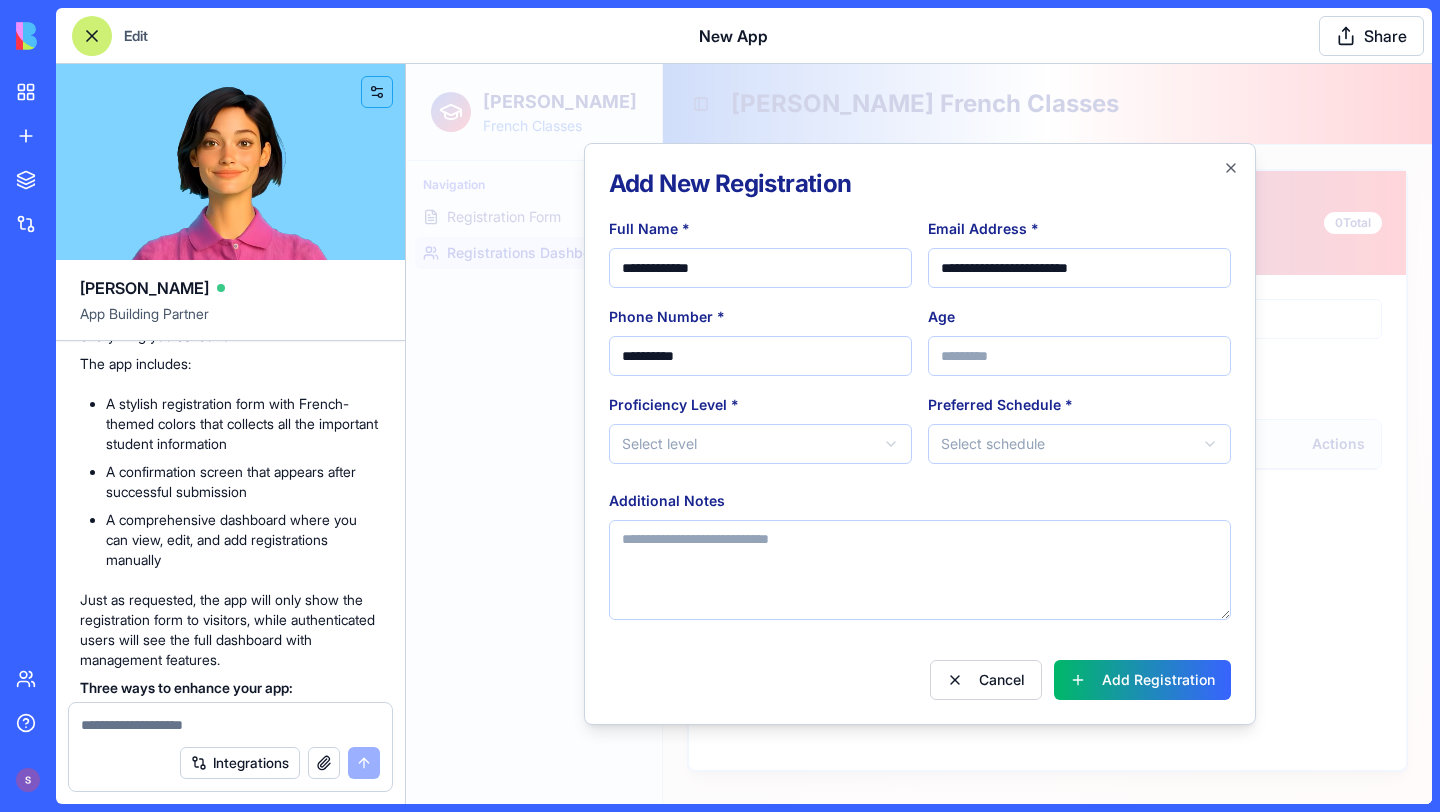 click on "**********" at bounding box center [919, 434] 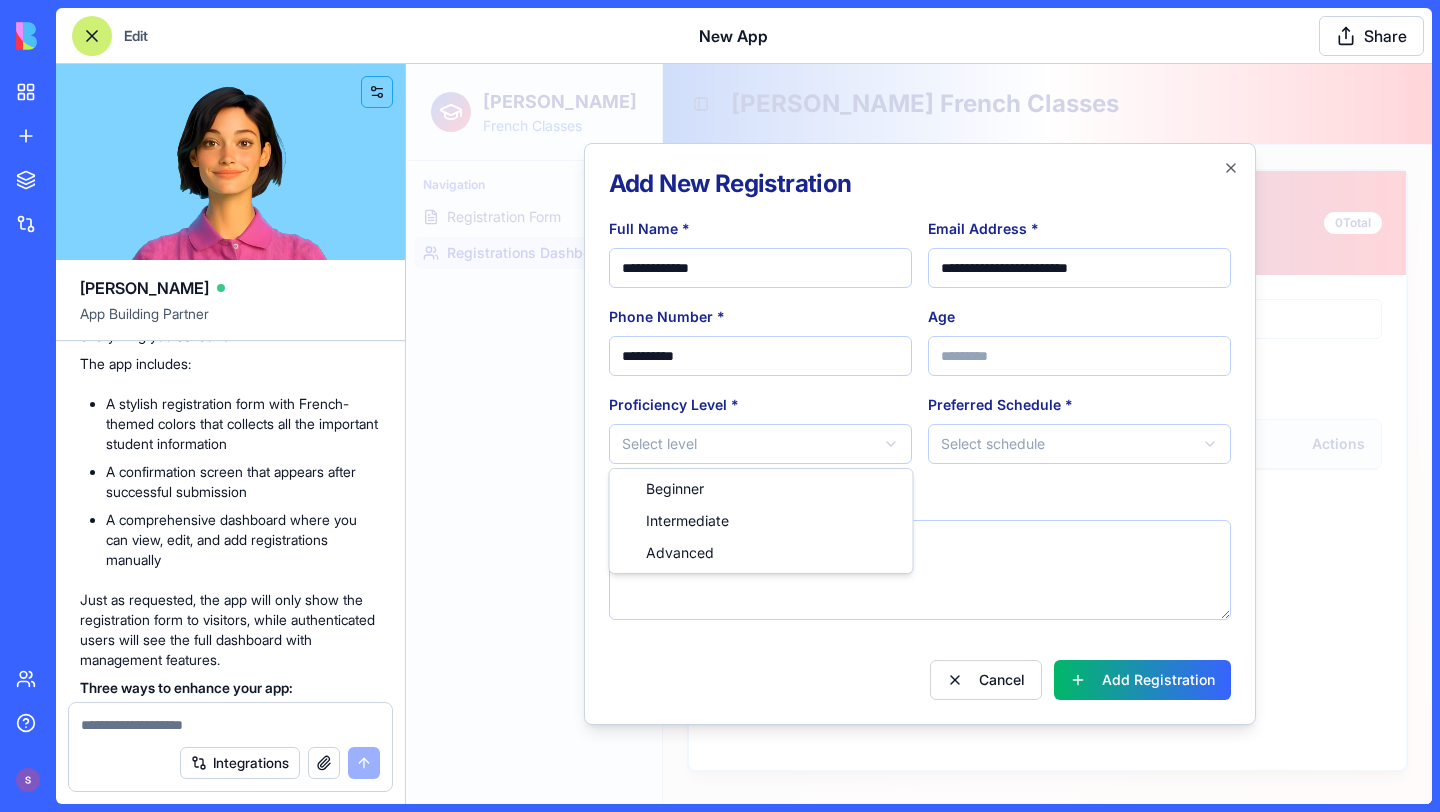select on "********" 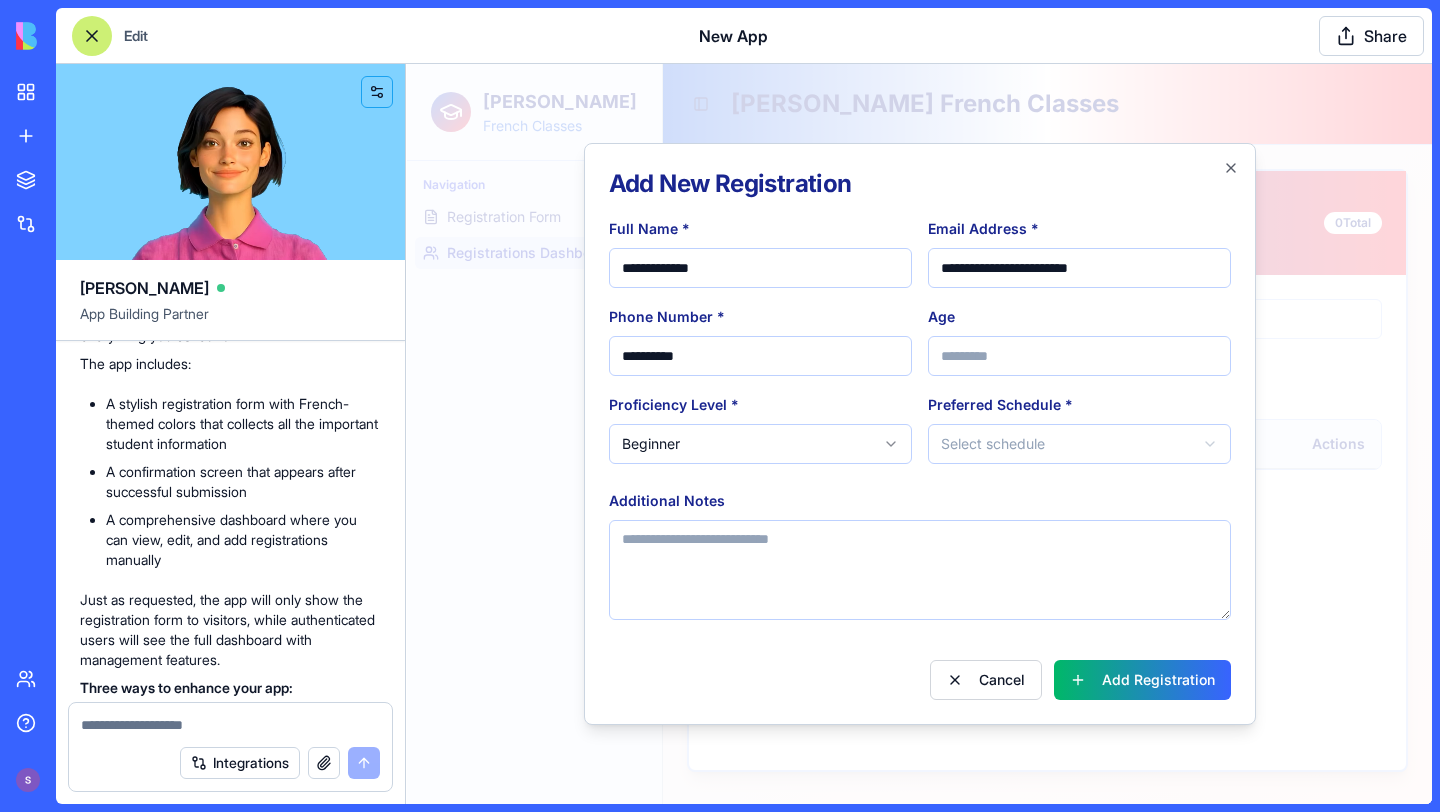click on "**********" at bounding box center [919, 434] 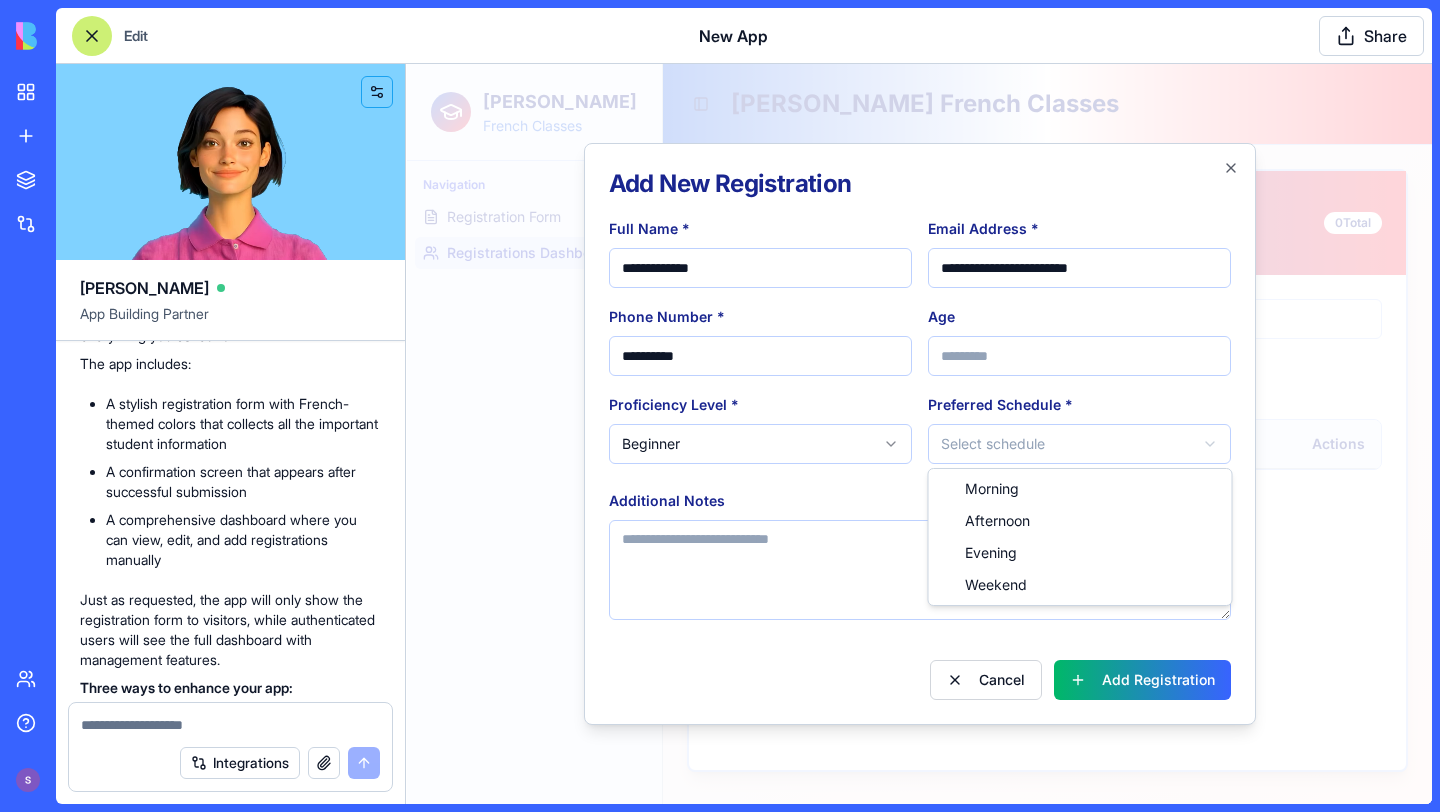 select on "*******" 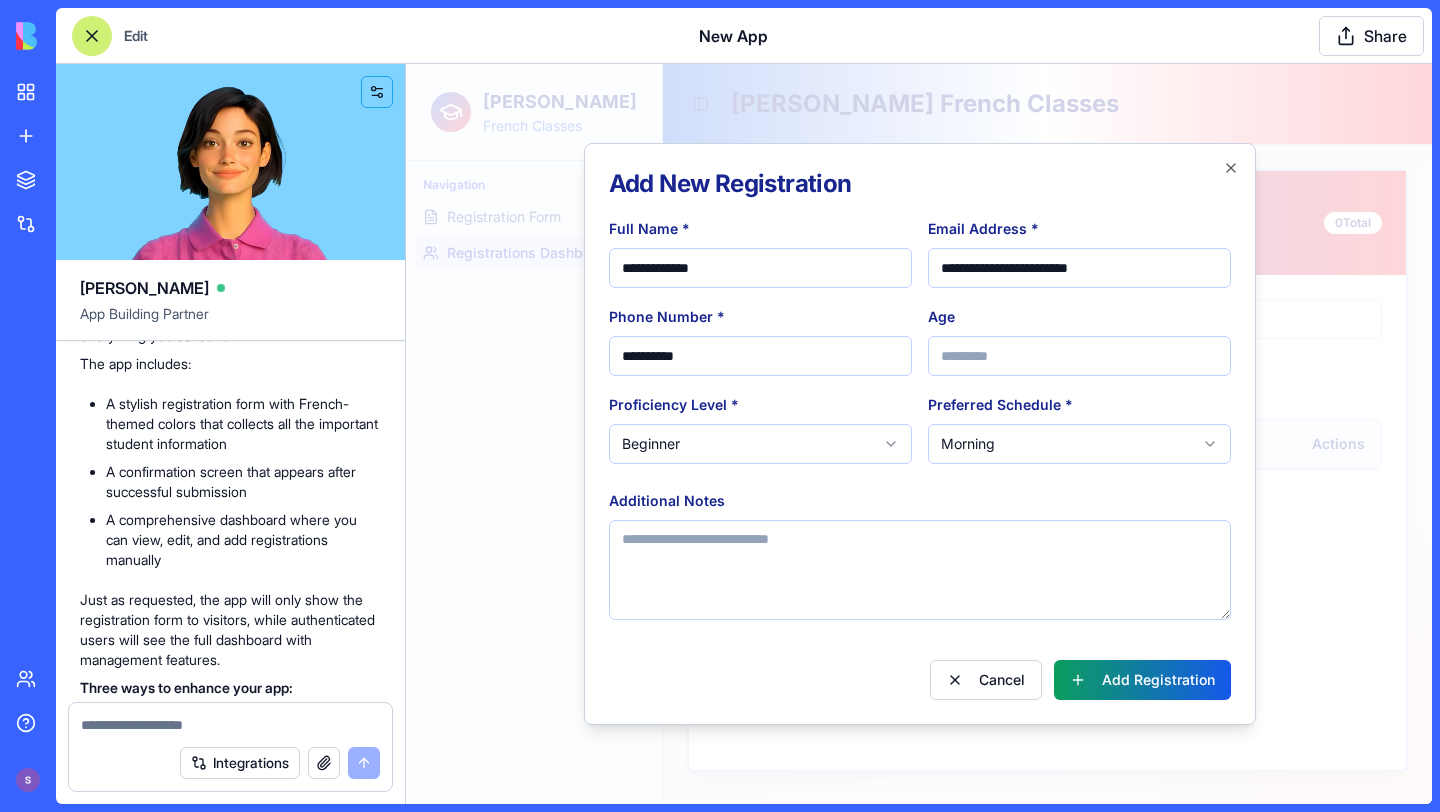 click on "Add Registration" at bounding box center (1142, 680) 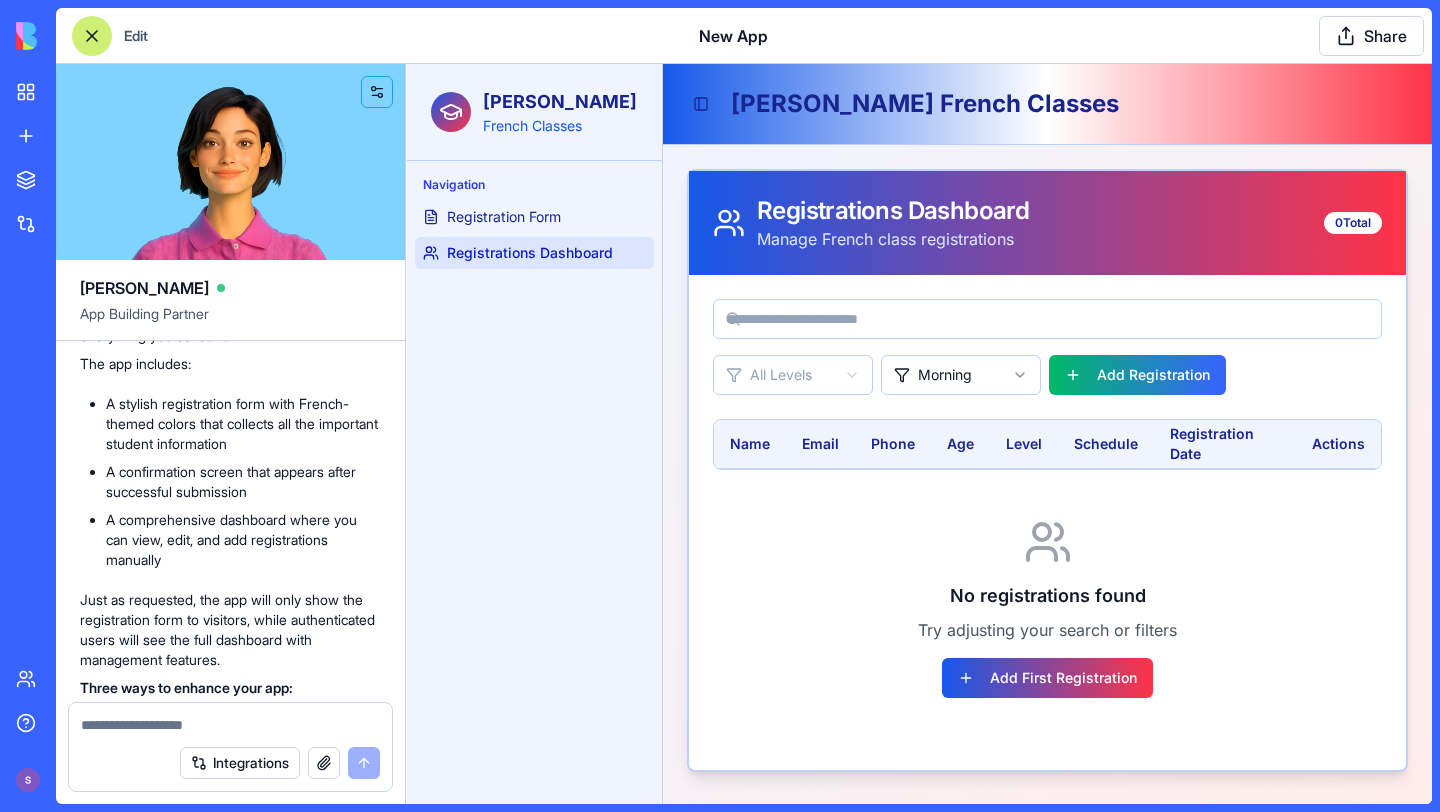 click on "Edit" at bounding box center [136, 36] 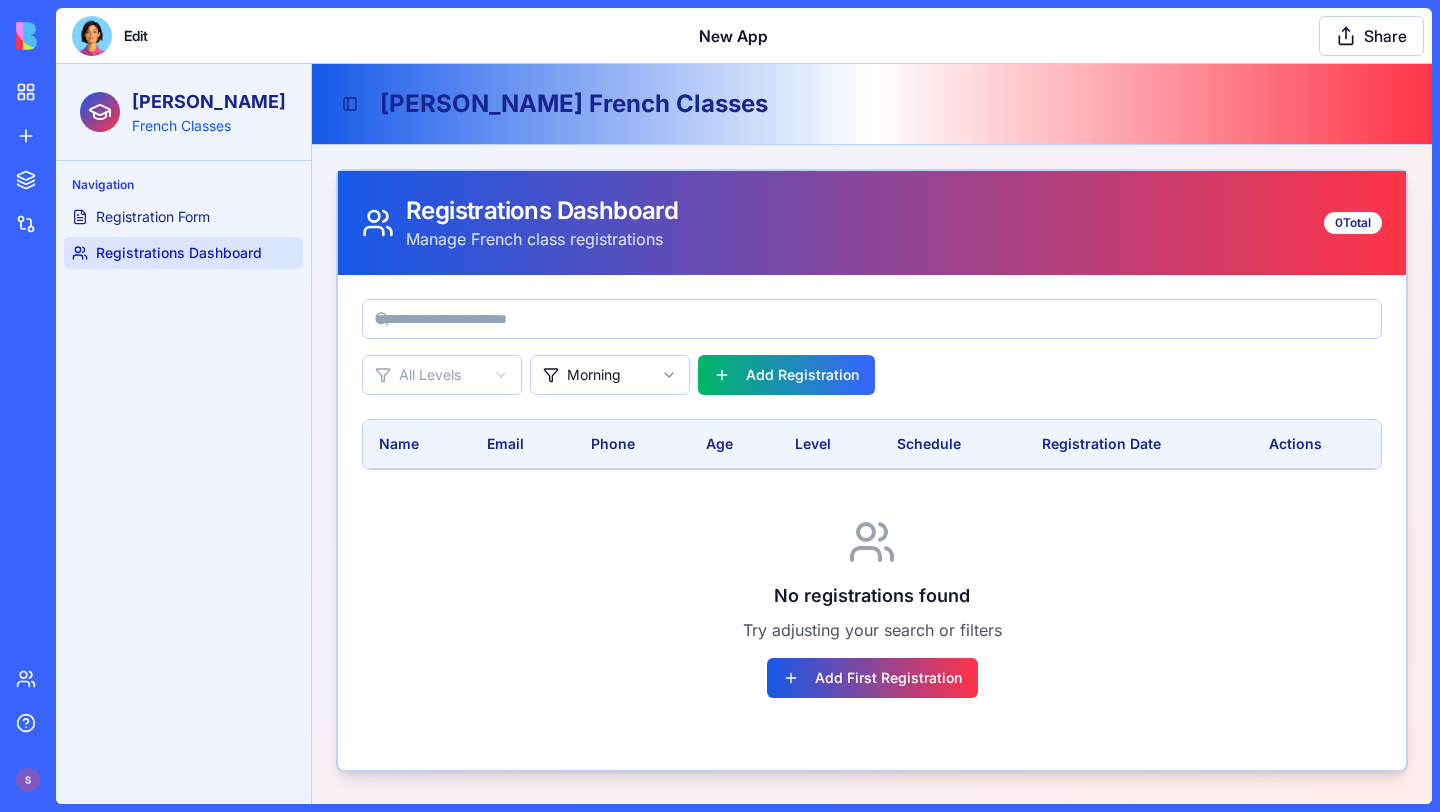 click on "Edit" at bounding box center [136, 36] 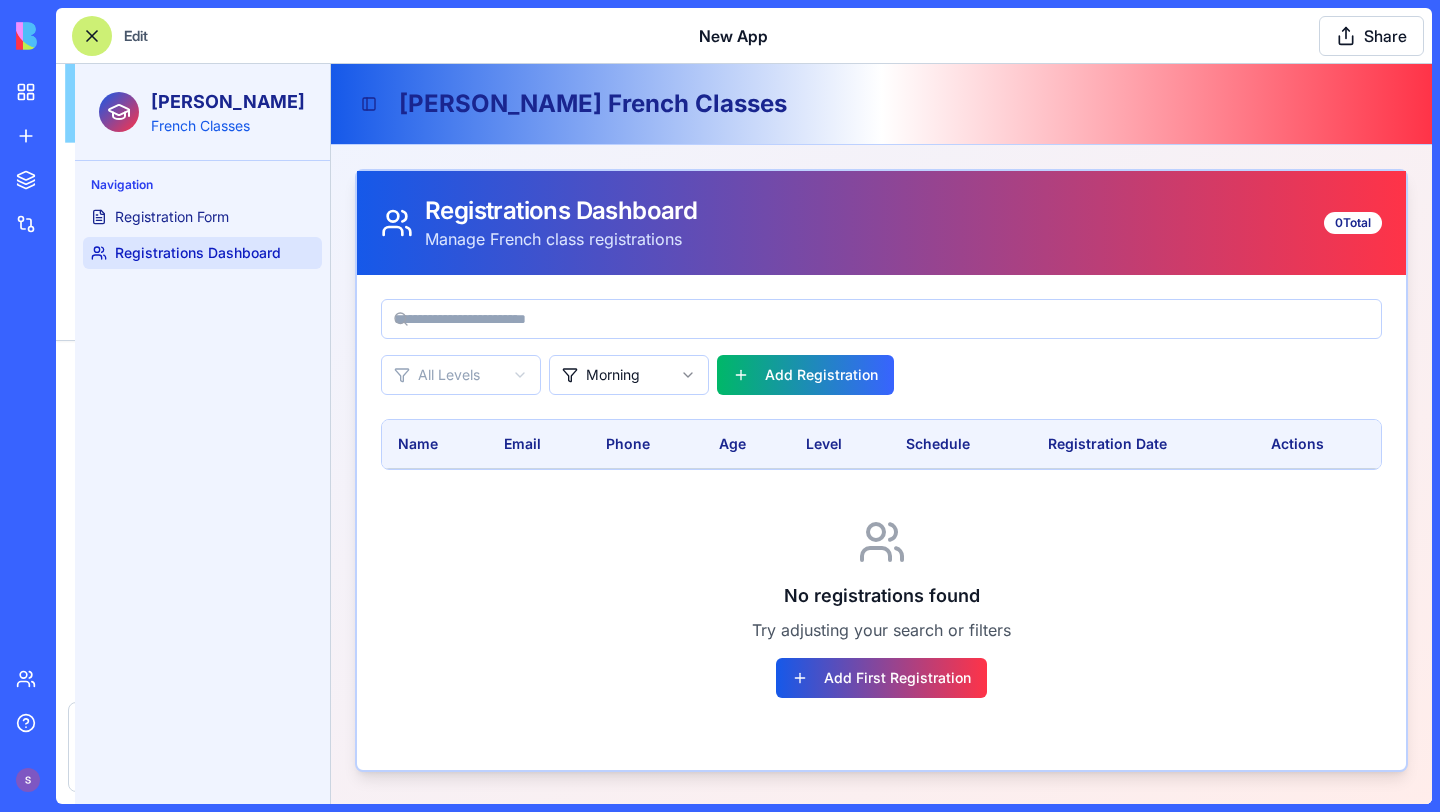 scroll, scrollTop: 1055, scrollLeft: 0, axis: vertical 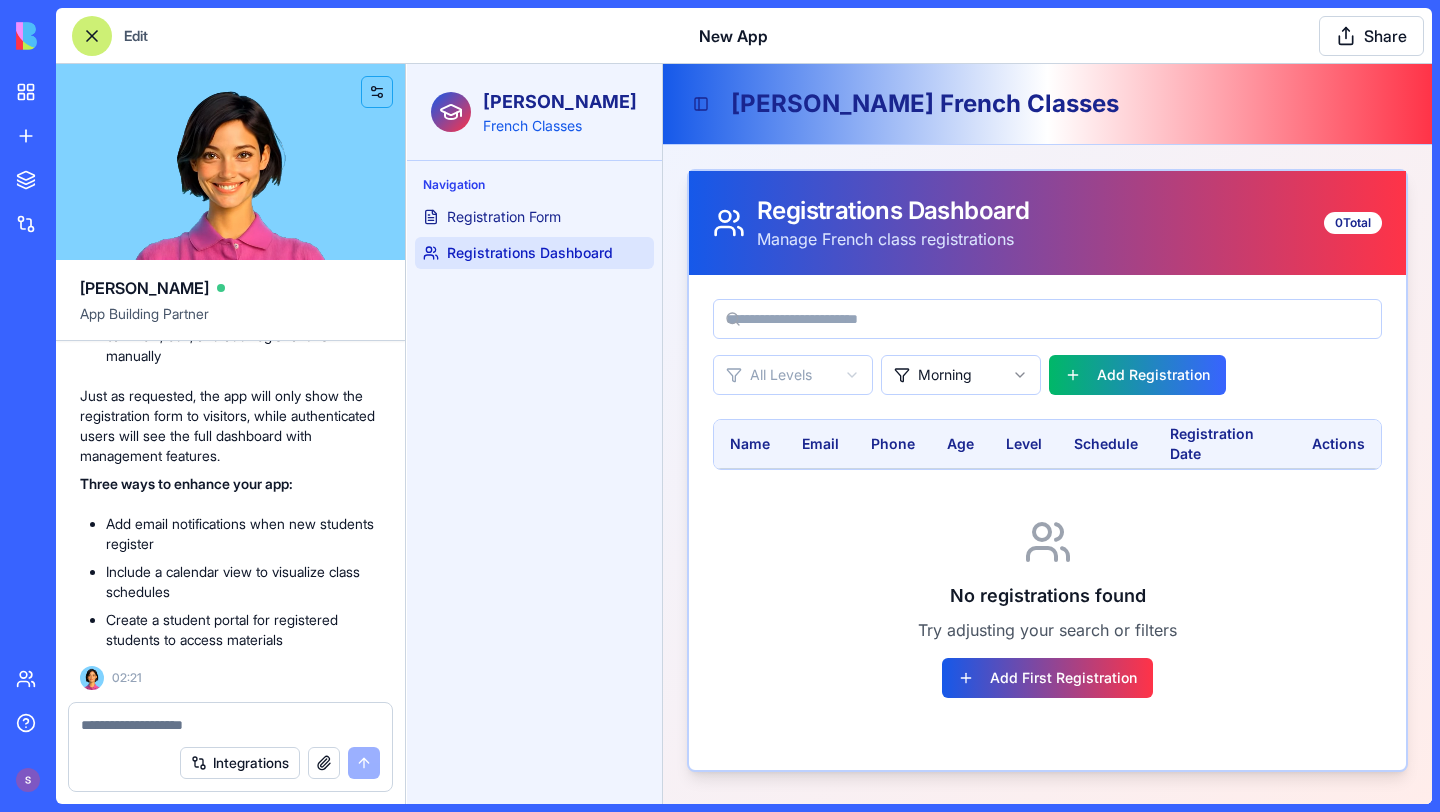 click on "Edit" at bounding box center [136, 36] 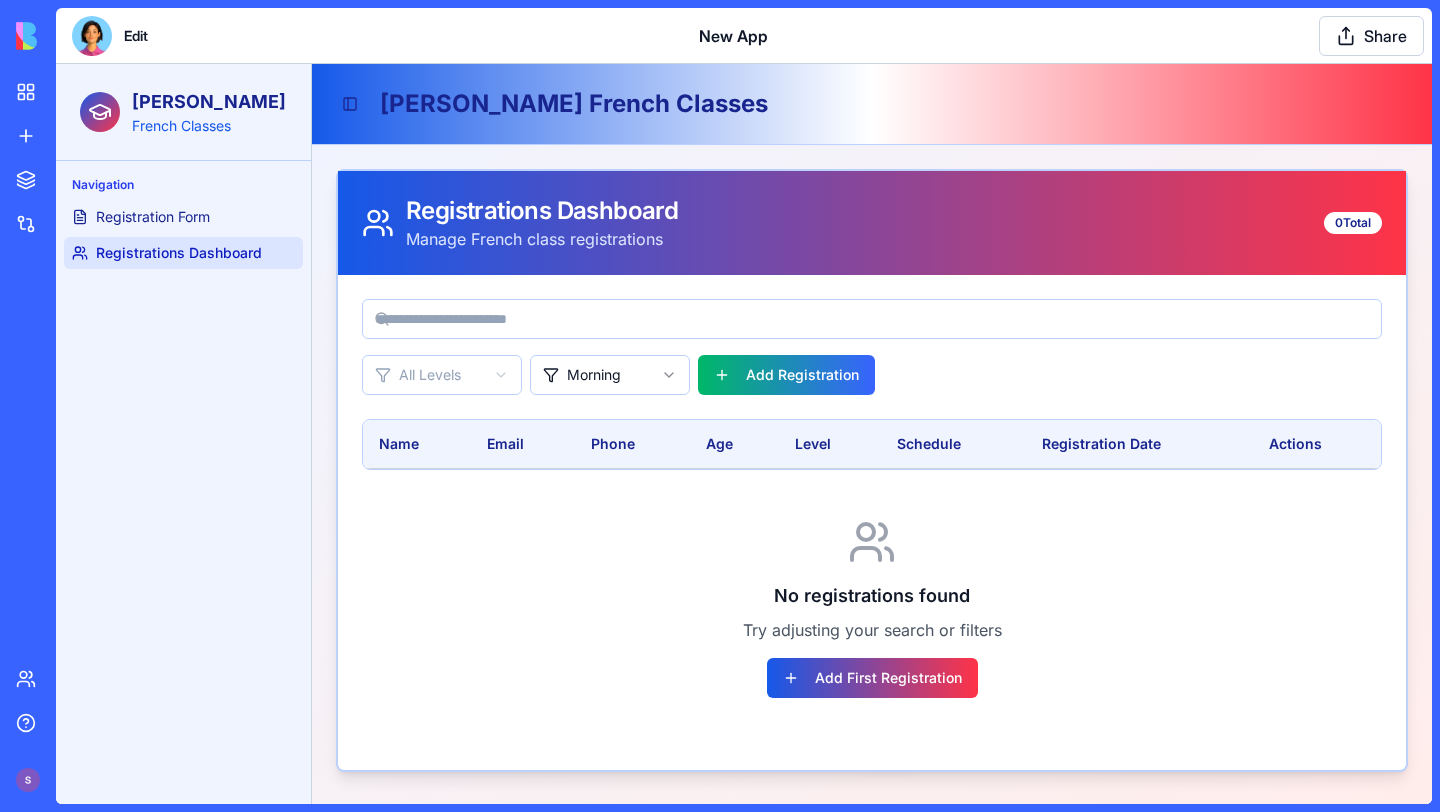 click on "Sawaranjeet Kaur French Classes Navigation Registration Form Registrations Dashboard Toggle Sidebar Sawaranjeet Kaur French Classes Registrations Dashboard Manage French class registrations 0  Total All Levels Morning Add Registration Name Email Phone Age Level Schedule Registration Date Actions No registrations found Try adjusting your search or filters Add First Registration" at bounding box center [744, 434] 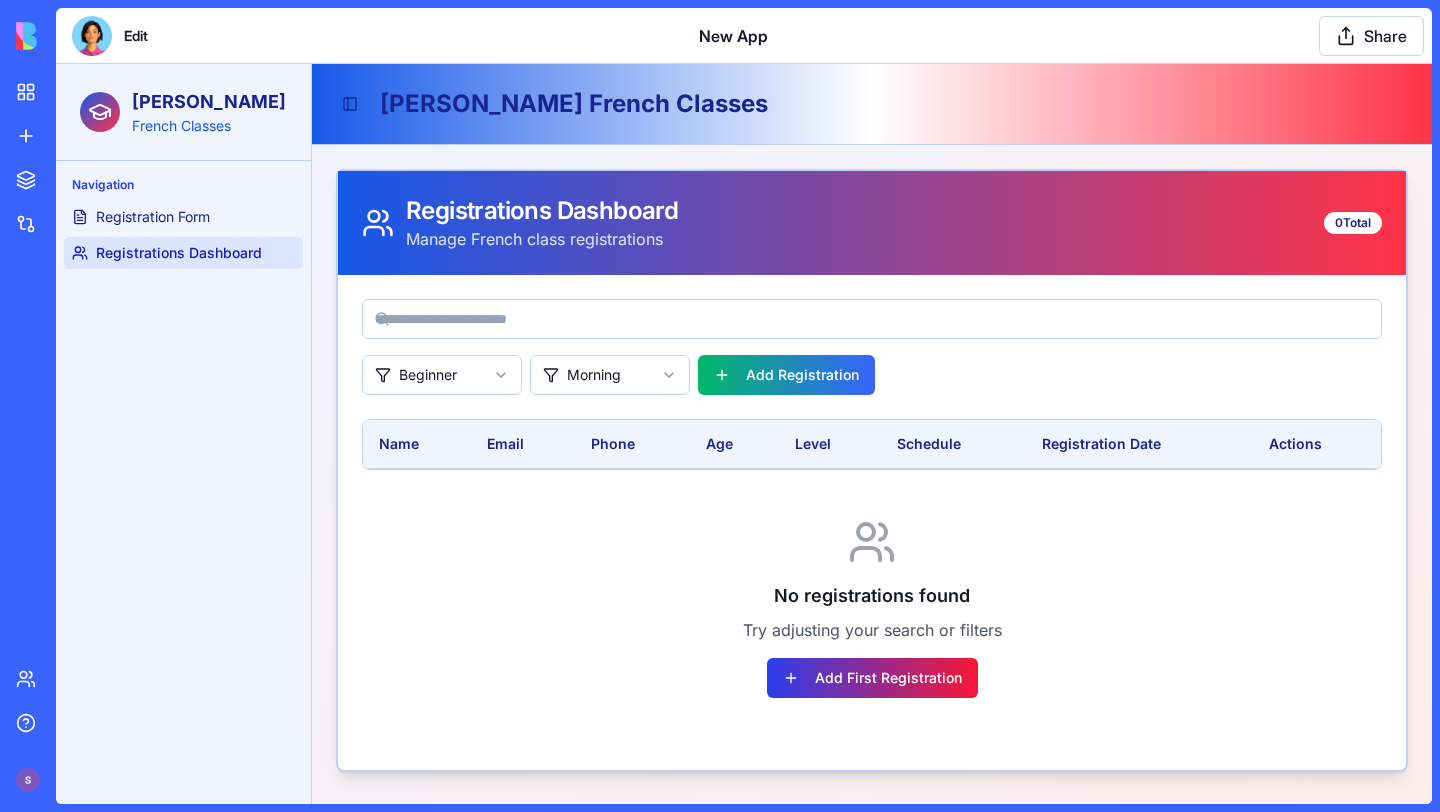 click on "Add First Registration" at bounding box center [872, 678] 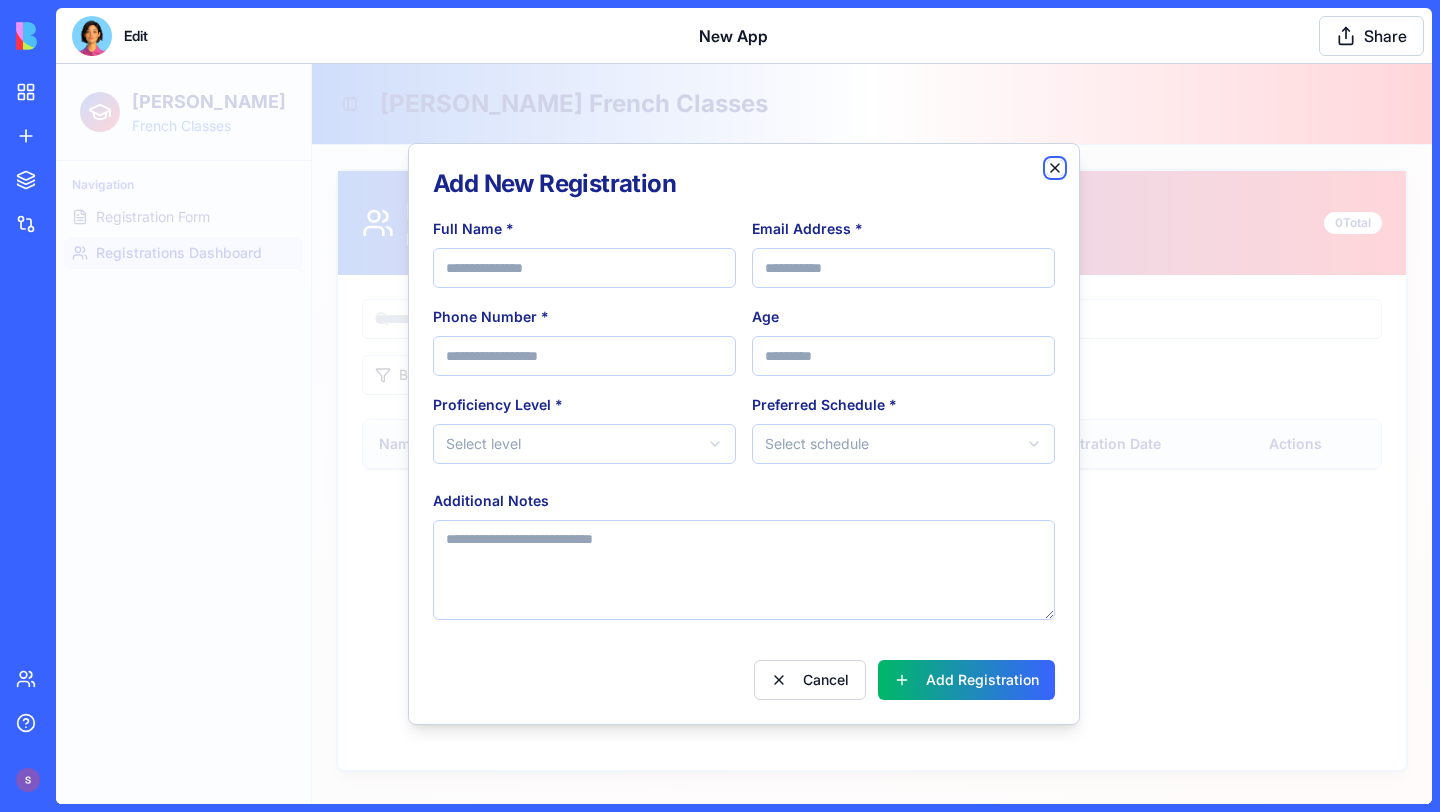 click 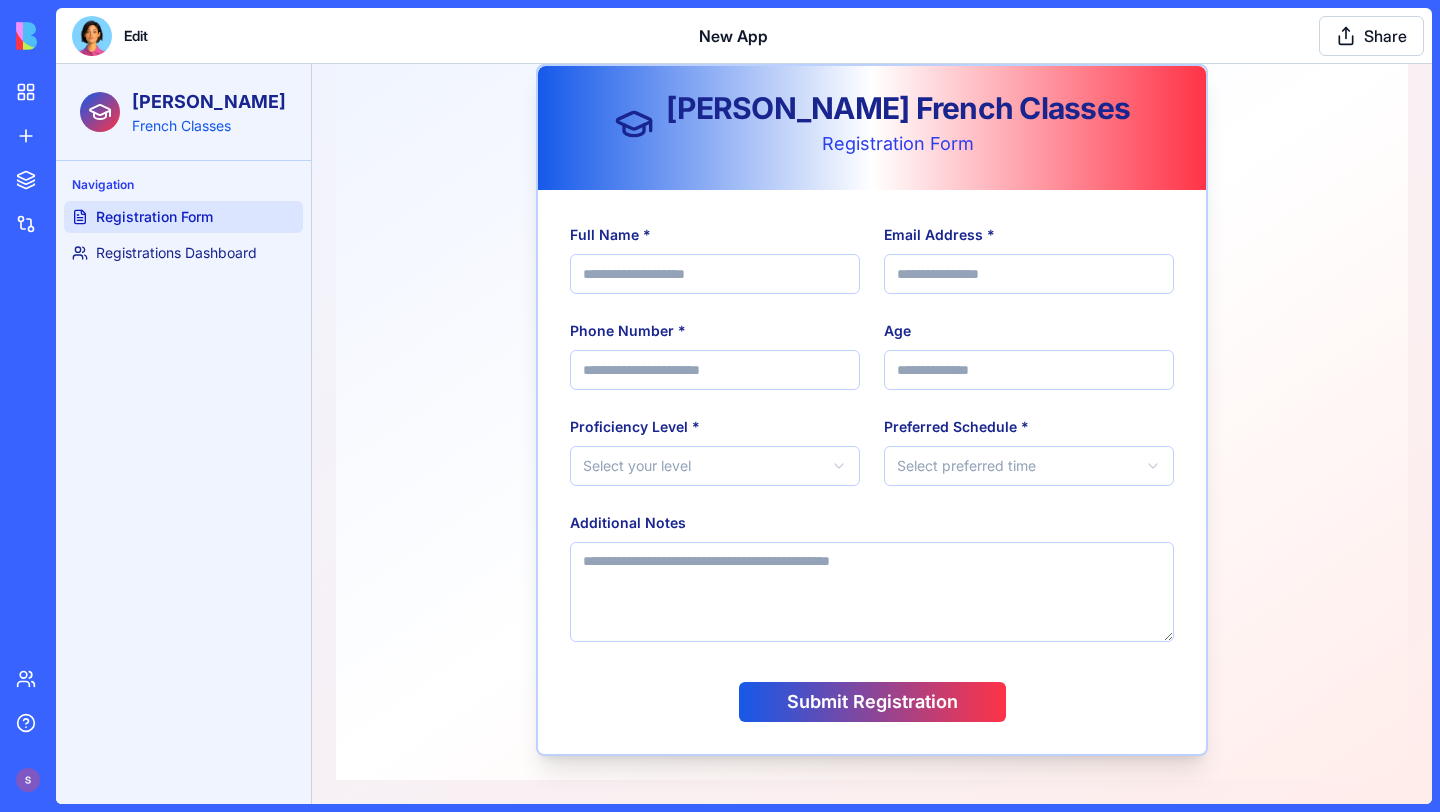scroll, scrollTop: 0, scrollLeft: 0, axis: both 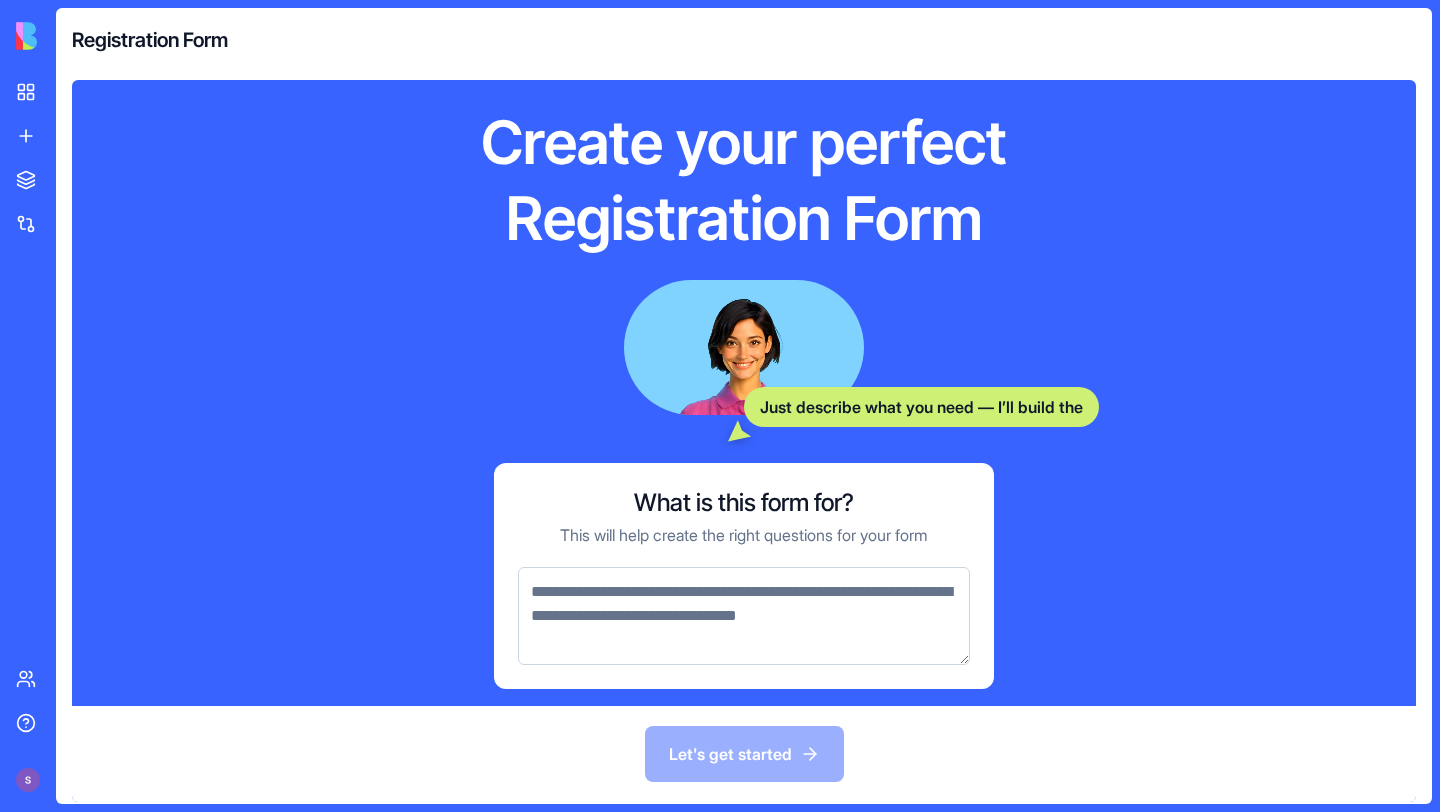 click at bounding box center (744, 616) 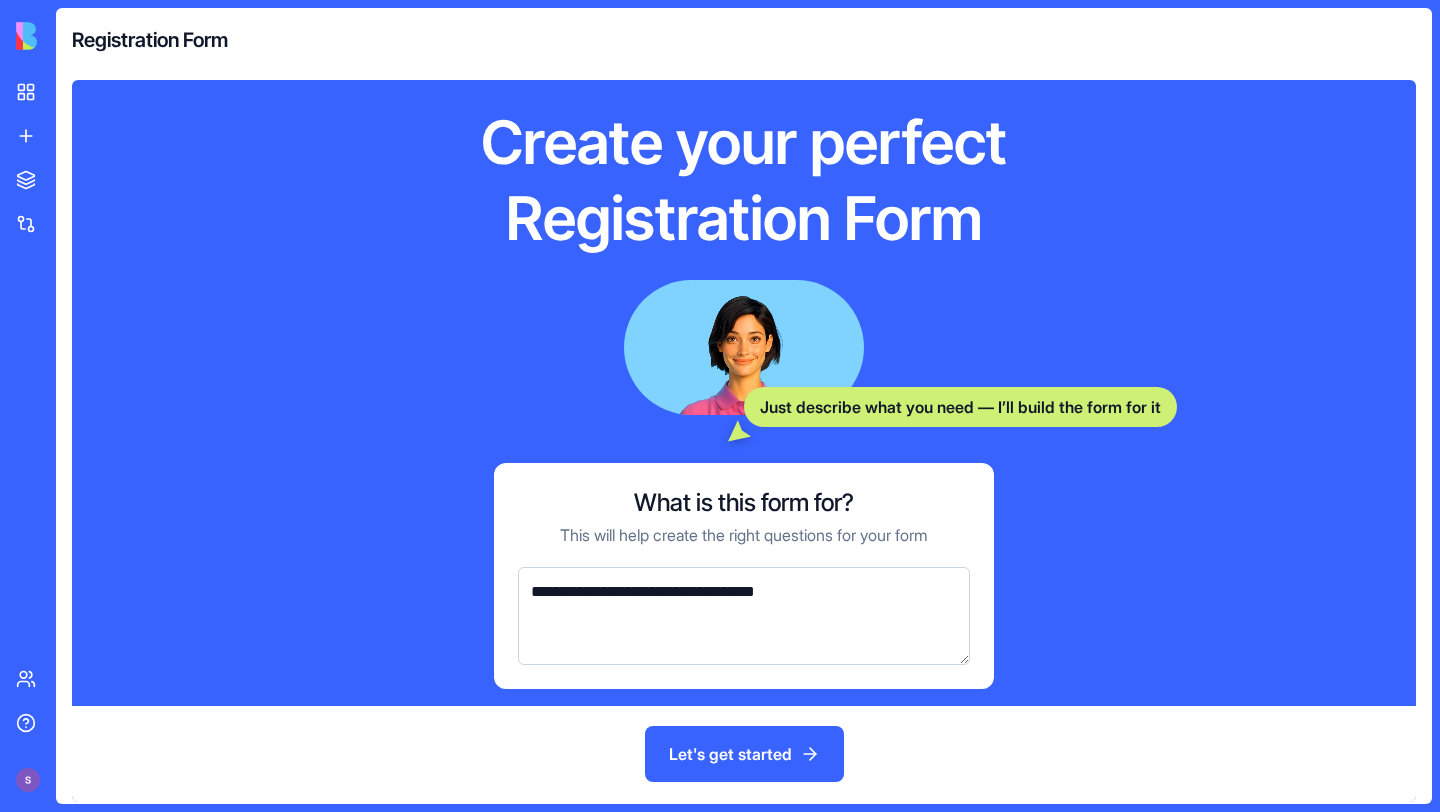 click on "**********" at bounding box center [744, 616] 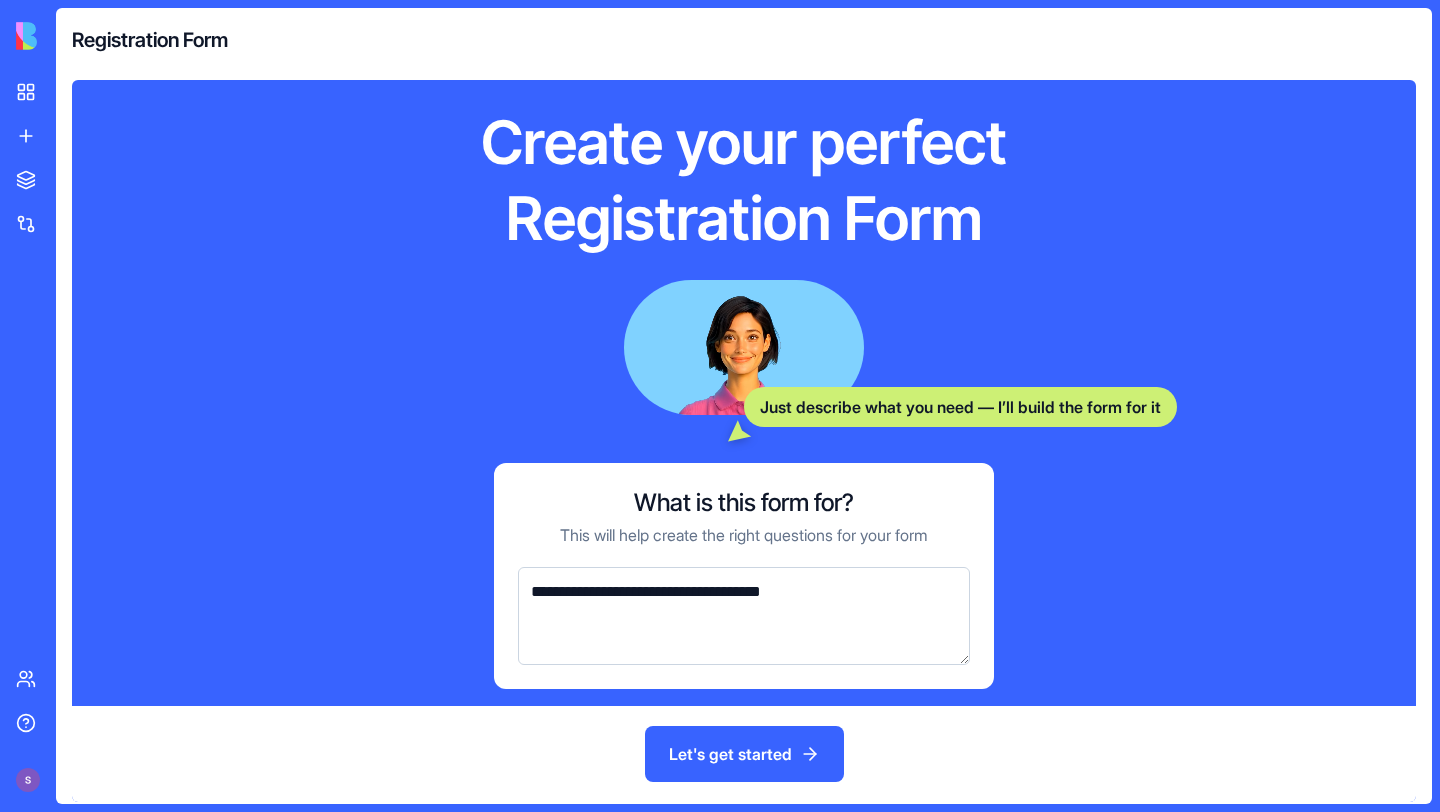 click on "**********" at bounding box center (744, 616) 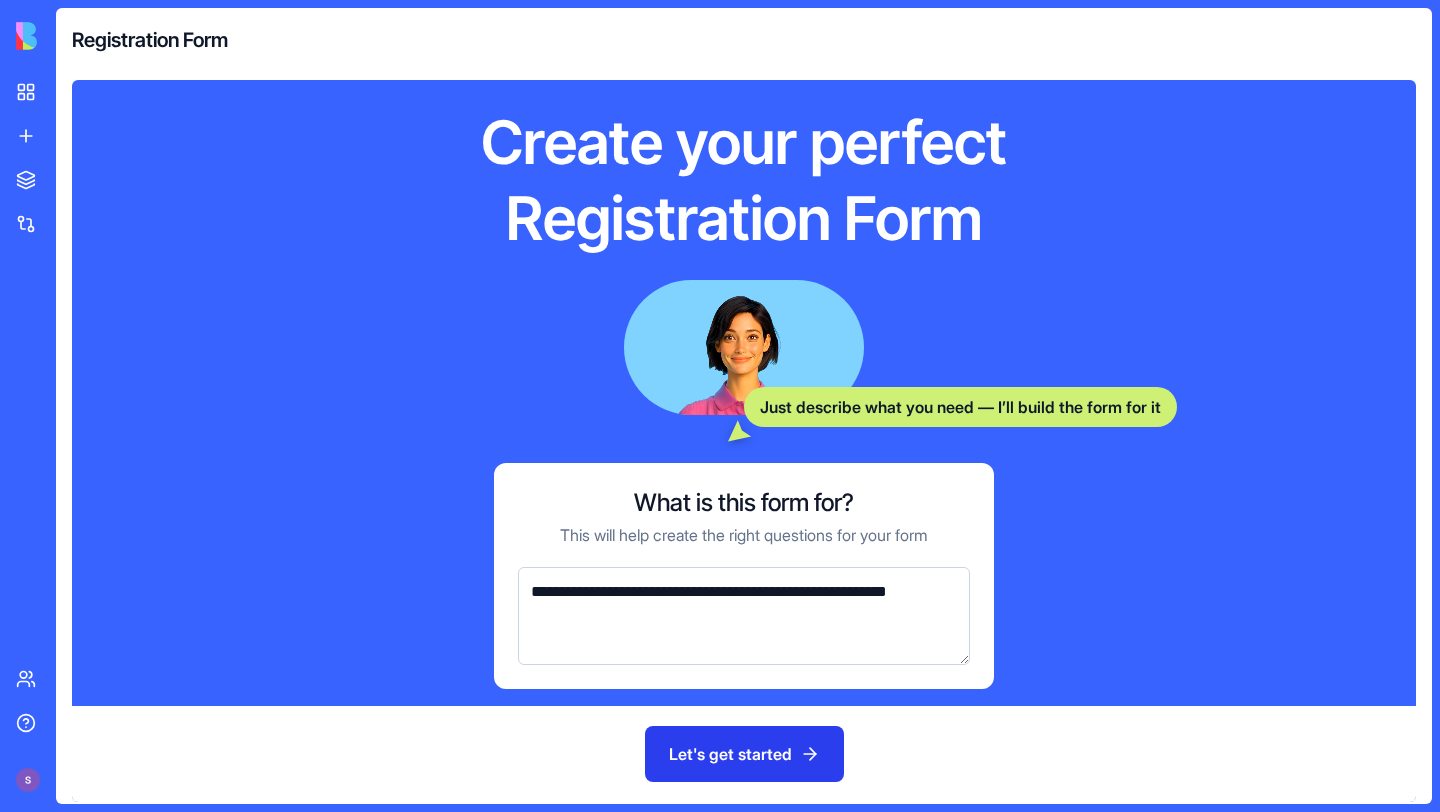 type on "**********" 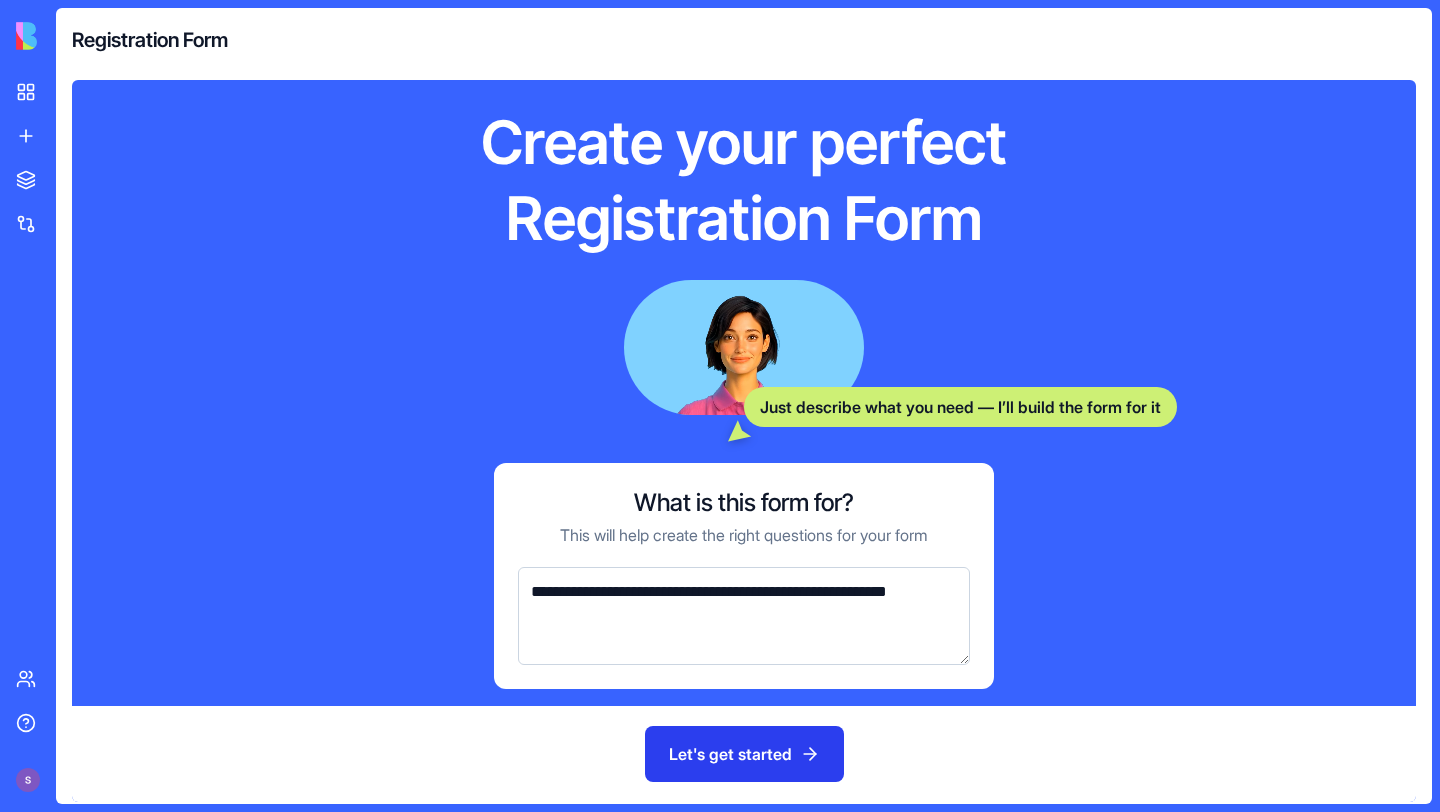 click on "Let's get started" at bounding box center (744, 754) 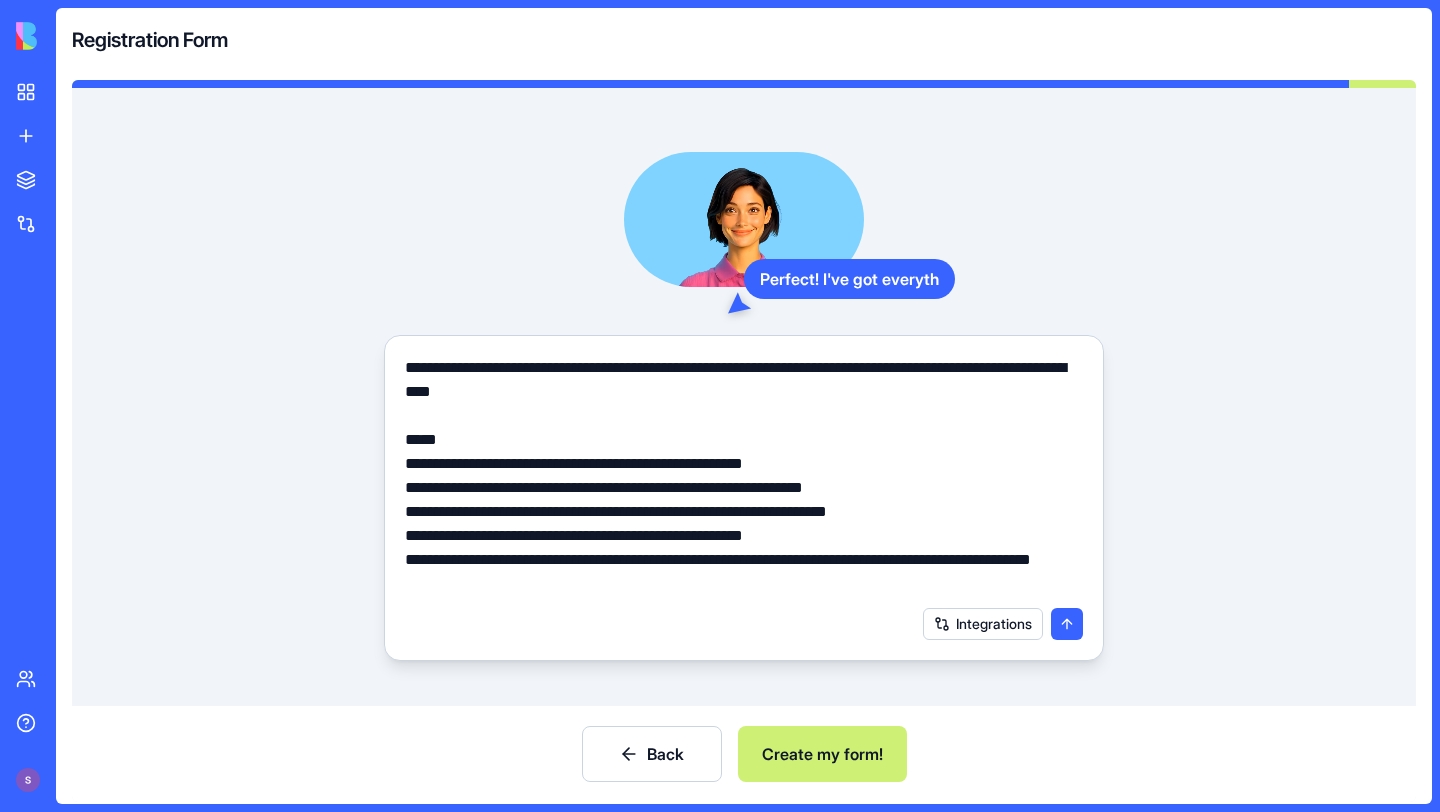 click on "Create my form!" at bounding box center (822, 754) 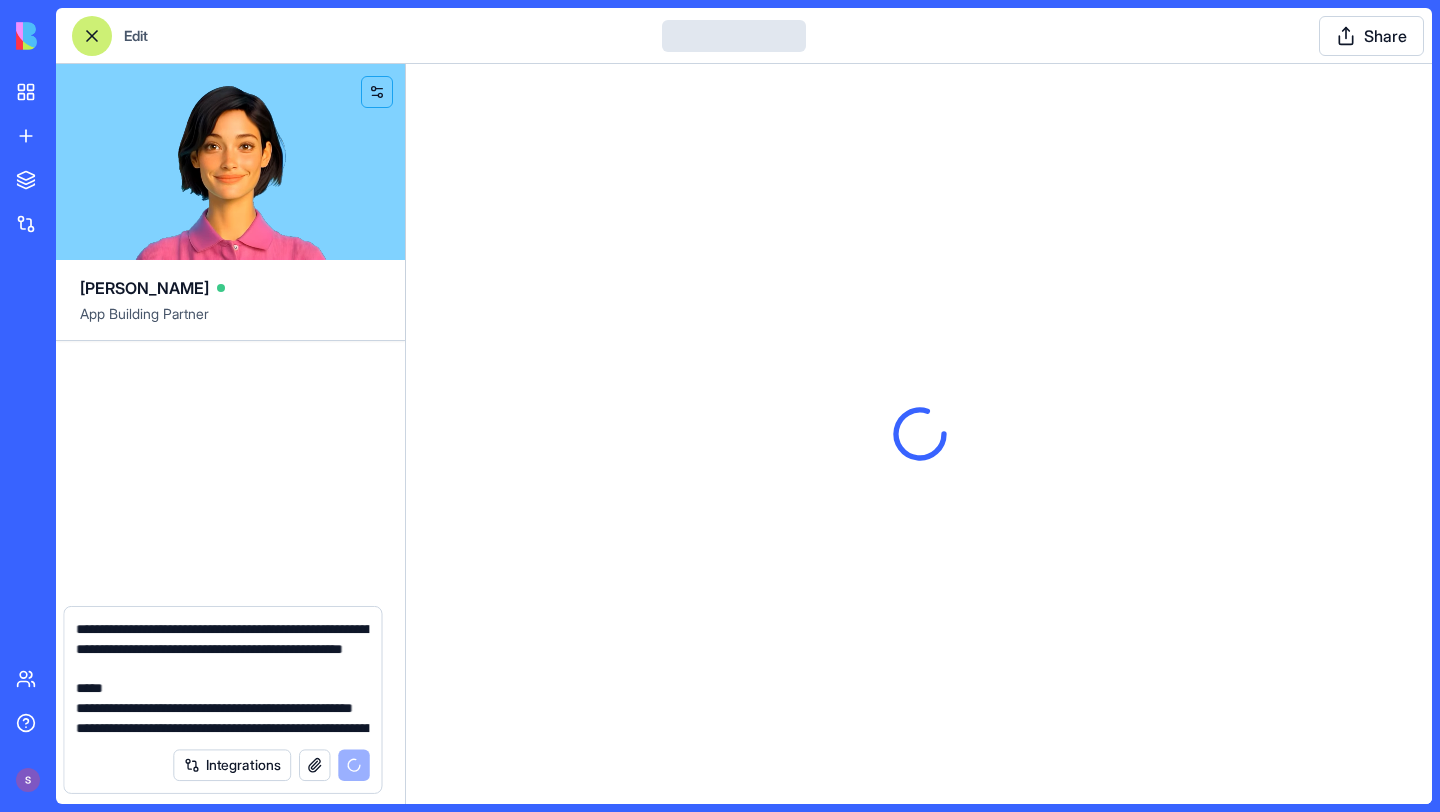 type 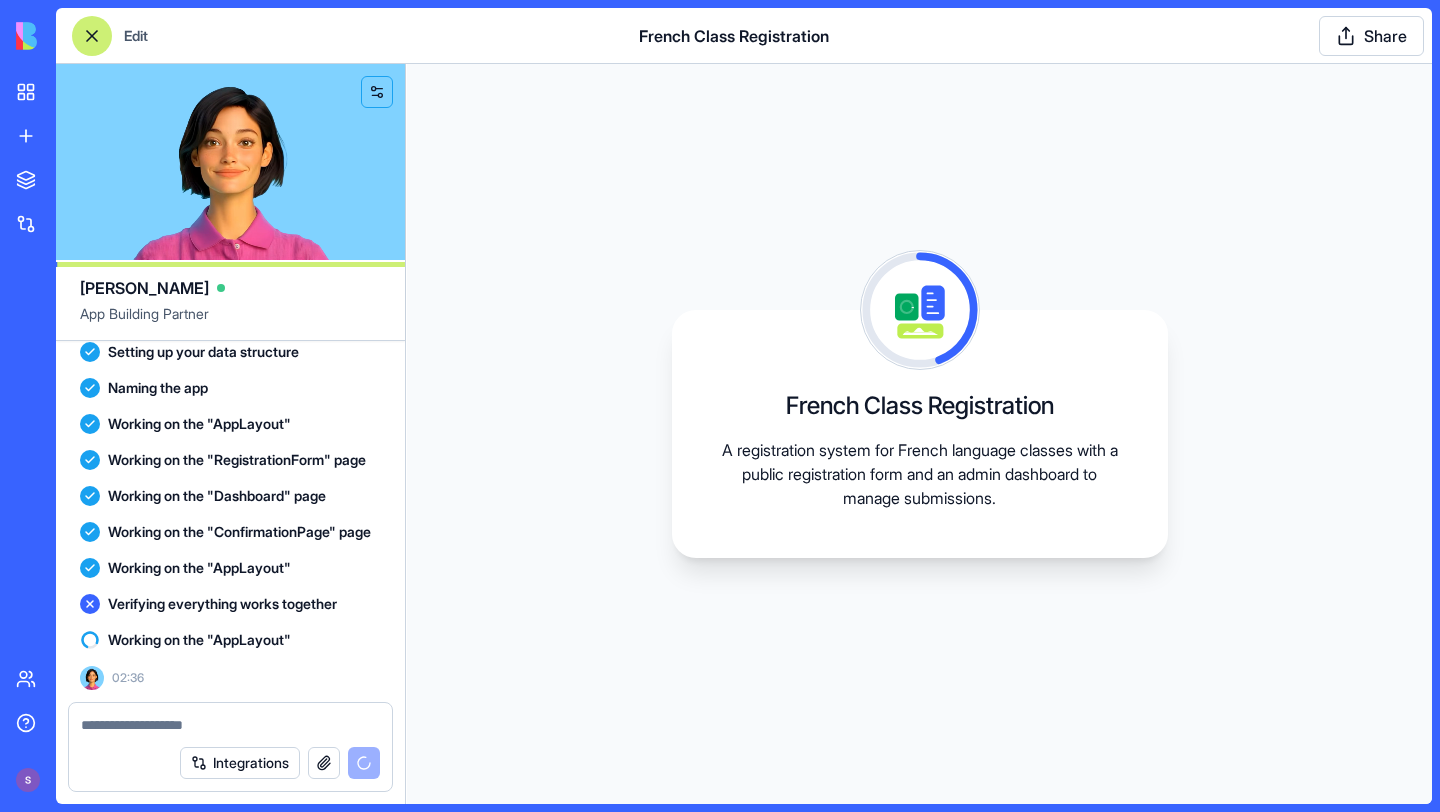 scroll, scrollTop: 547, scrollLeft: 0, axis: vertical 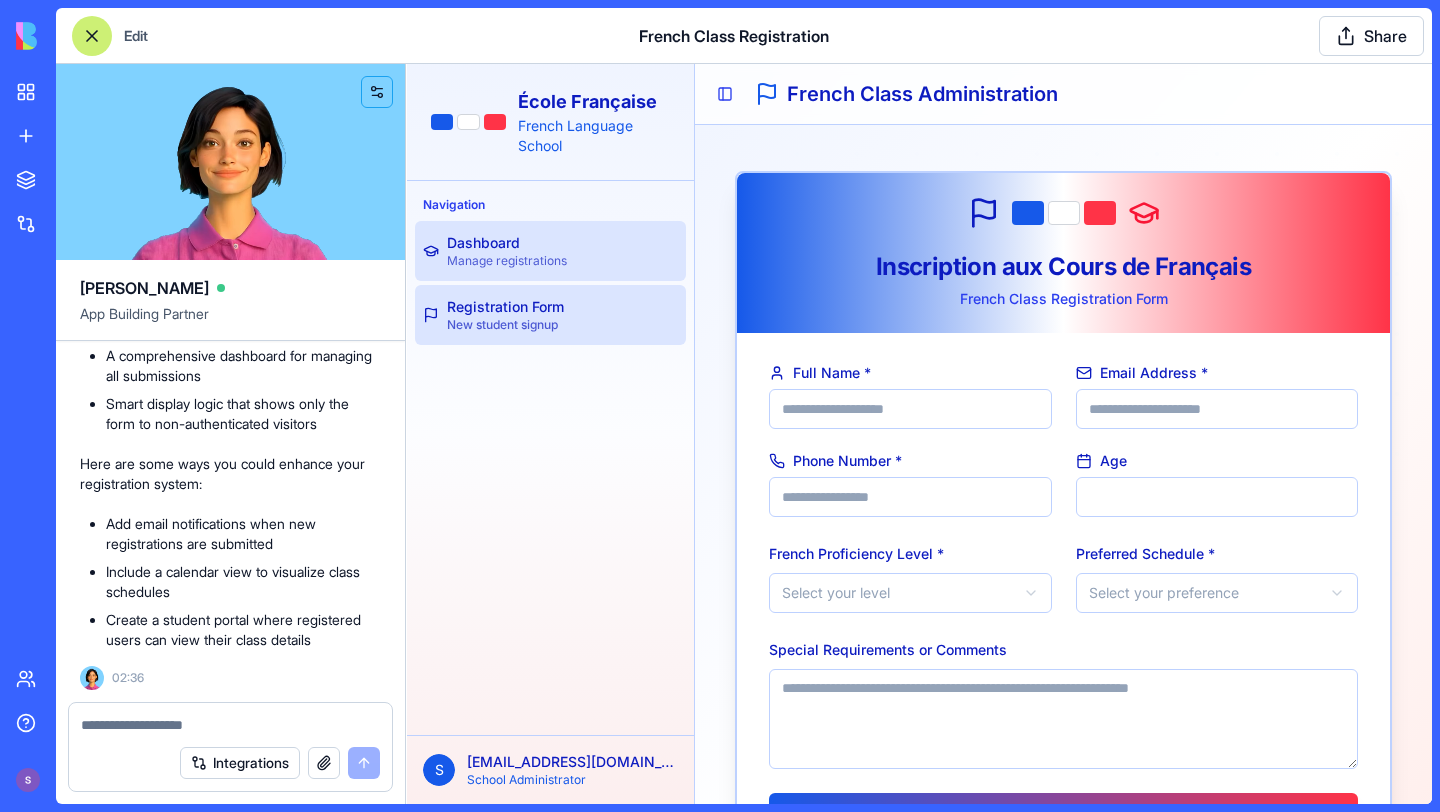 click on "Dashboard Manage registrations" at bounding box center [550, 251] 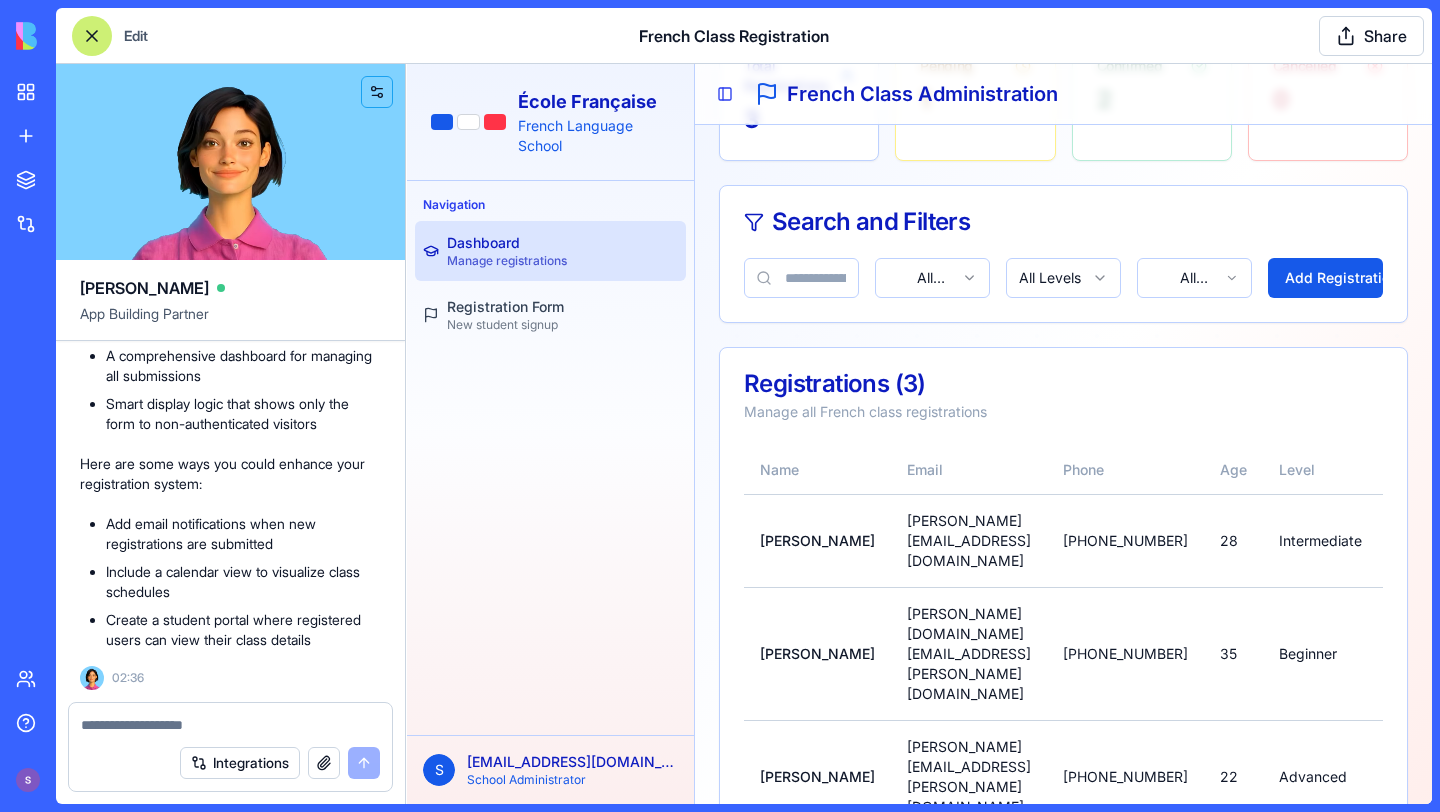 scroll, scrollTop: 135, scrollLeft: 0, axis: vertical 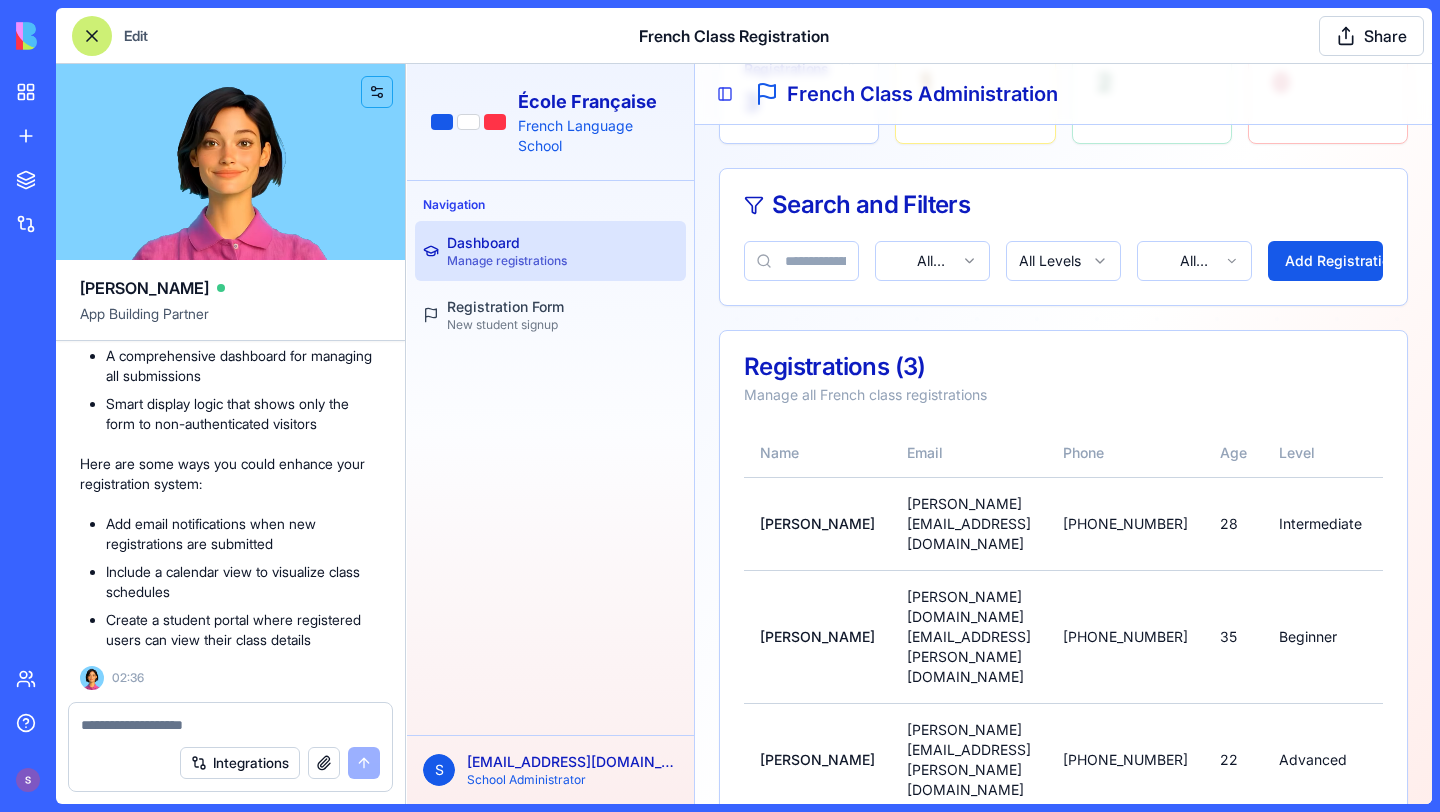 click on "[PERSON_NAME][EMAIL_ADDRESS][DOMAIN_NAME]" at bounding box center (969, 523) 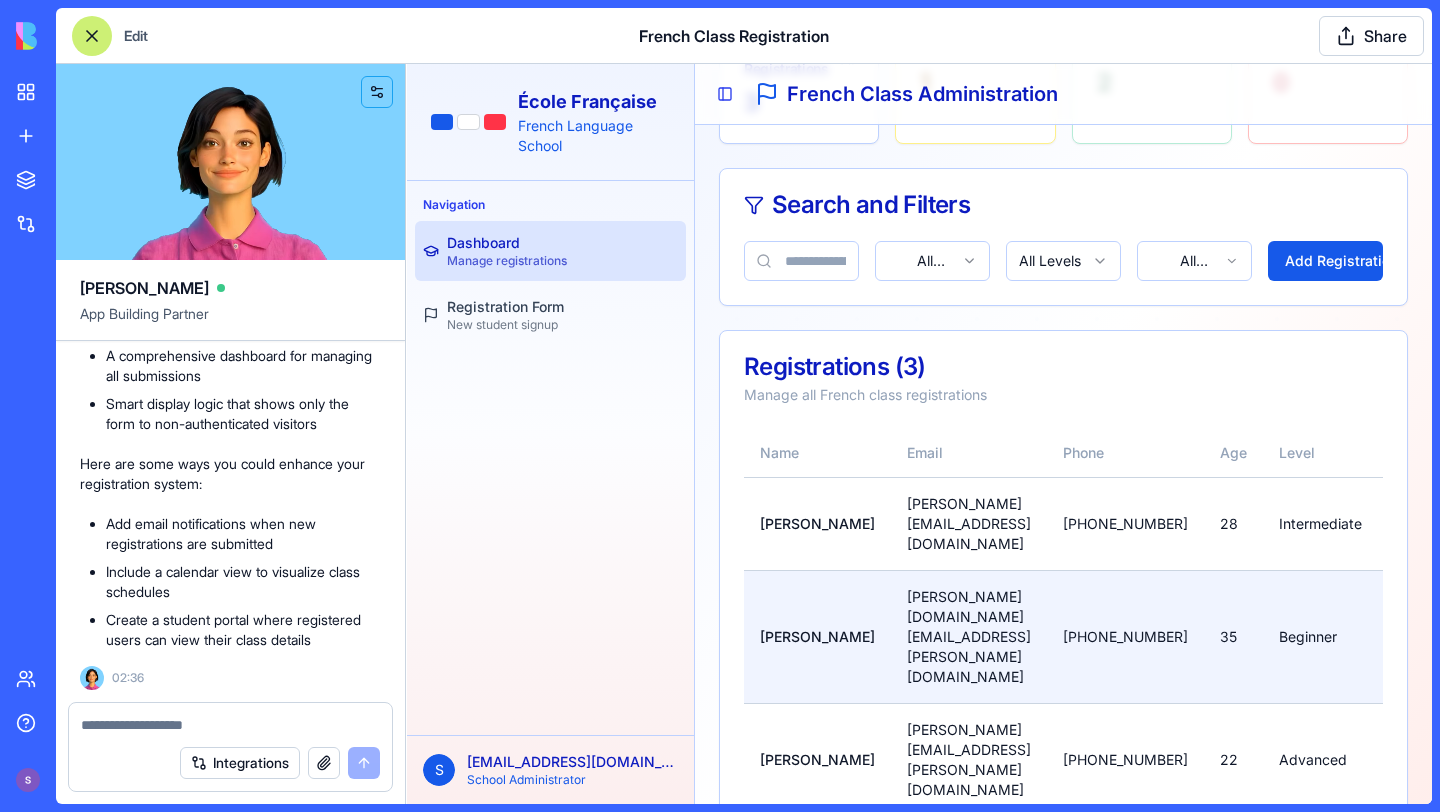 click on "[PERSON_NAME][DOMAIN_NAME][EMAIL_ADDRESS][PERSON_NAME][DOMAIN_NAME]" at bounding box center [969, 636] 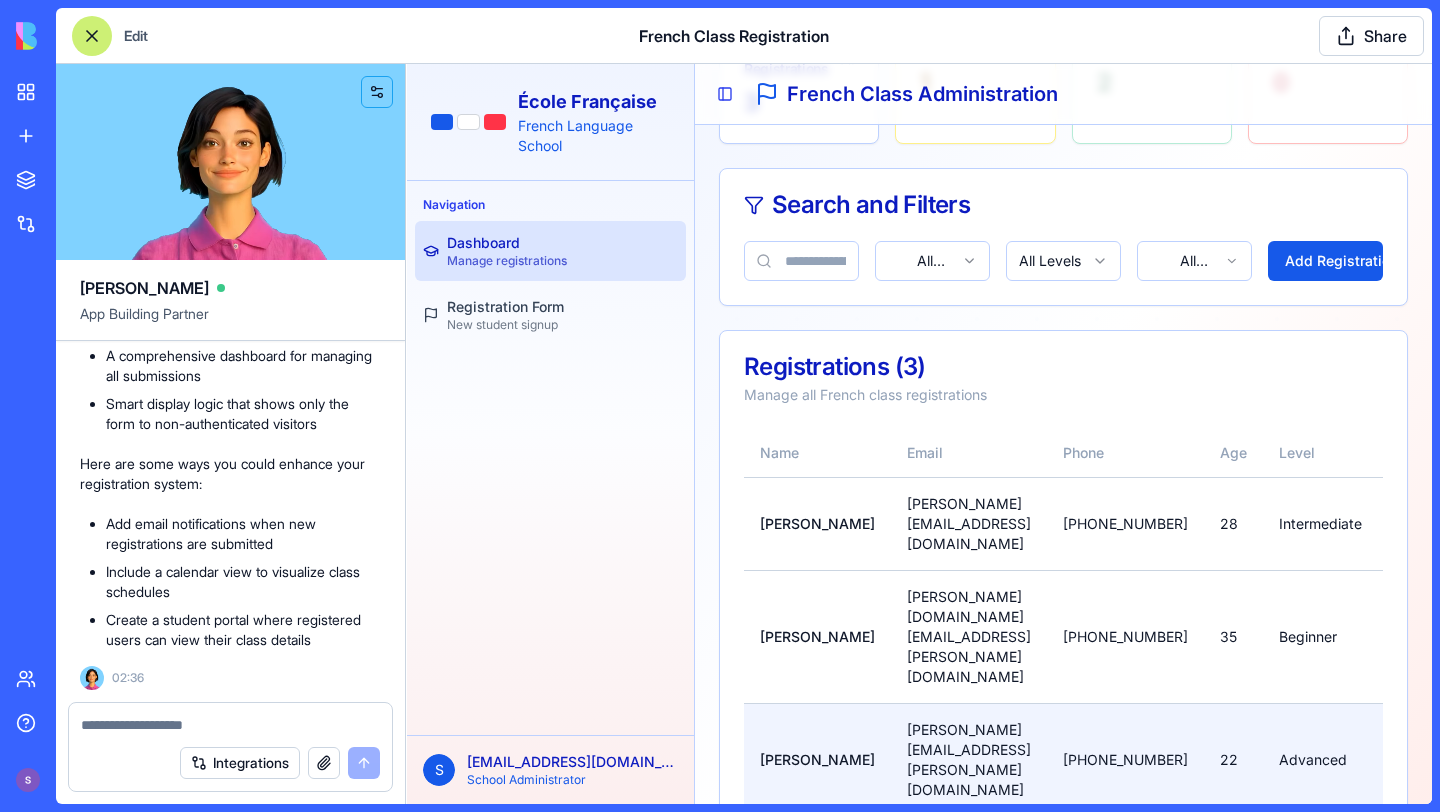 click on "[PERSON_NAME][EMAIL_ADDRESS][PERSON_NAME][DOMAIN_NAME]" at bounding box center (969, 759) 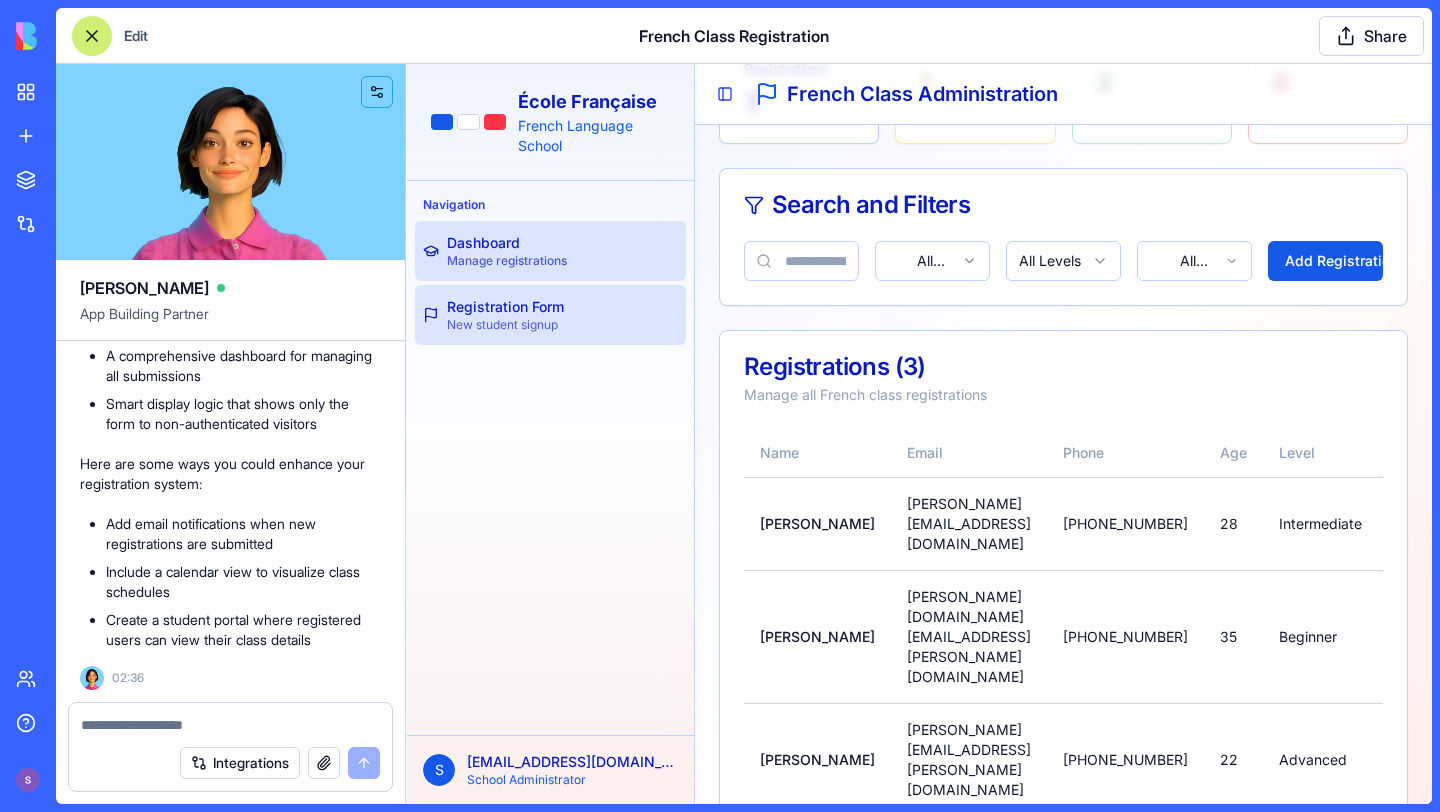 click on "Registration Form" at bounding box center [505, 307] 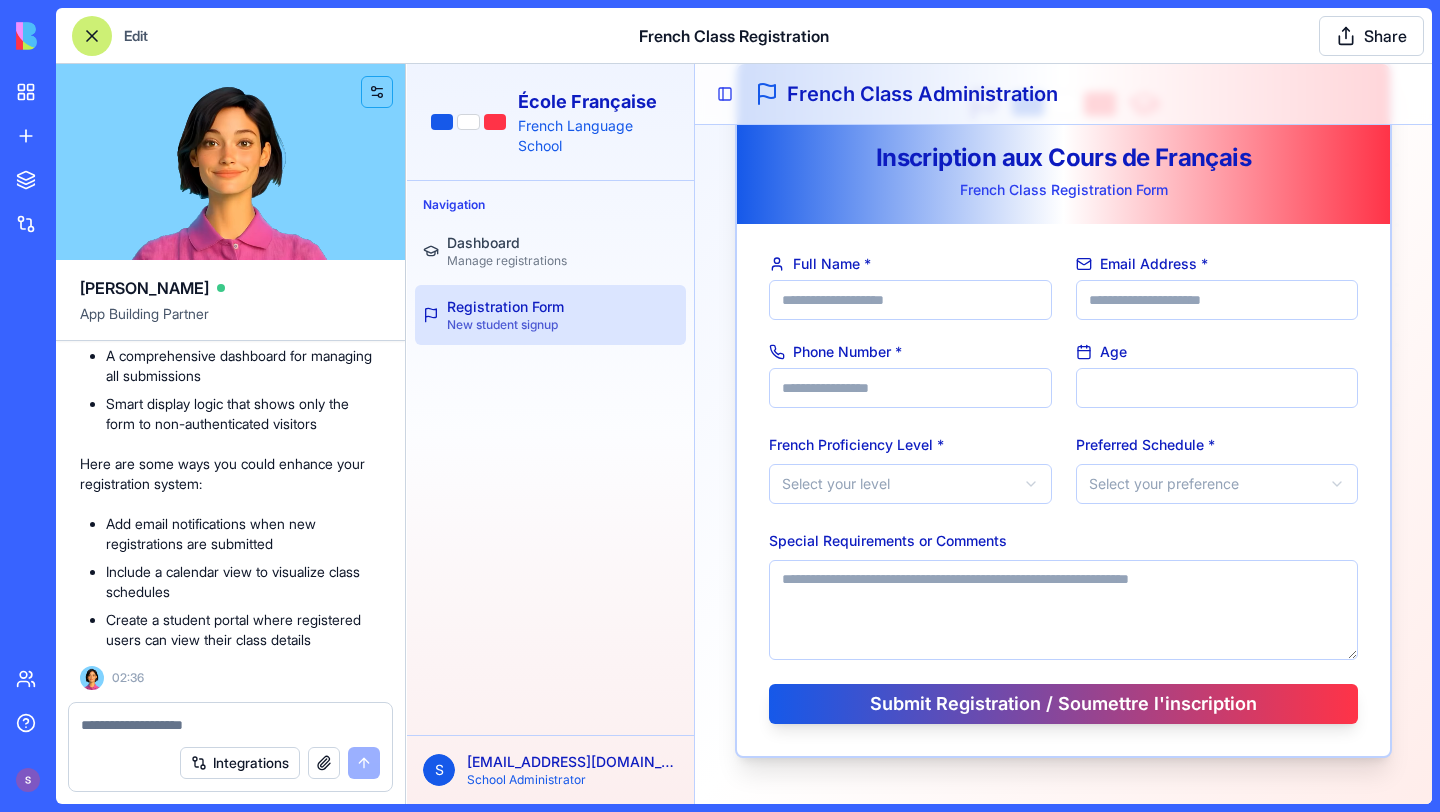 scroll, scrollTop: 109, scrollLeft: 0, axis: vertical 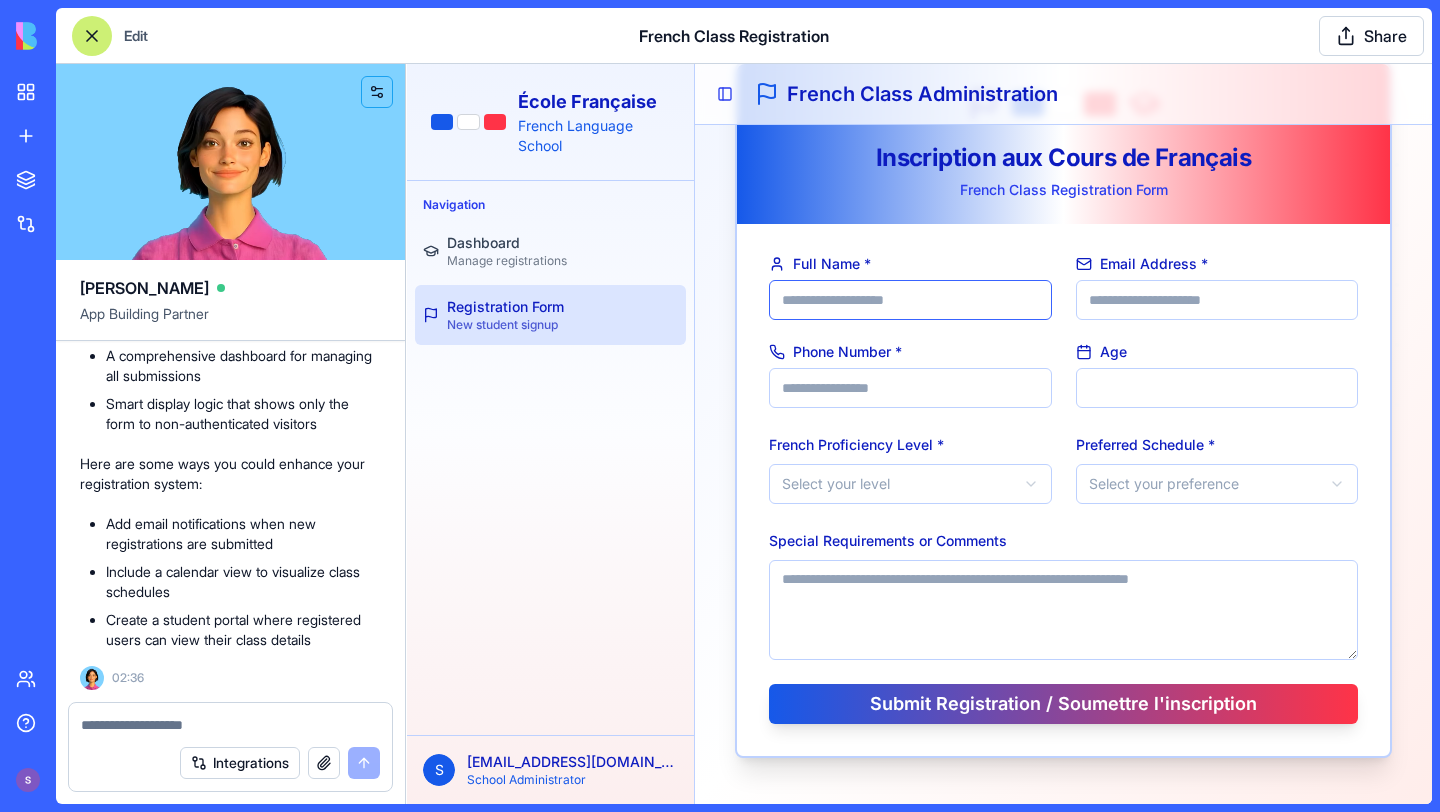click on "Full Name *" at bounding box center (910, 300) 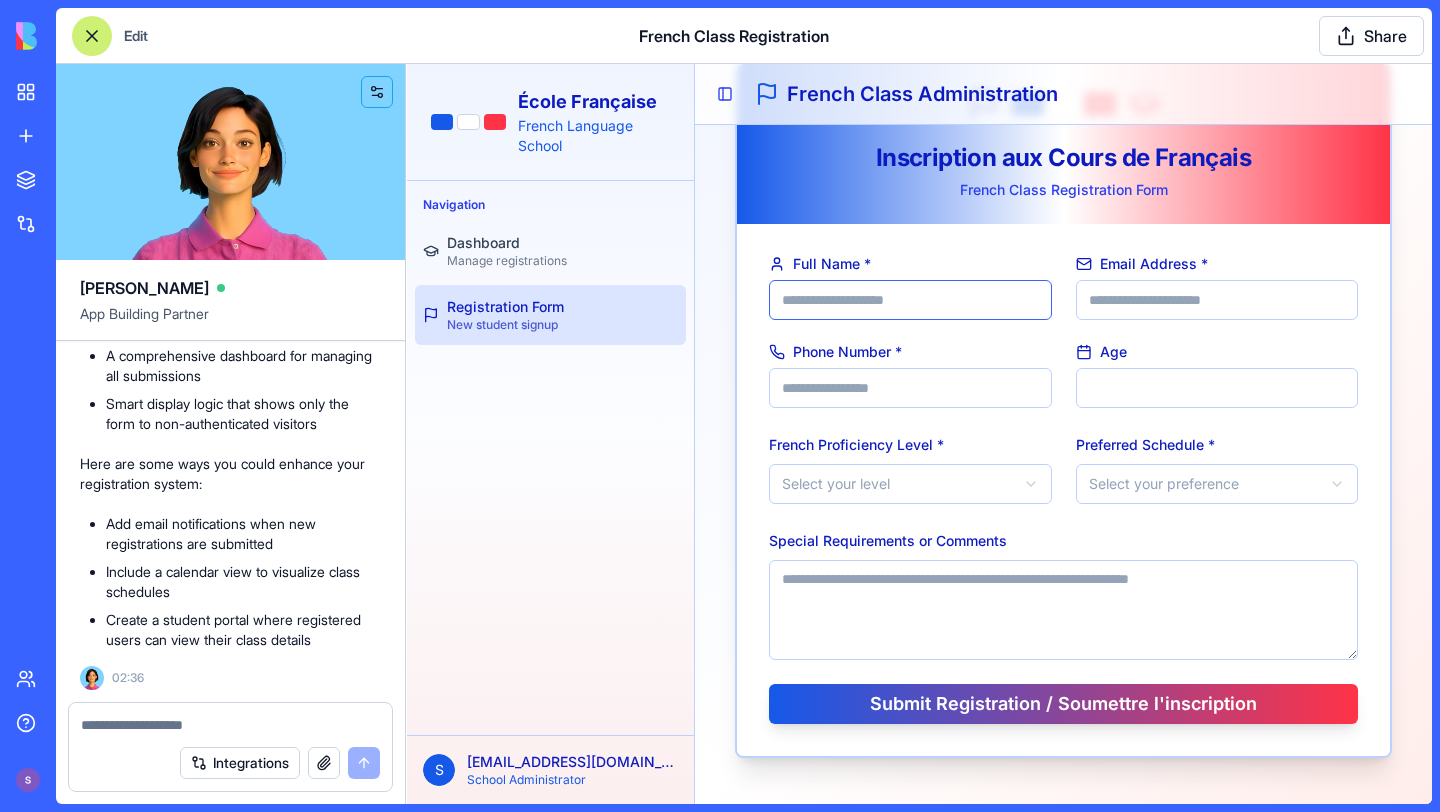 type on "**********" 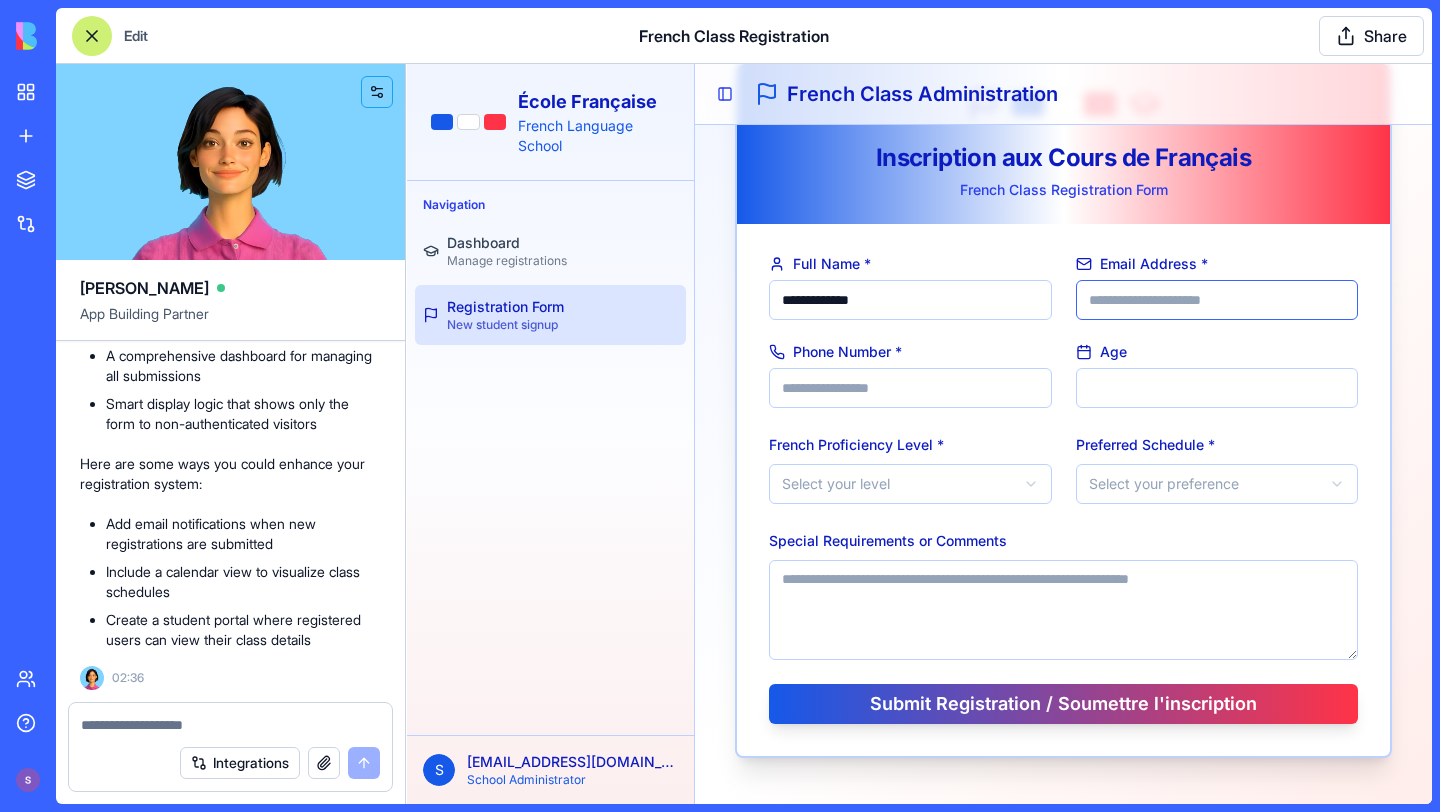 click on "Email Address *" at bounding box center [1217, 300] 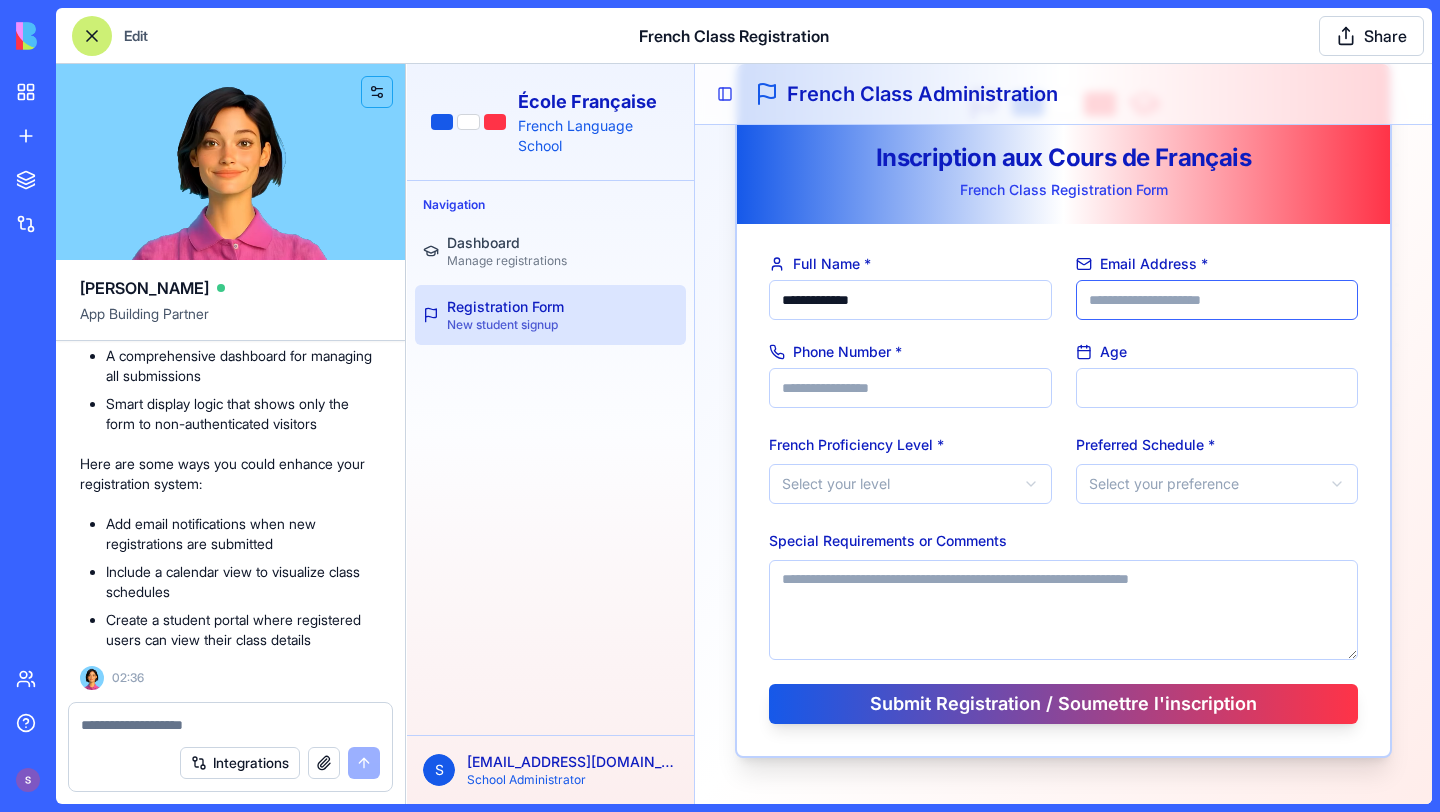 type on "**********" 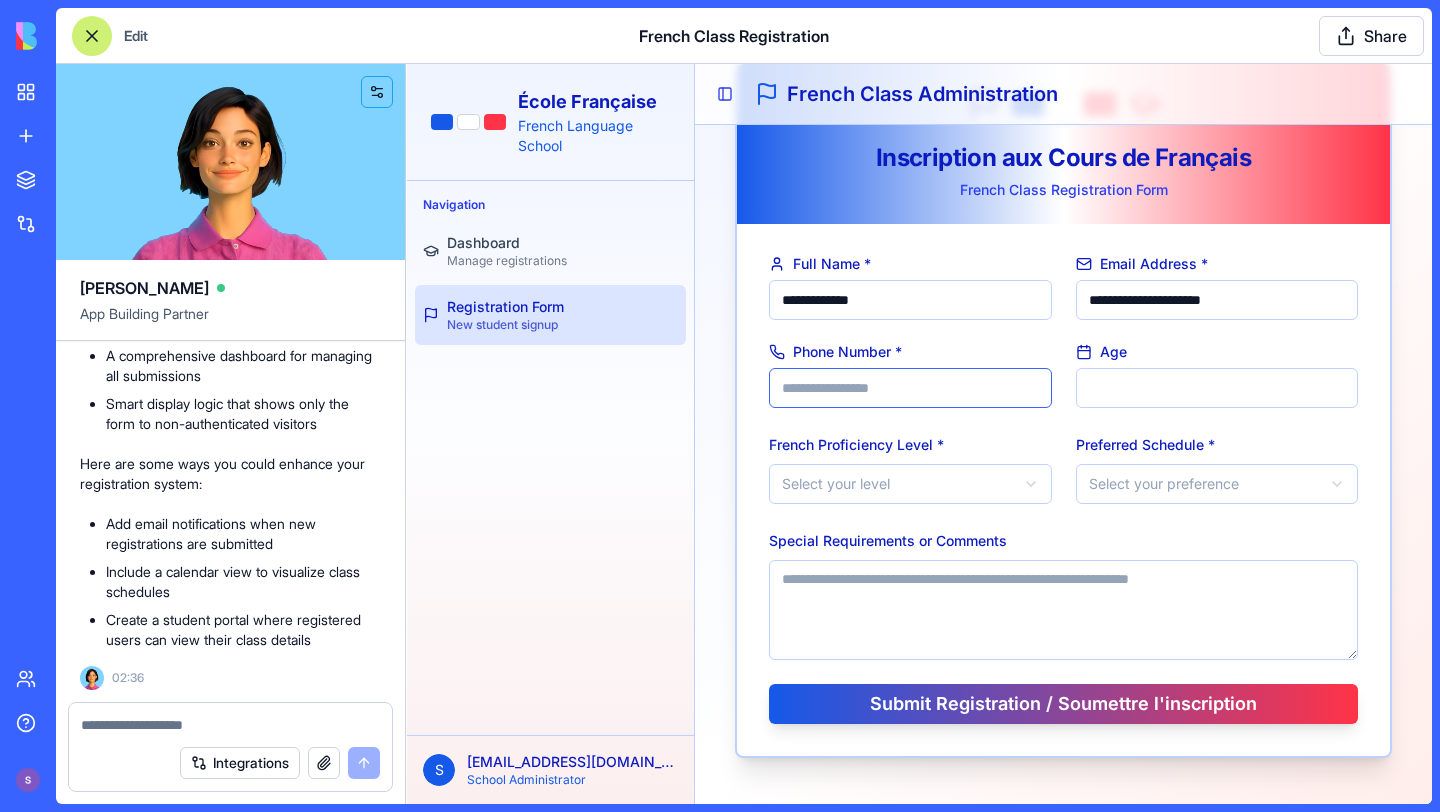 click on "Phone Number *" at bounding box center (910, 388) 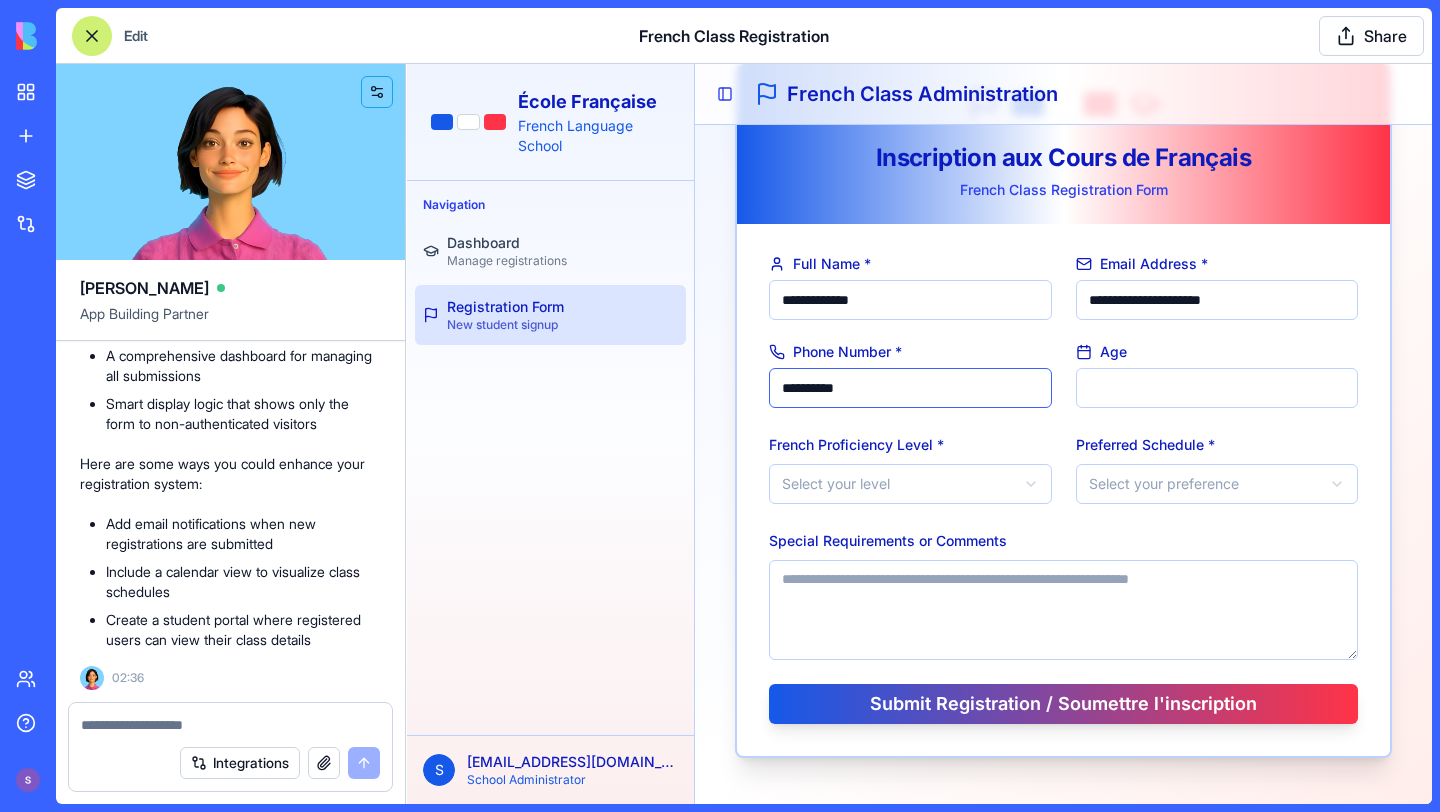 type on "**********" 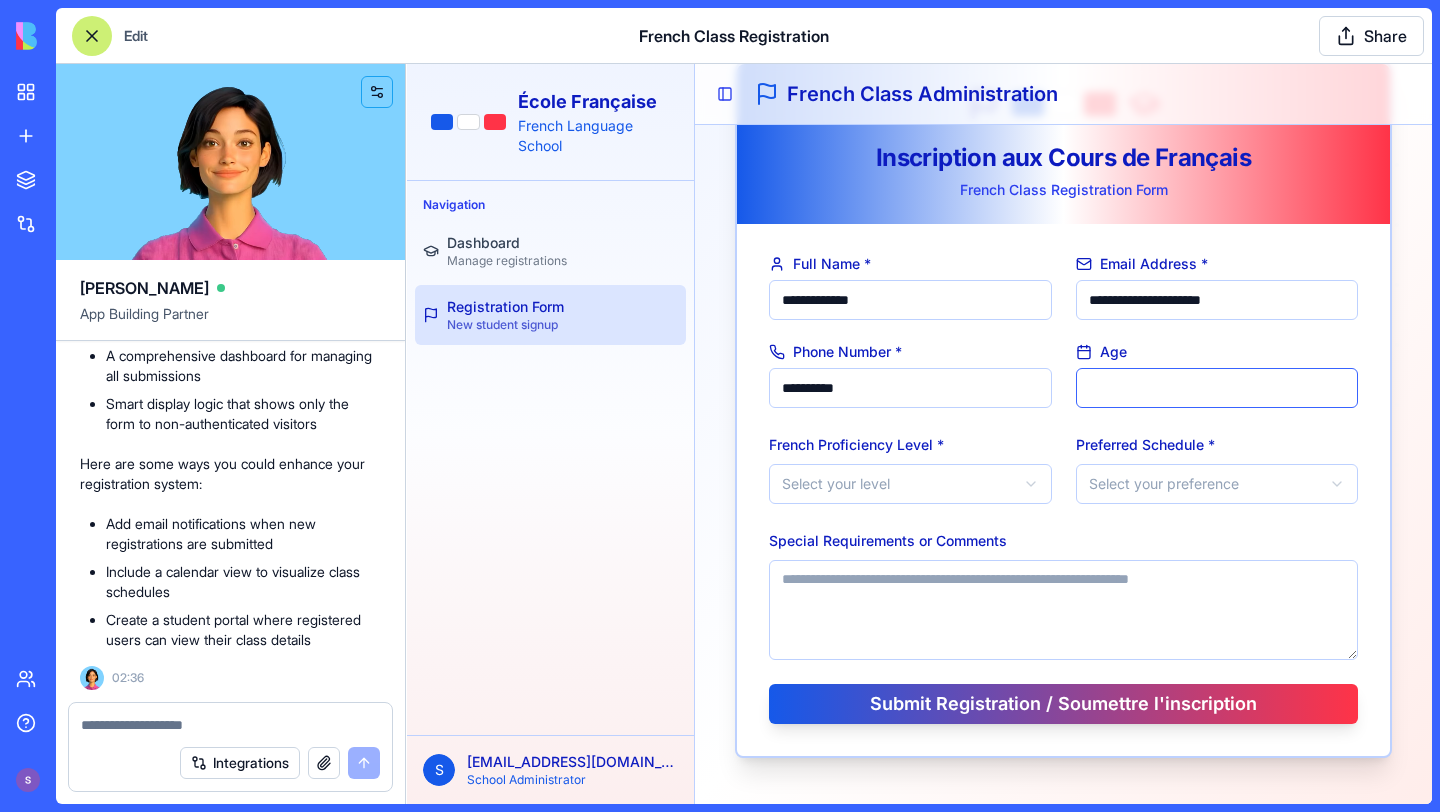 click on "**" at bounding box center [1217, 388] 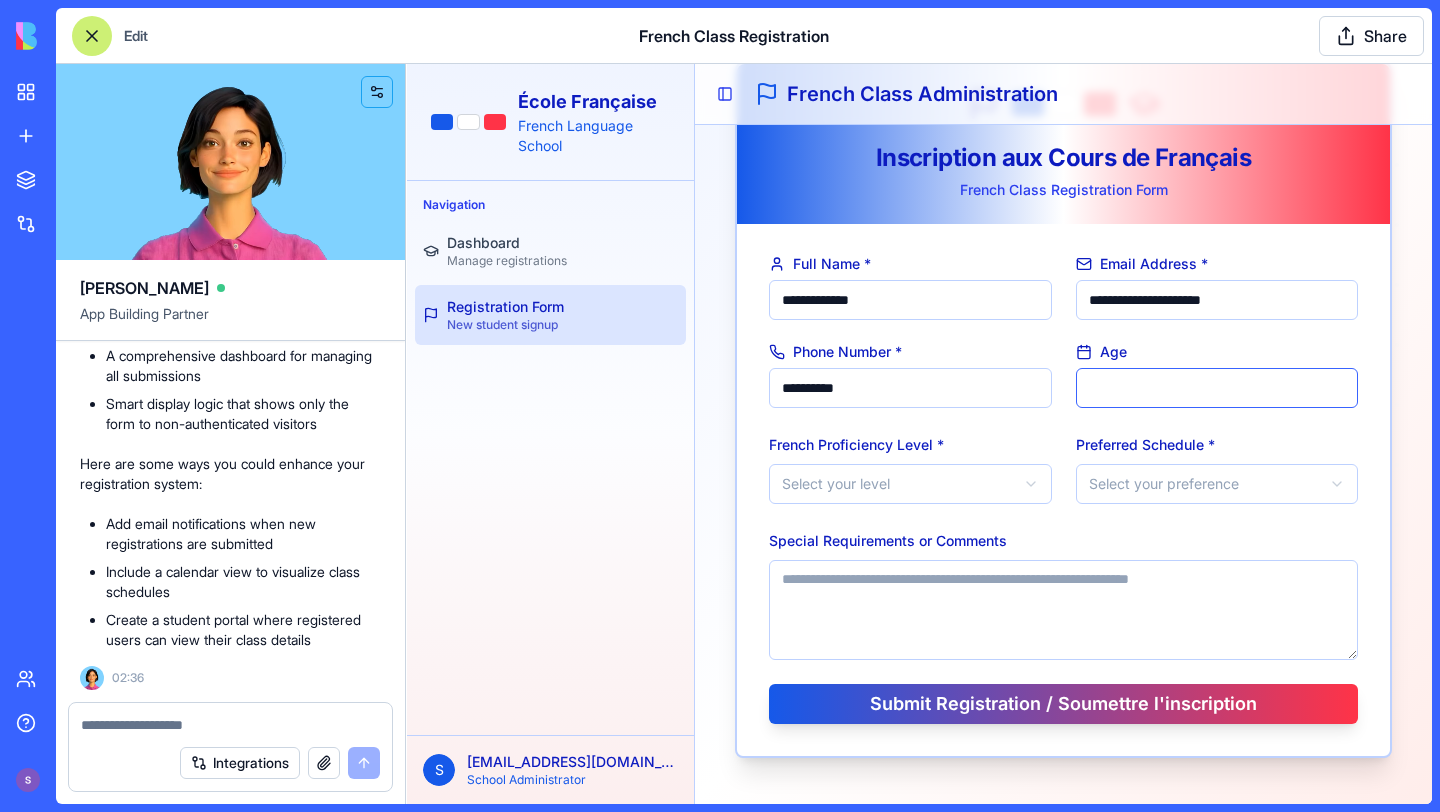 click on "**" at bounding box center [1217, 388] 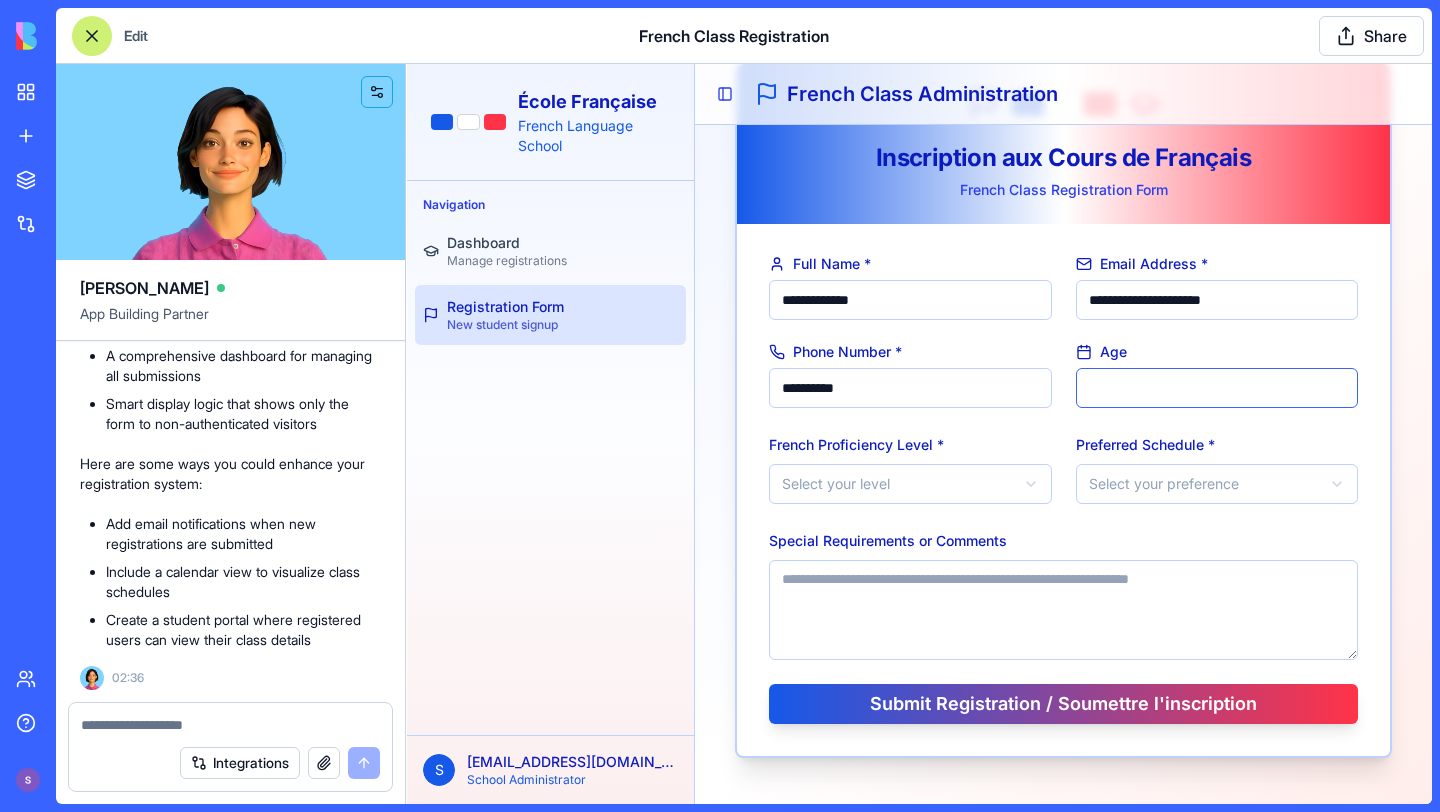 click on "**" at bounding box center (1217, 388) 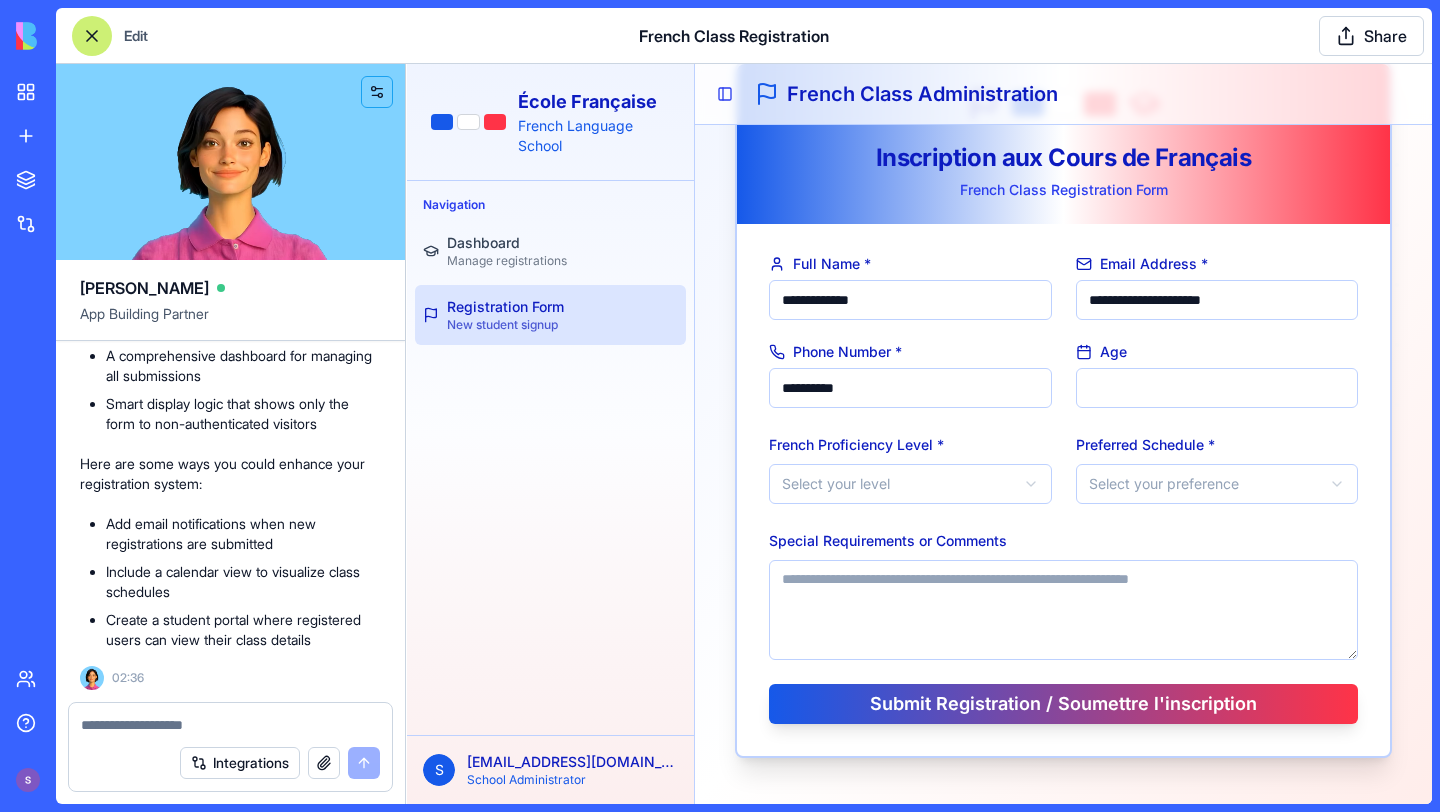 click on "**********" at bounding box center (919, 379) 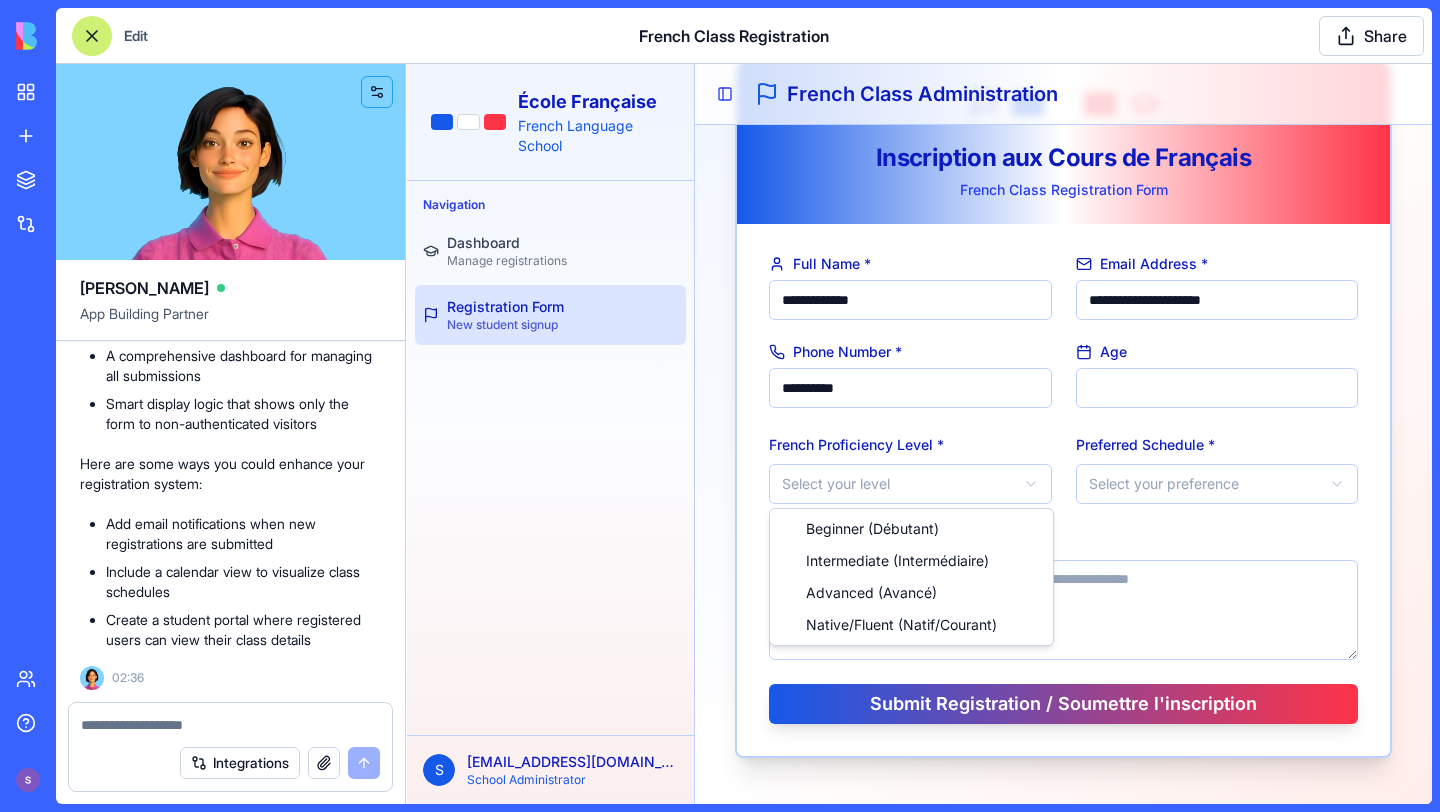 select on "********" 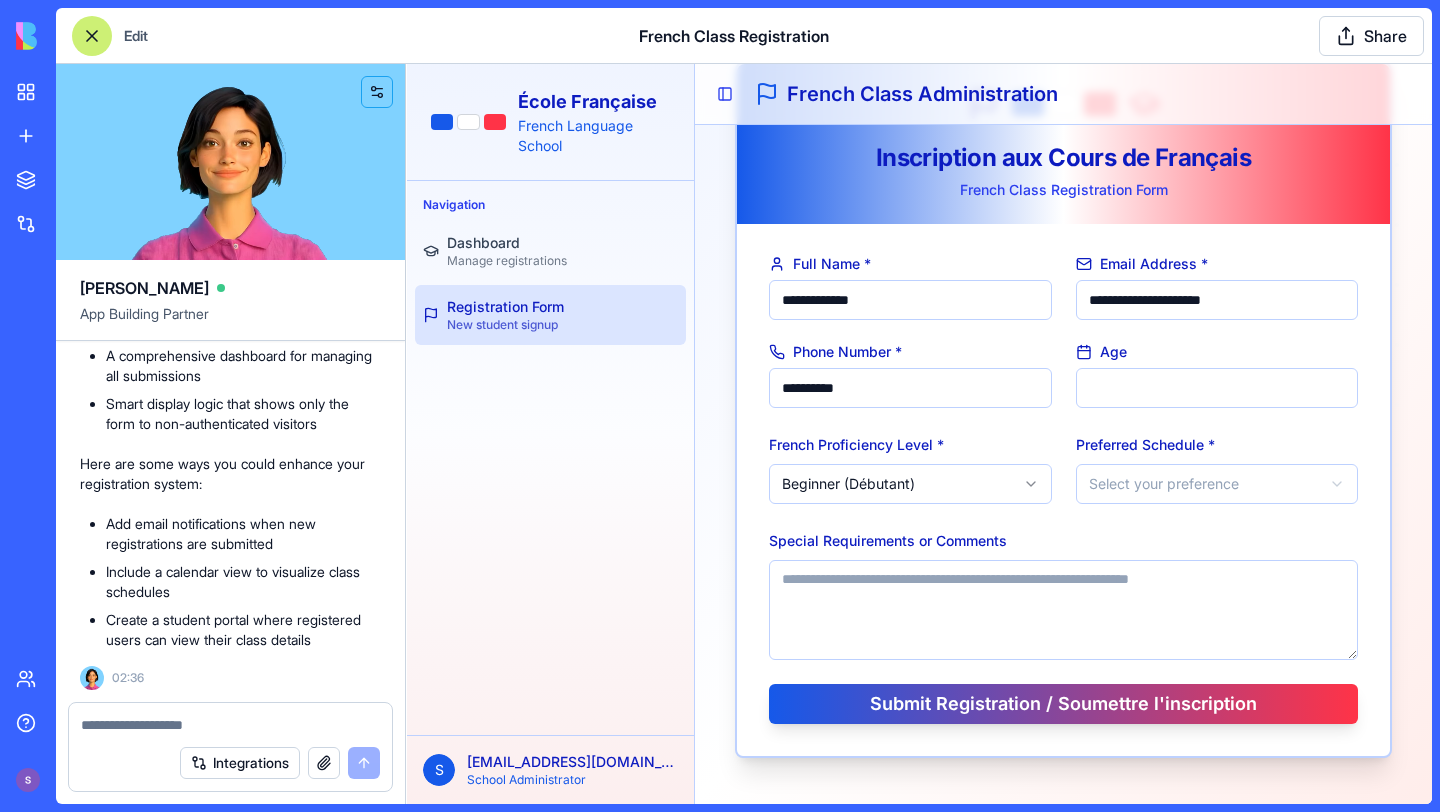 click on "**********" at bounding box center [919, 379] 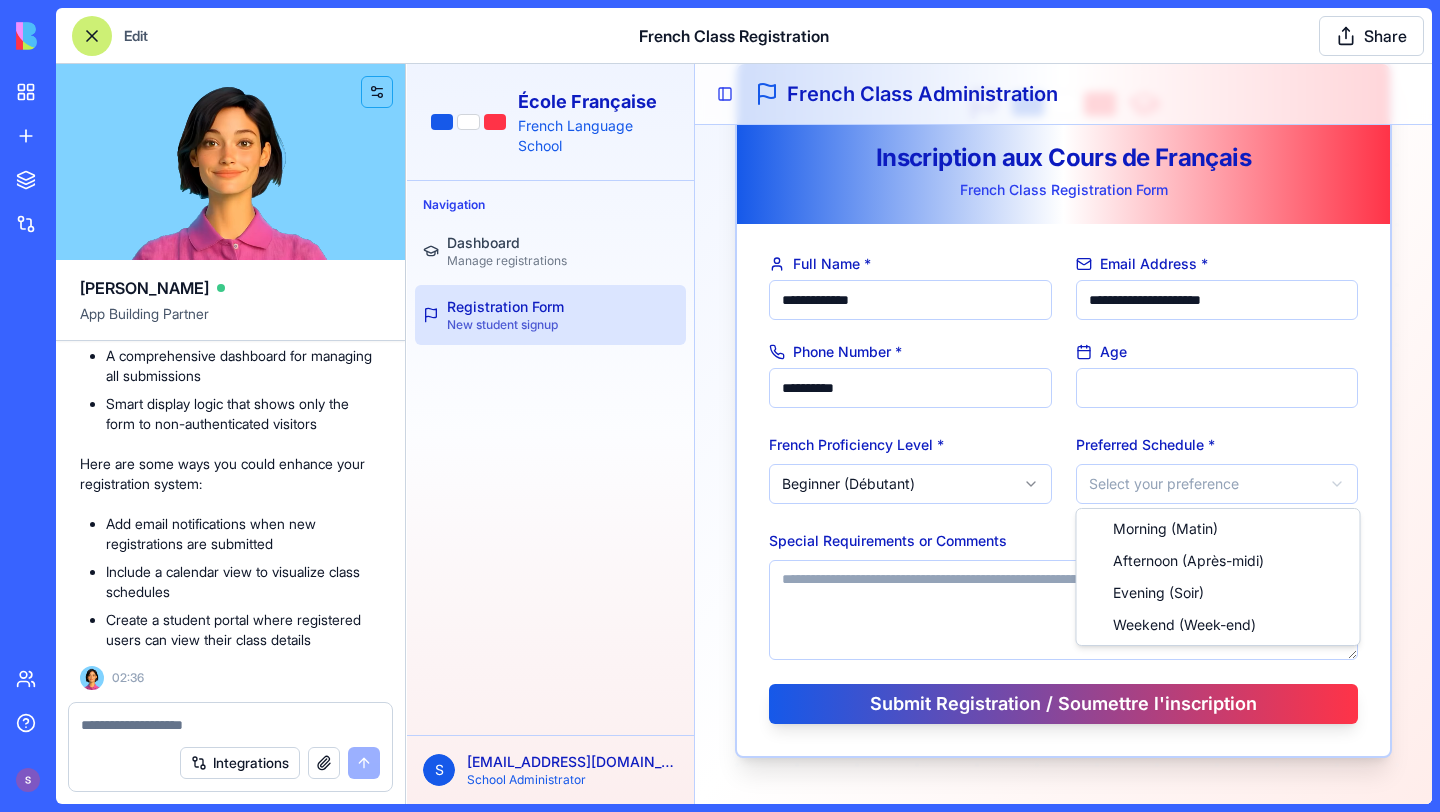 select on "*******" 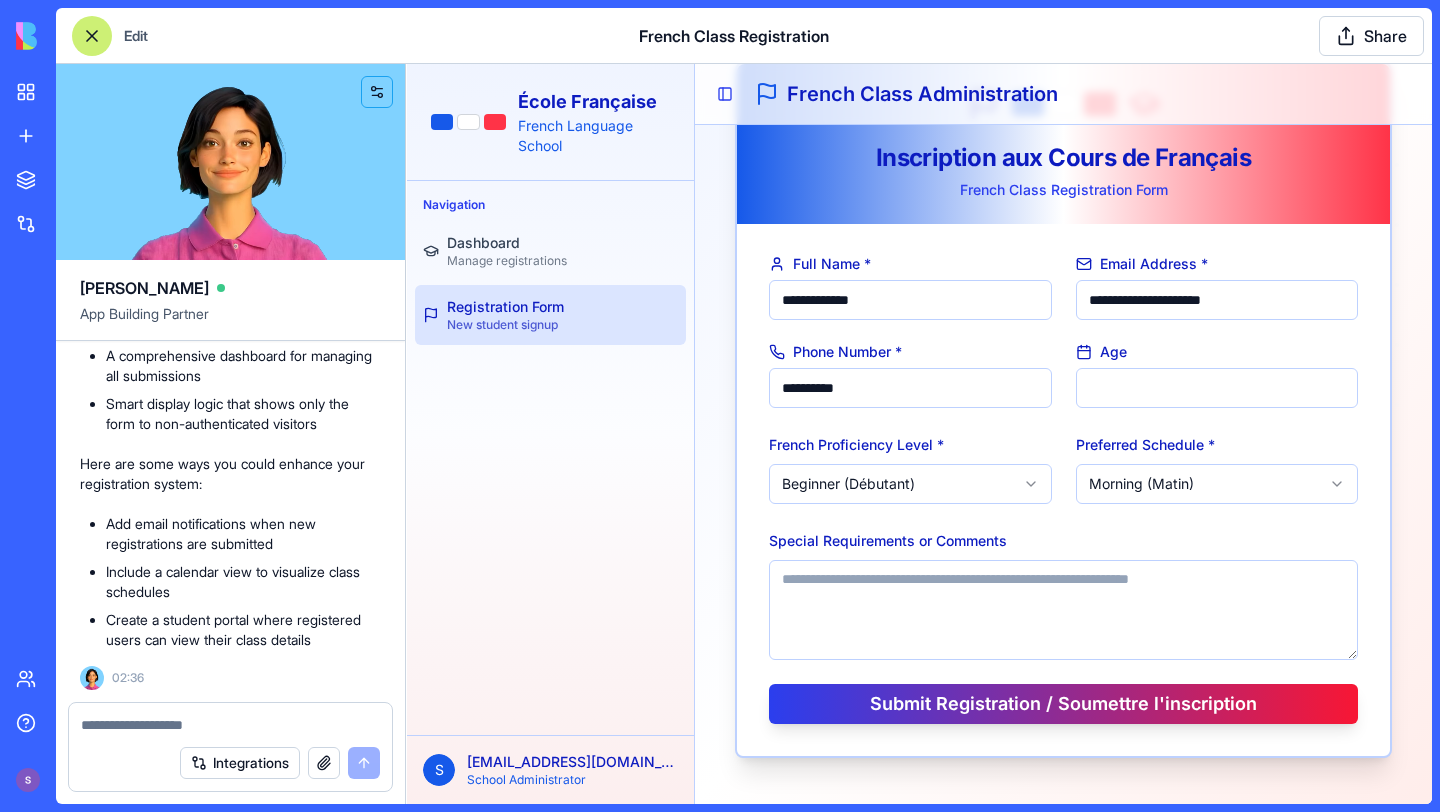 click on "Submit Registration / Soumettre l'inscription" at bounding box center [1063, 704] 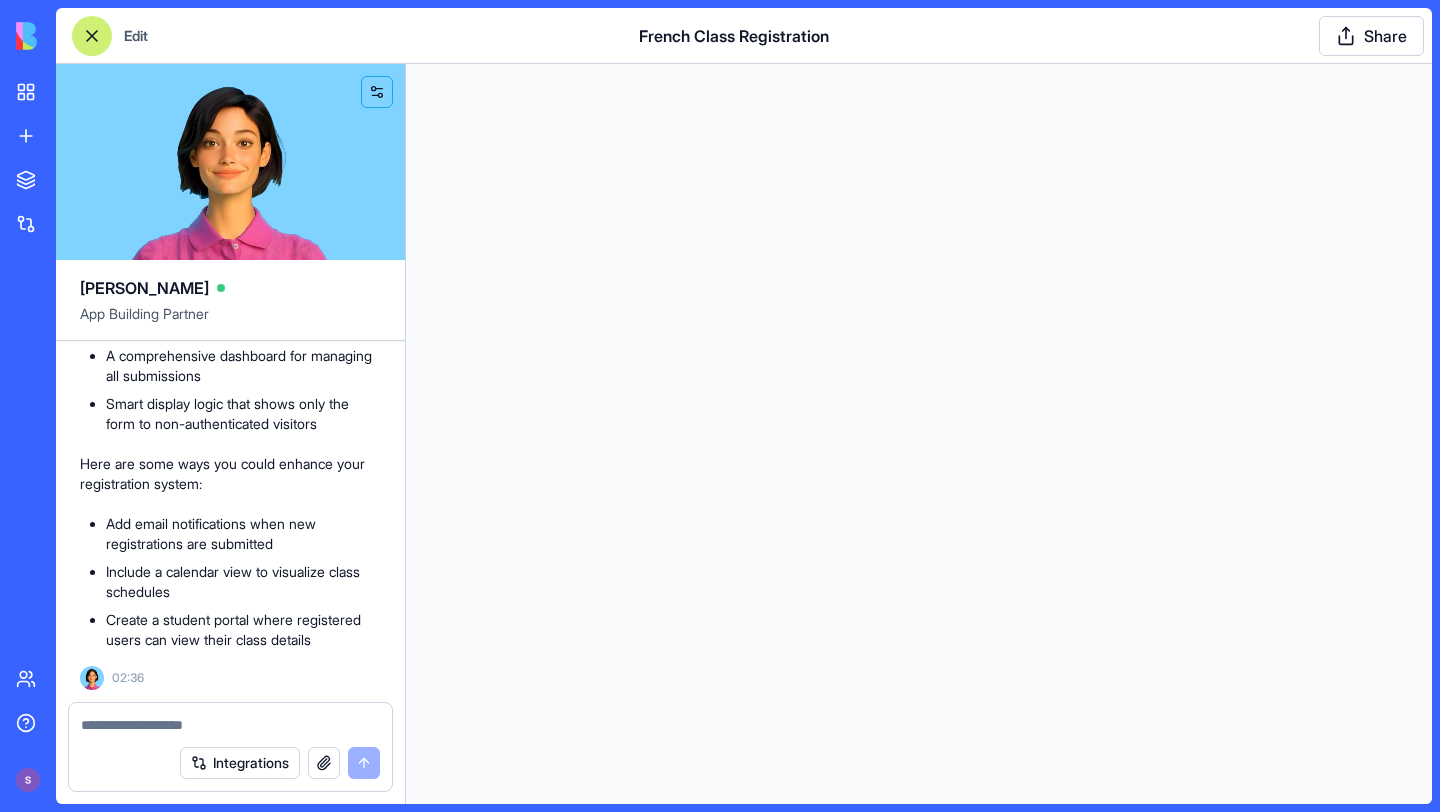 scroll, scrollTop: 0, scrollLeft: 0, axis: both 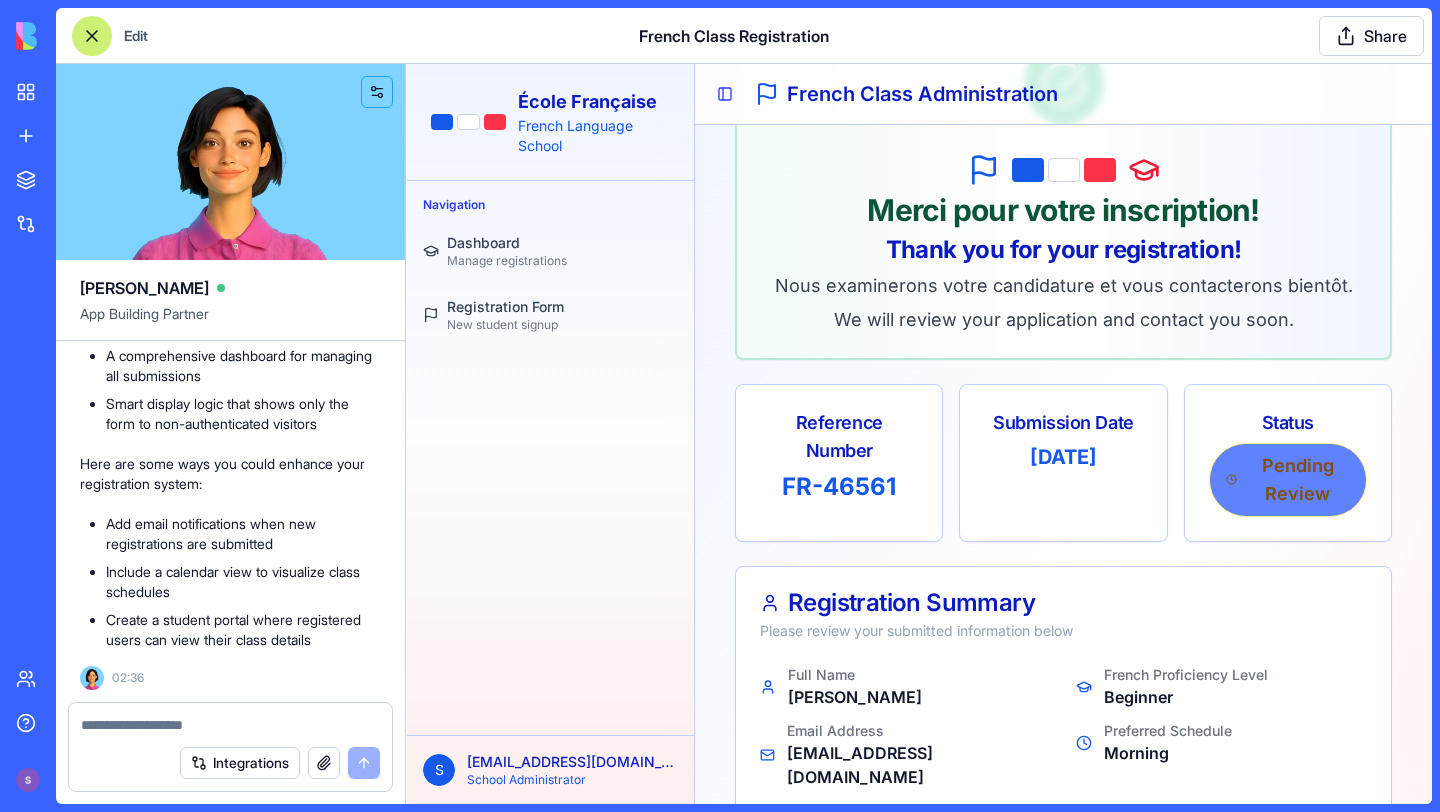 click on "Pending Review" at bounding box center [1288, 480] 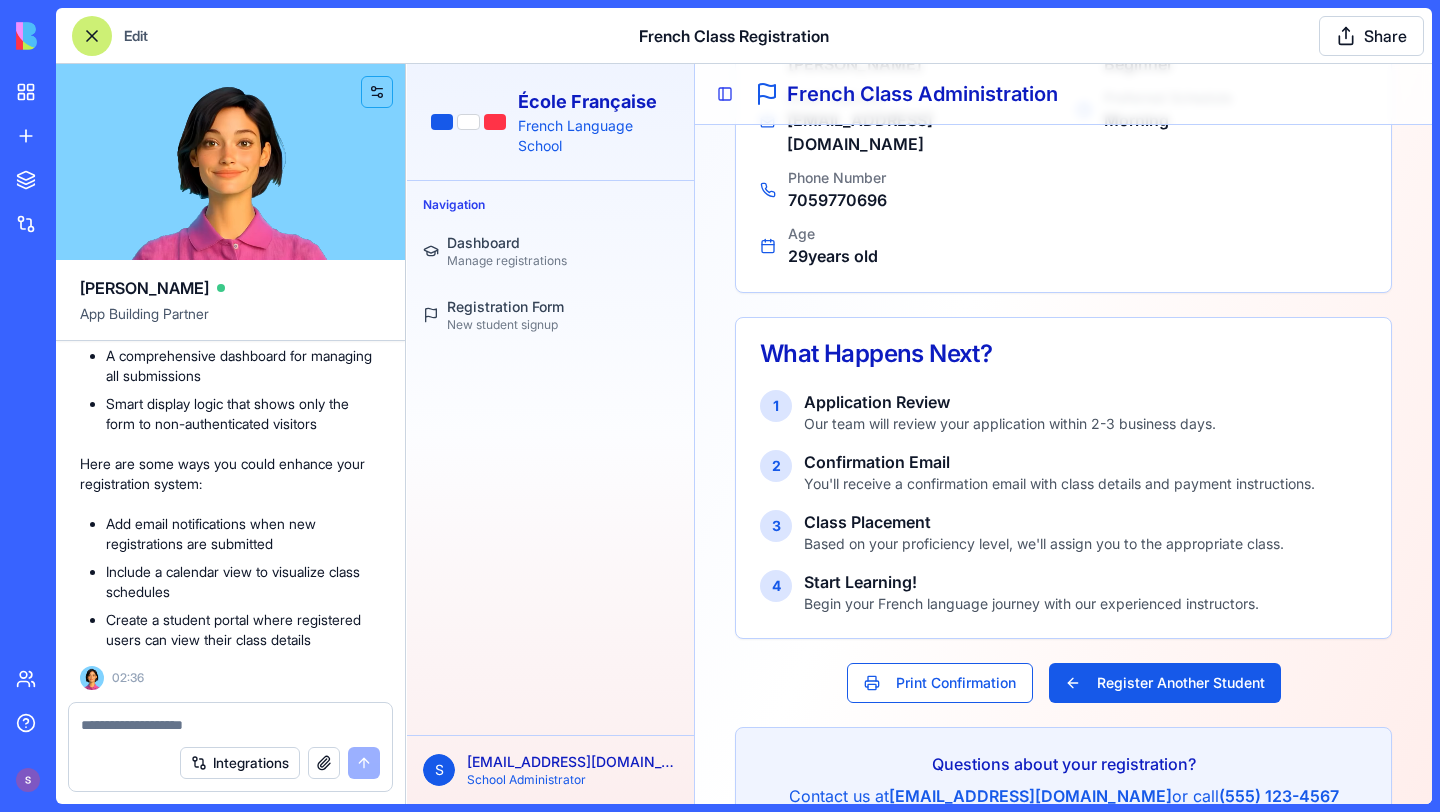 scroll, scrollTop: 788, scrollLeft: 0, axis: vertical 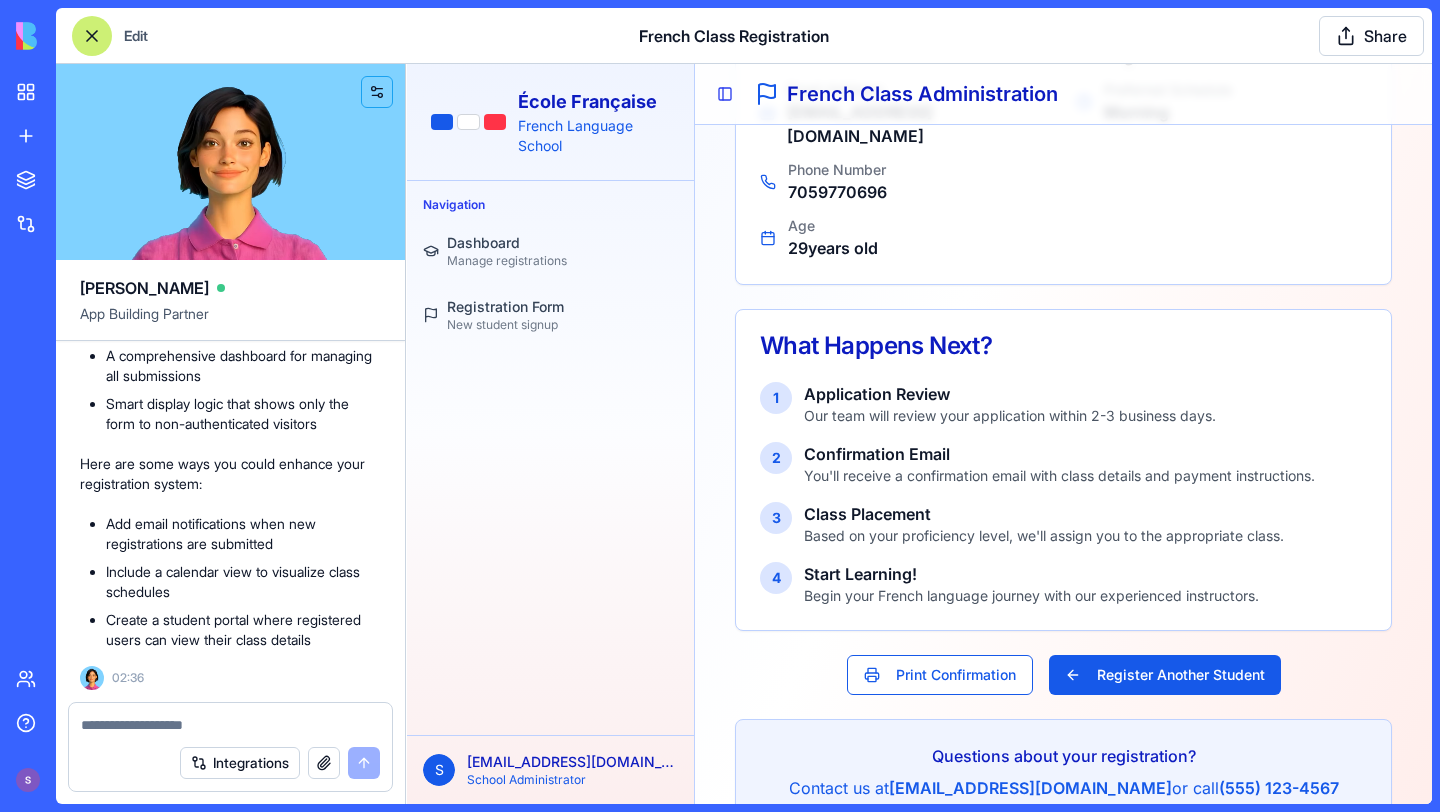 click on "You'll receive a confirmation email with class details and payment instructions." at bounding box center [1059, 476] 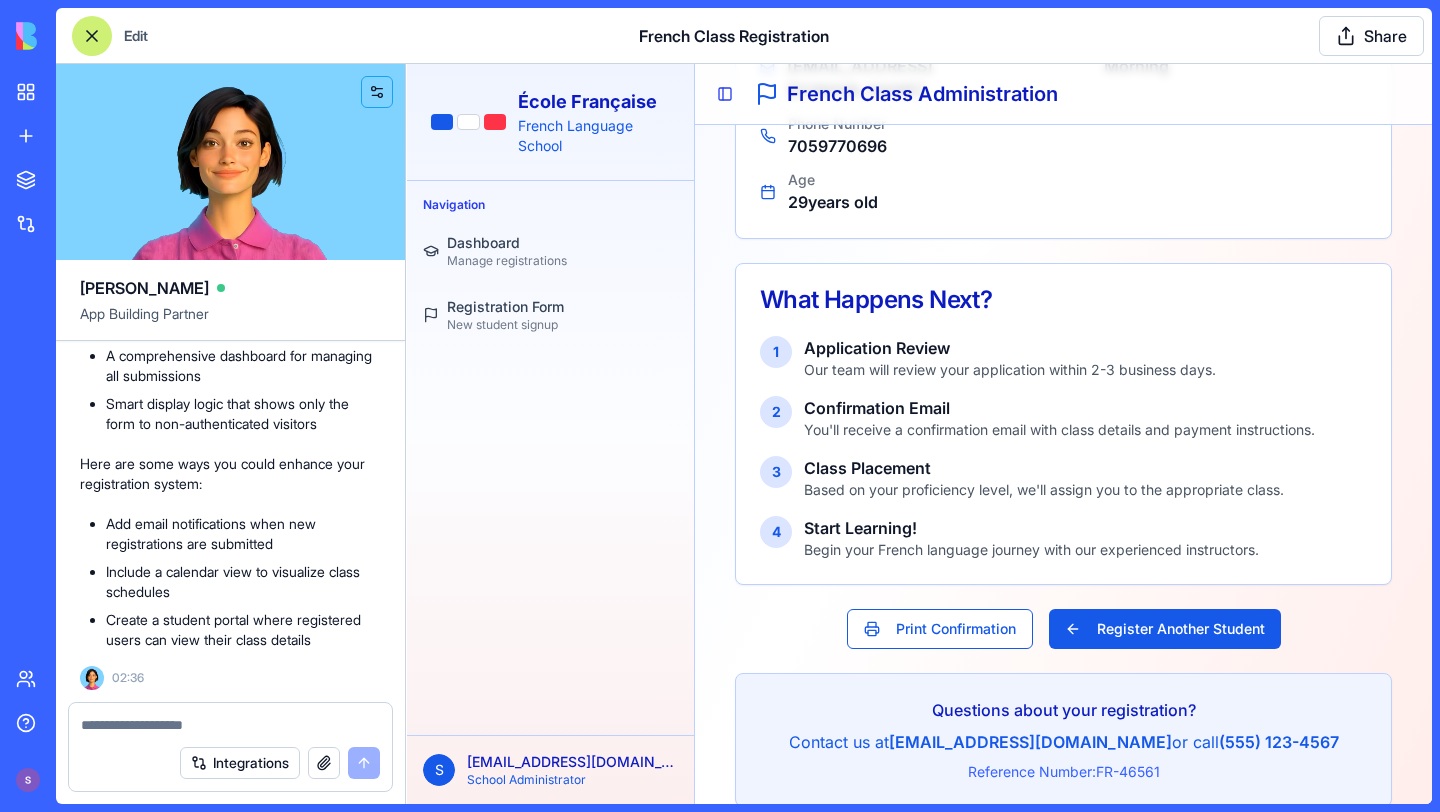 scroll, scrollTop: 853, scrollLeft: 0, axis: vertical 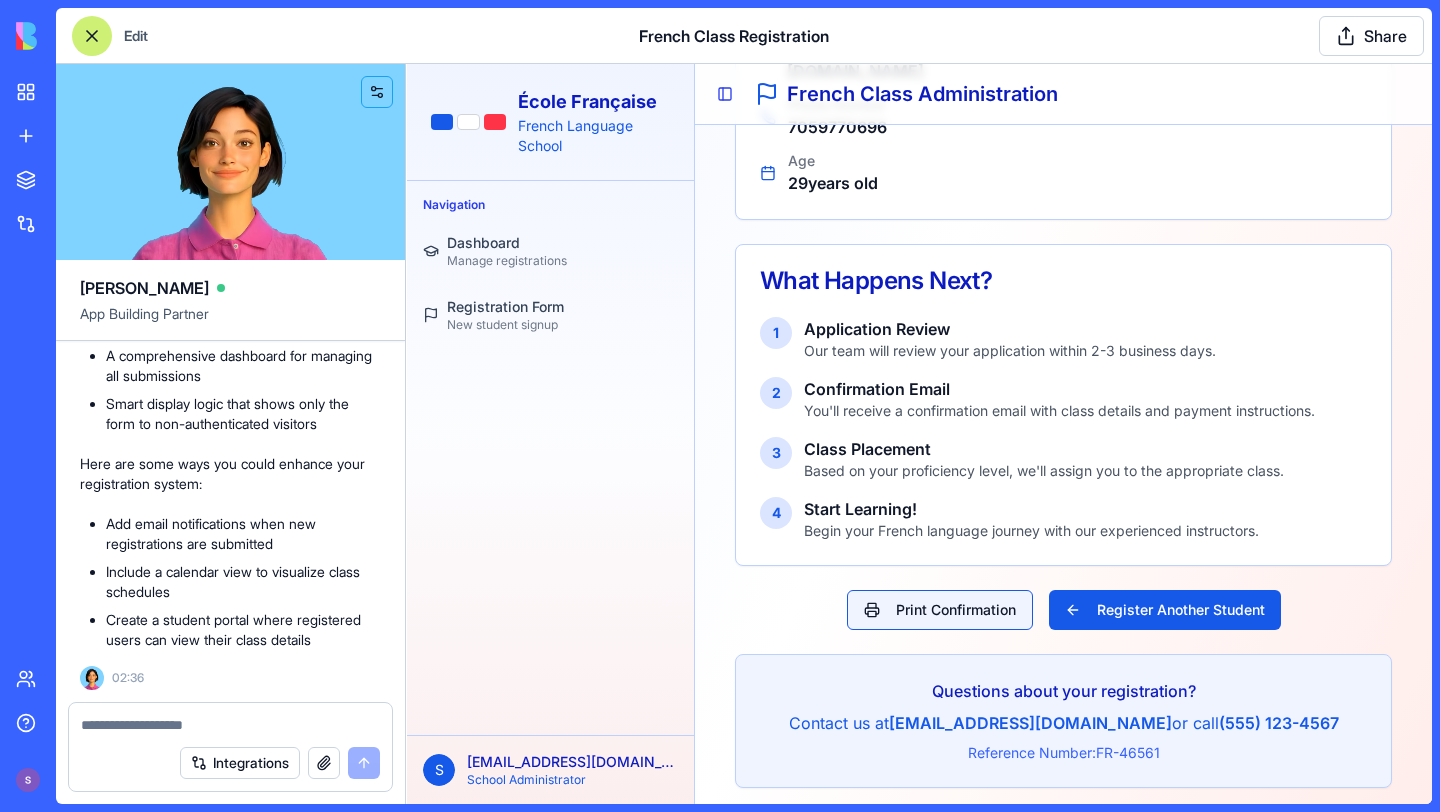 click on "Print Confirmation" at bounding box center (940, 610) 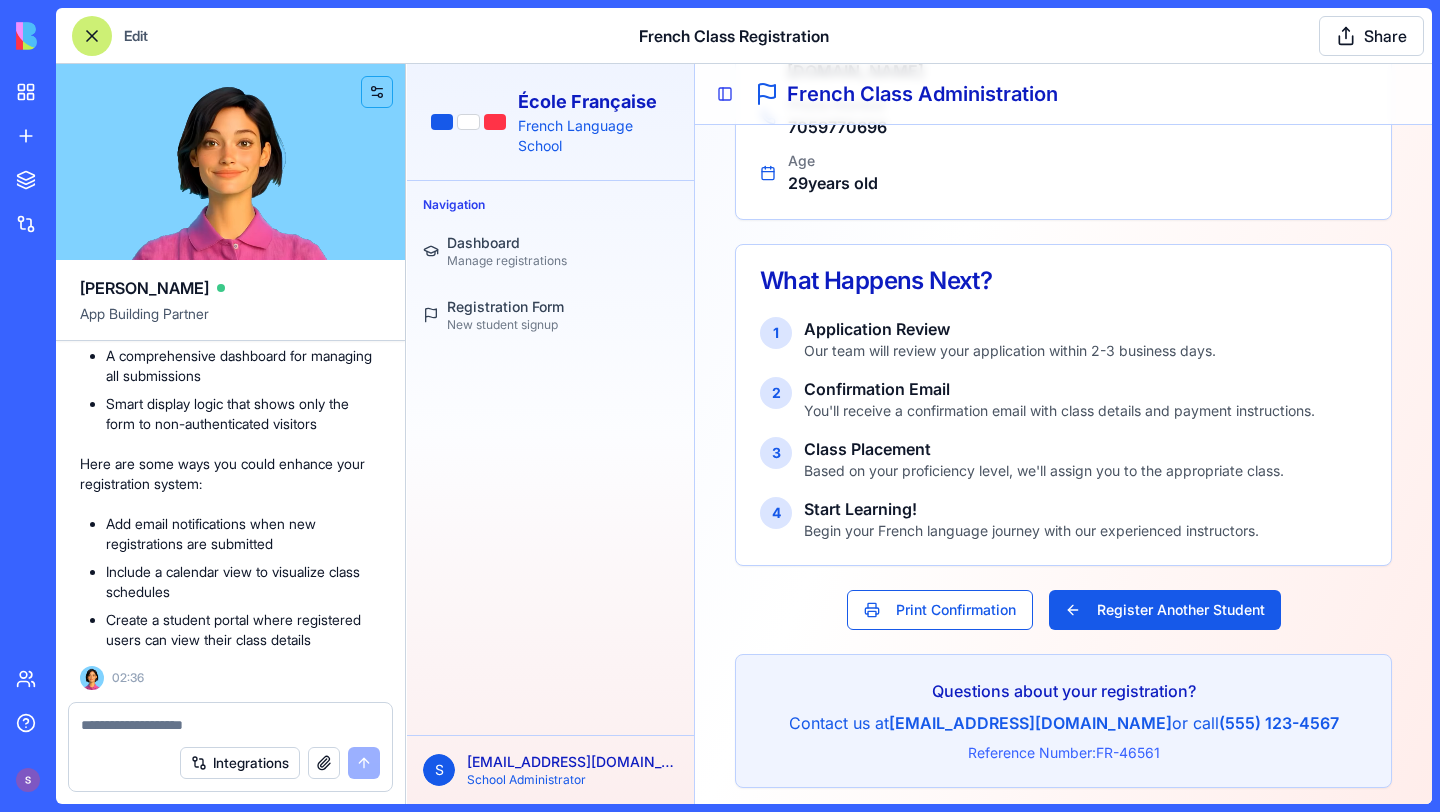 click on "Pending Review" at bounding box center [1288, -226] 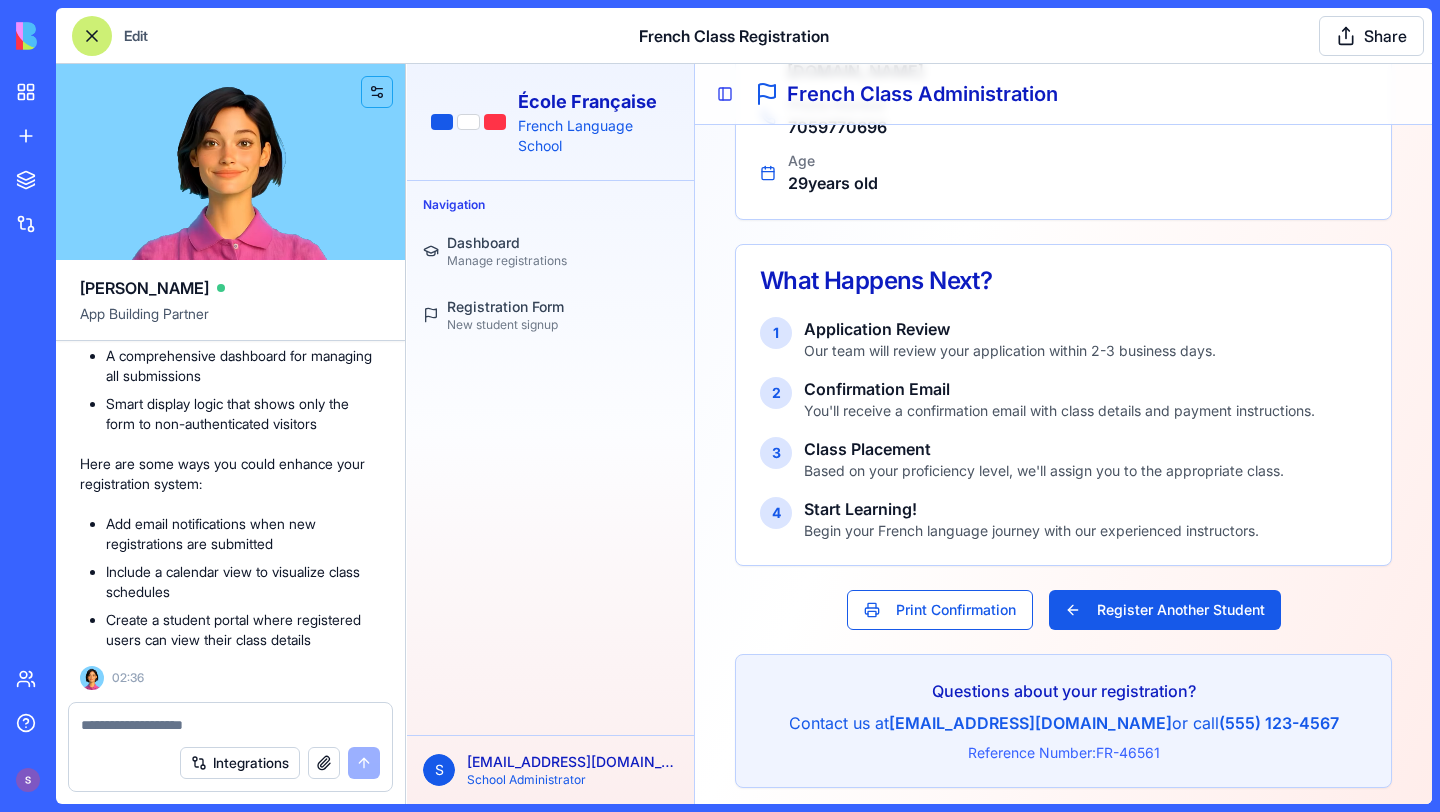 click on "Nous examinerons votre candidature et vous contacterons bientôt." at bounding box center [1063, -420] 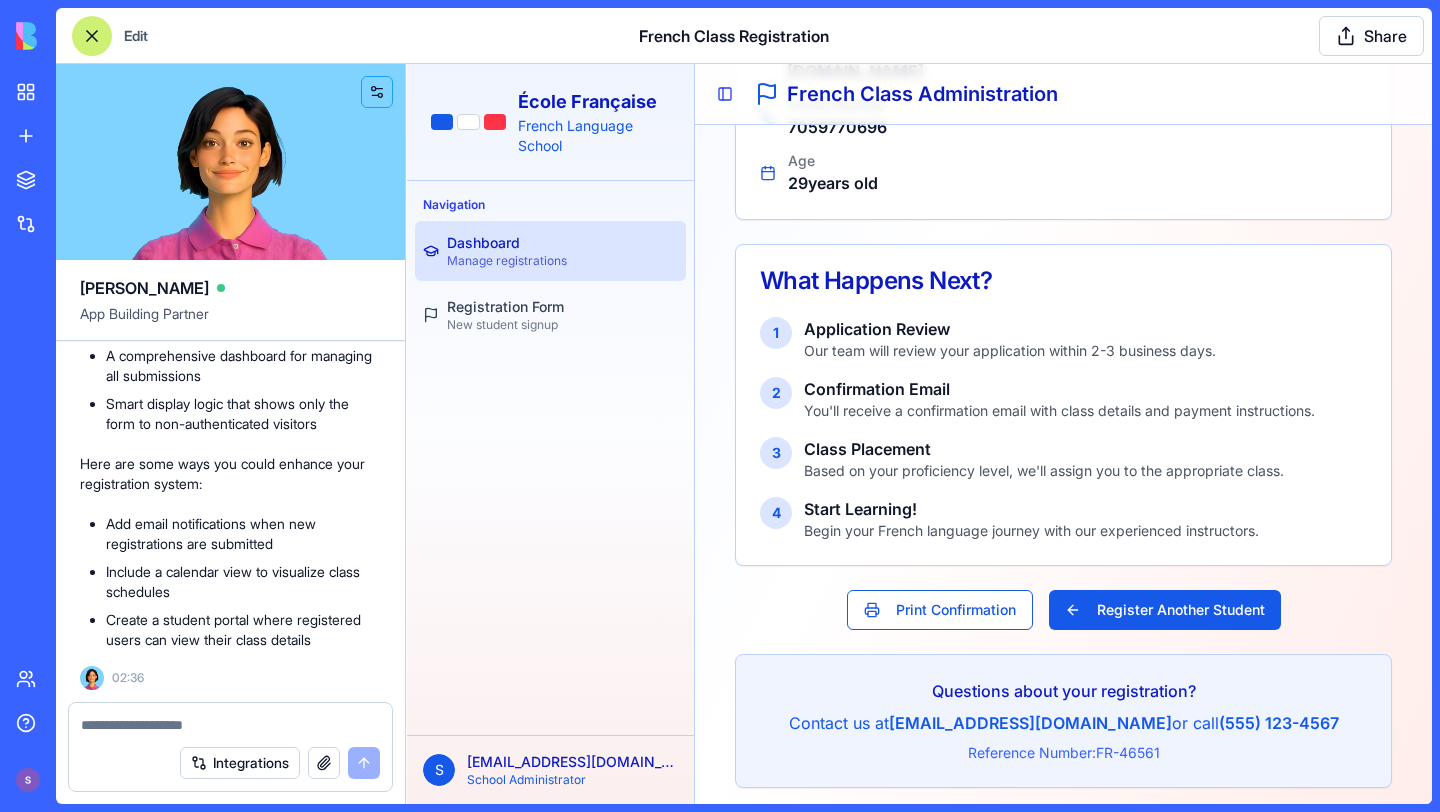 click on "Manage registrations" at bounding box center (507, 261) 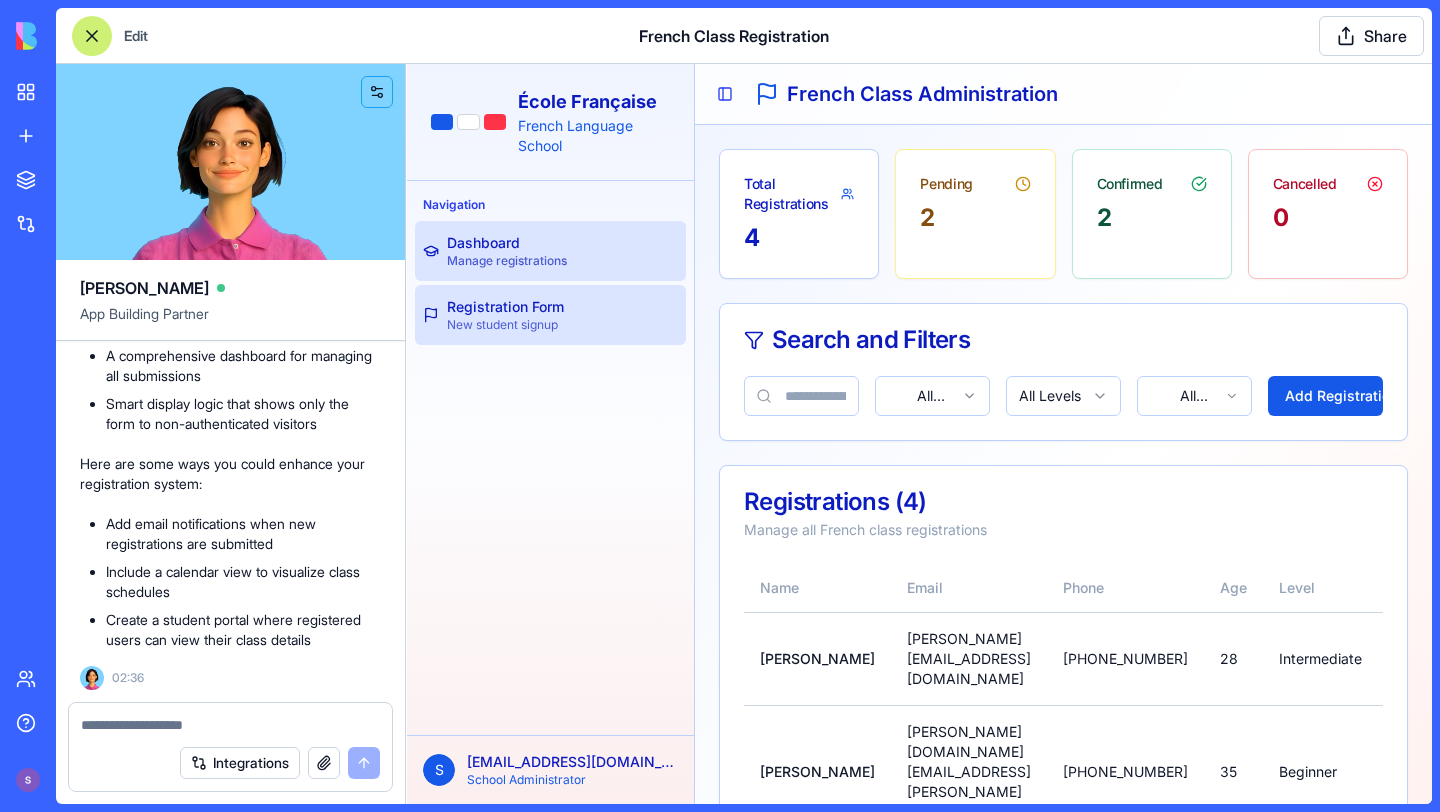 click on "Registration Form" at bounding box center [505, 307] 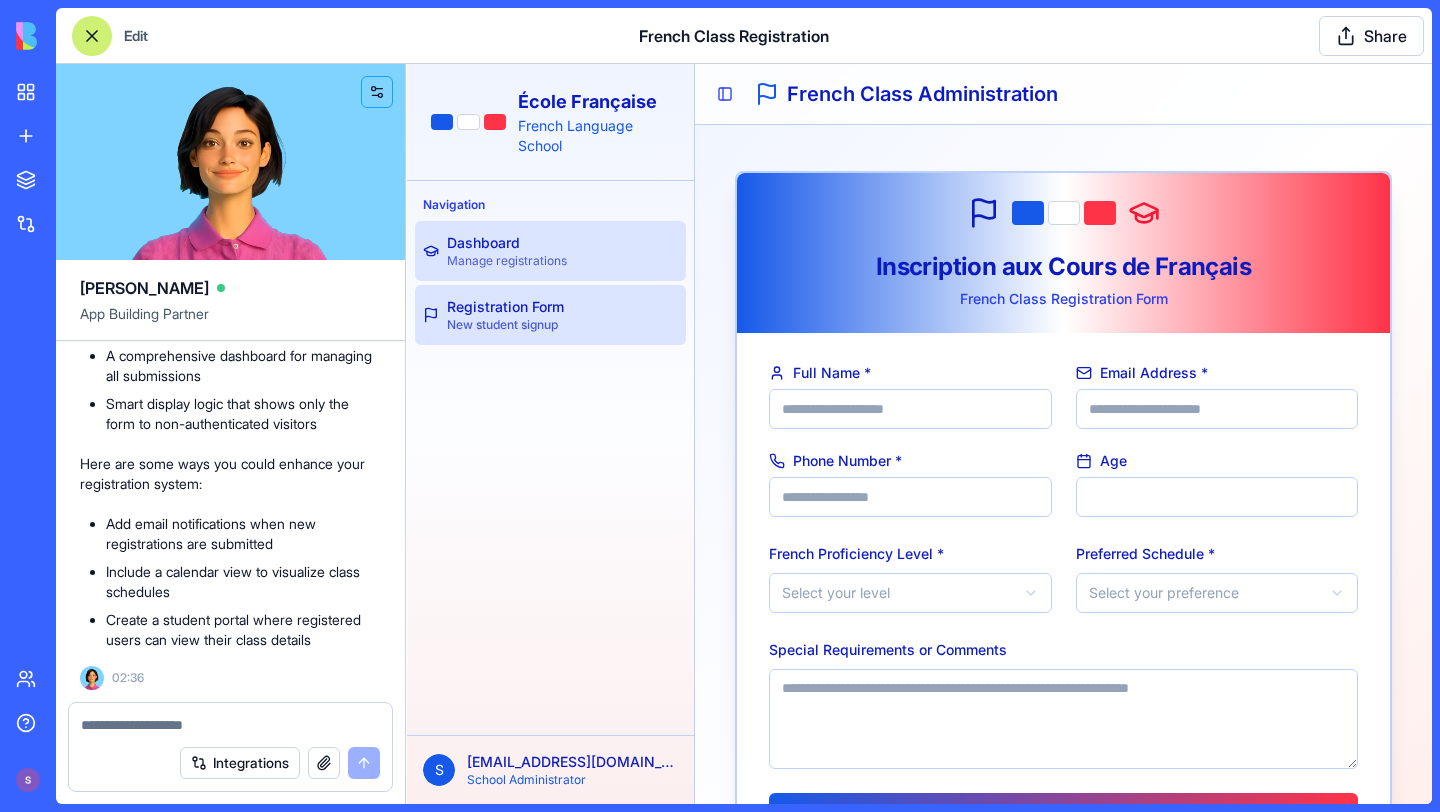 click on "Manage registrations" at bounding box center (507, 261) 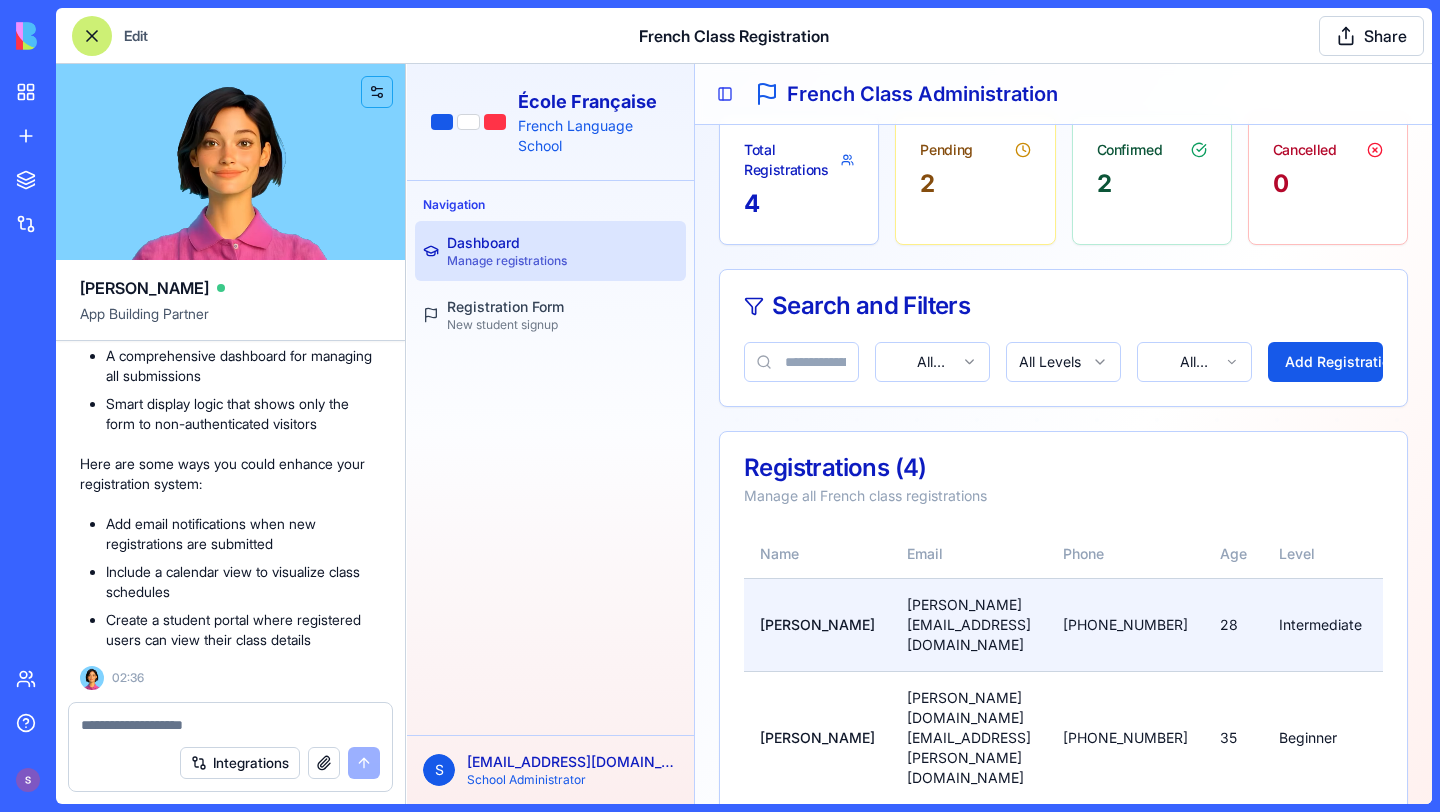 scroll, scrollTop: 49, scrollLeft: 0, axis: vertical 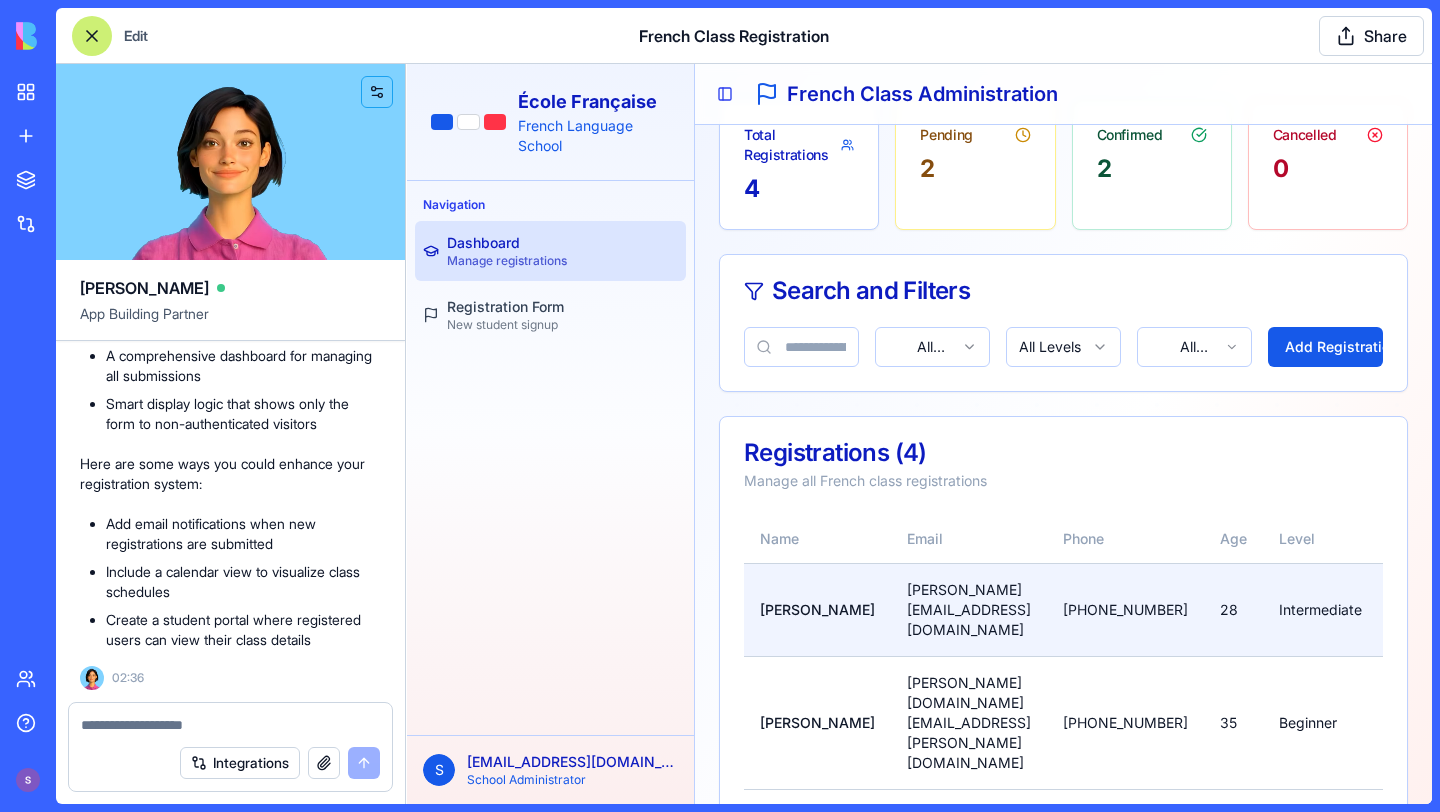 click on "[PERSON_NAME][EMAIL_ADDRESS][DOMAIN_NAME]" at bounding box center (969, 609) 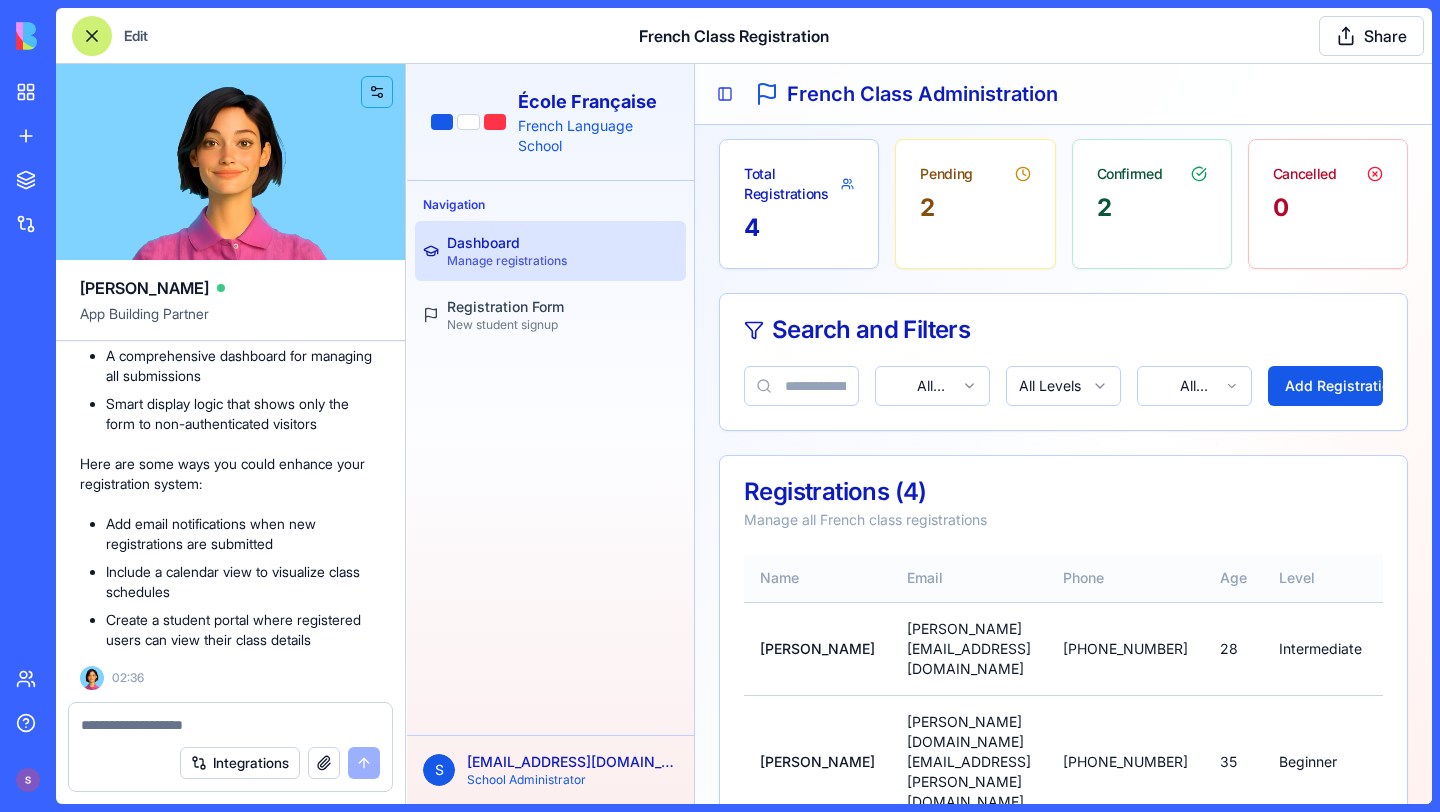 scroll, scrollTop: 2, scrollLeft: 0, axis: vertical 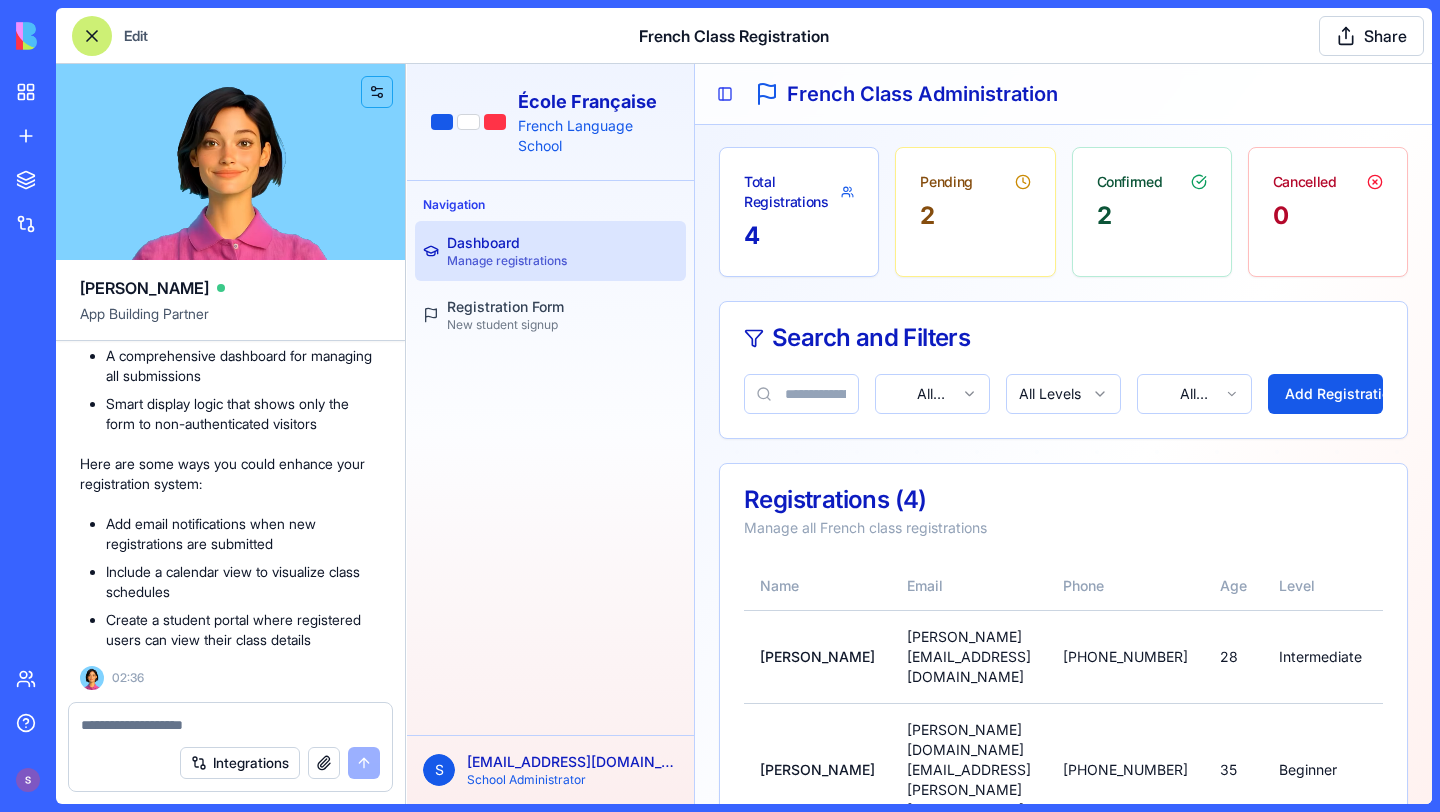 click on "2" at bounding box center [1152, 216] 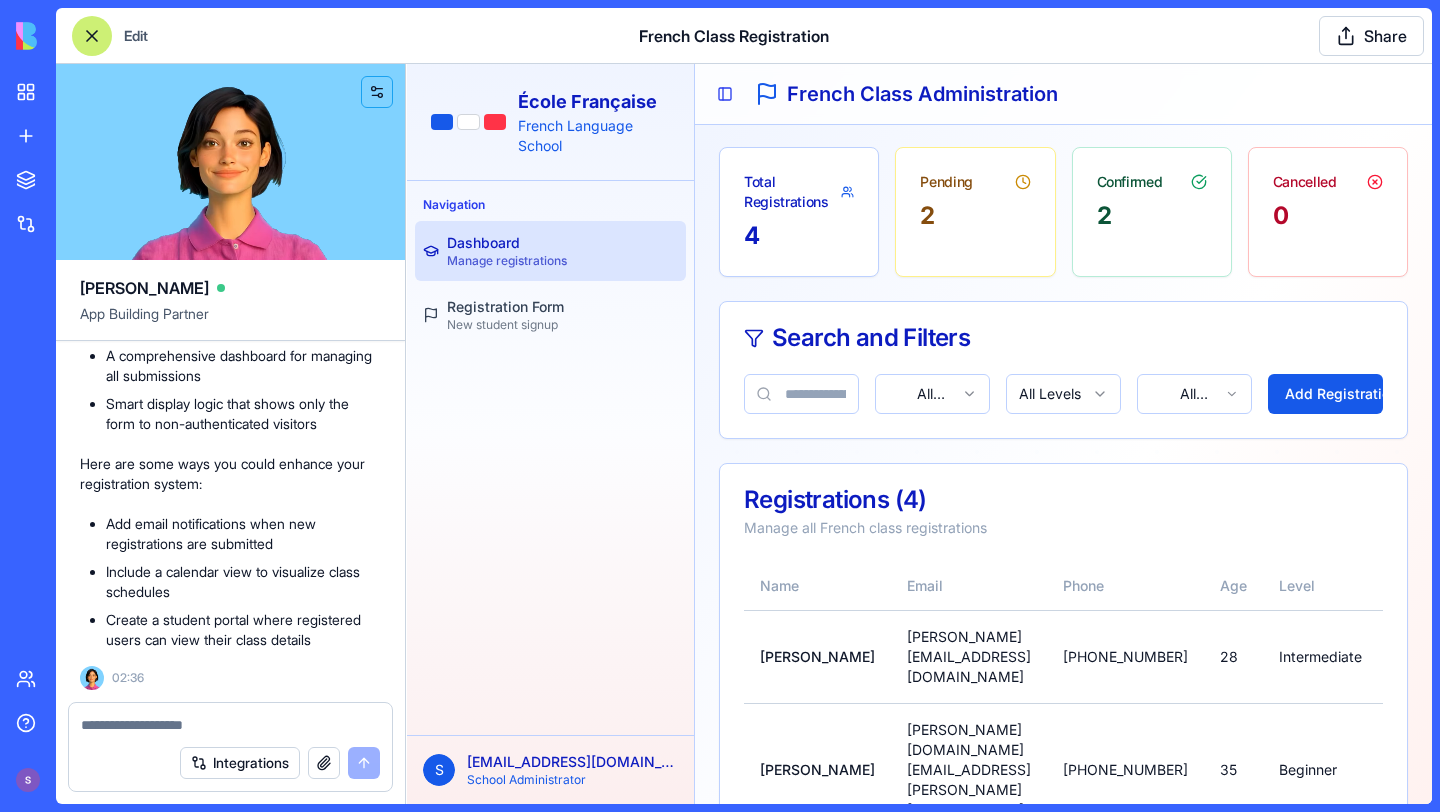 click on "2" at bounding box center (975, 216) 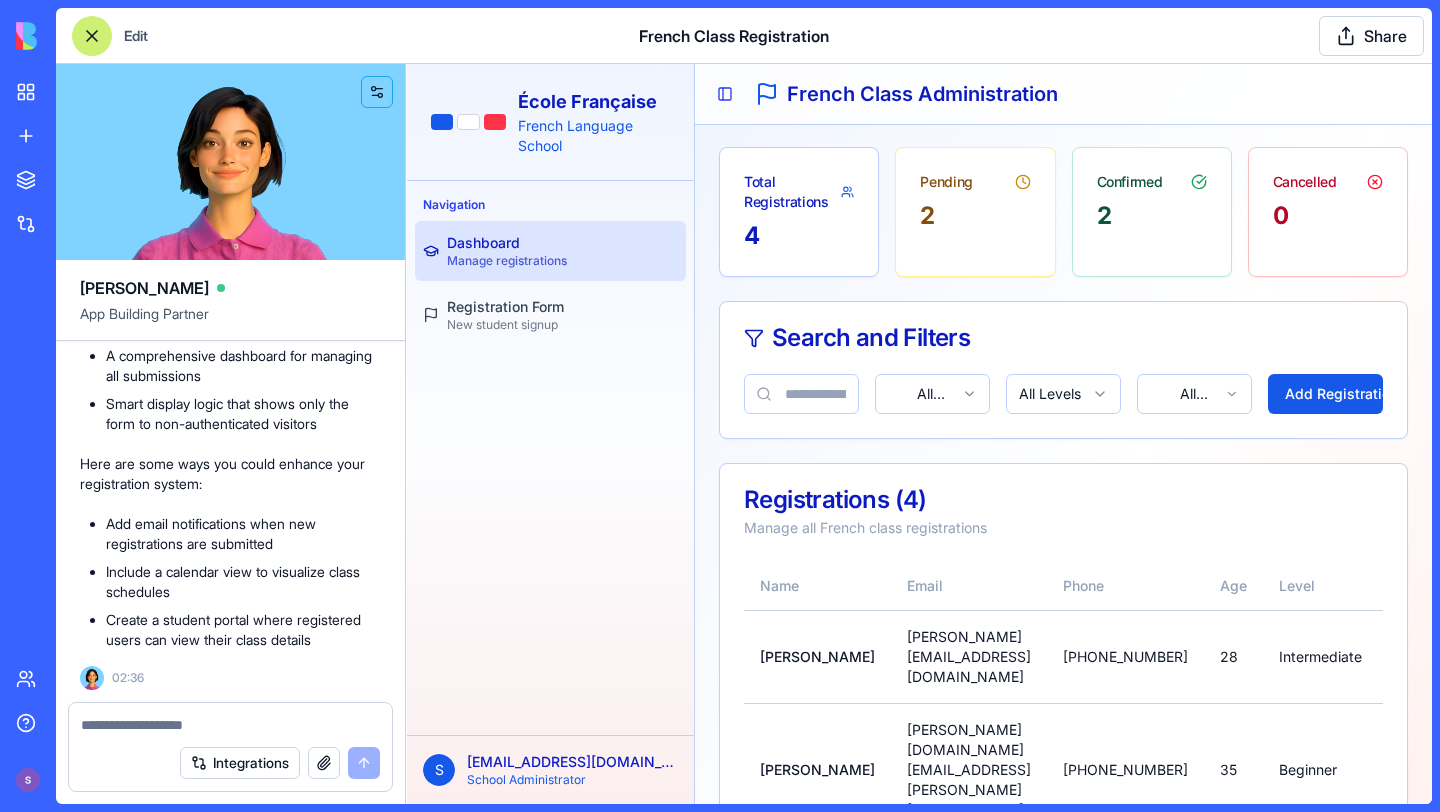 click on "Pending" at bounding box center (975, 174) 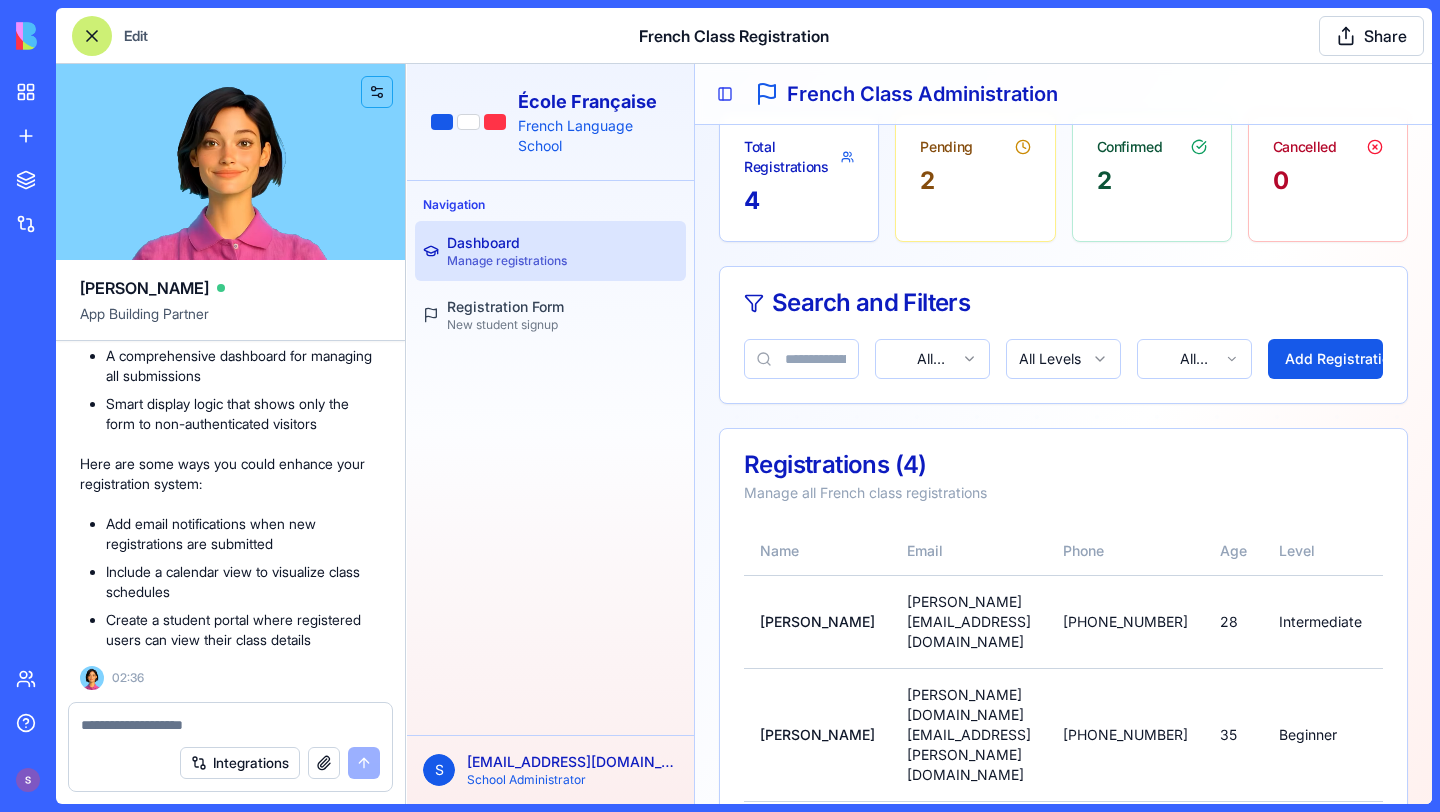scroll, scrollTop: 0, scrollLeft: 0, axis: both 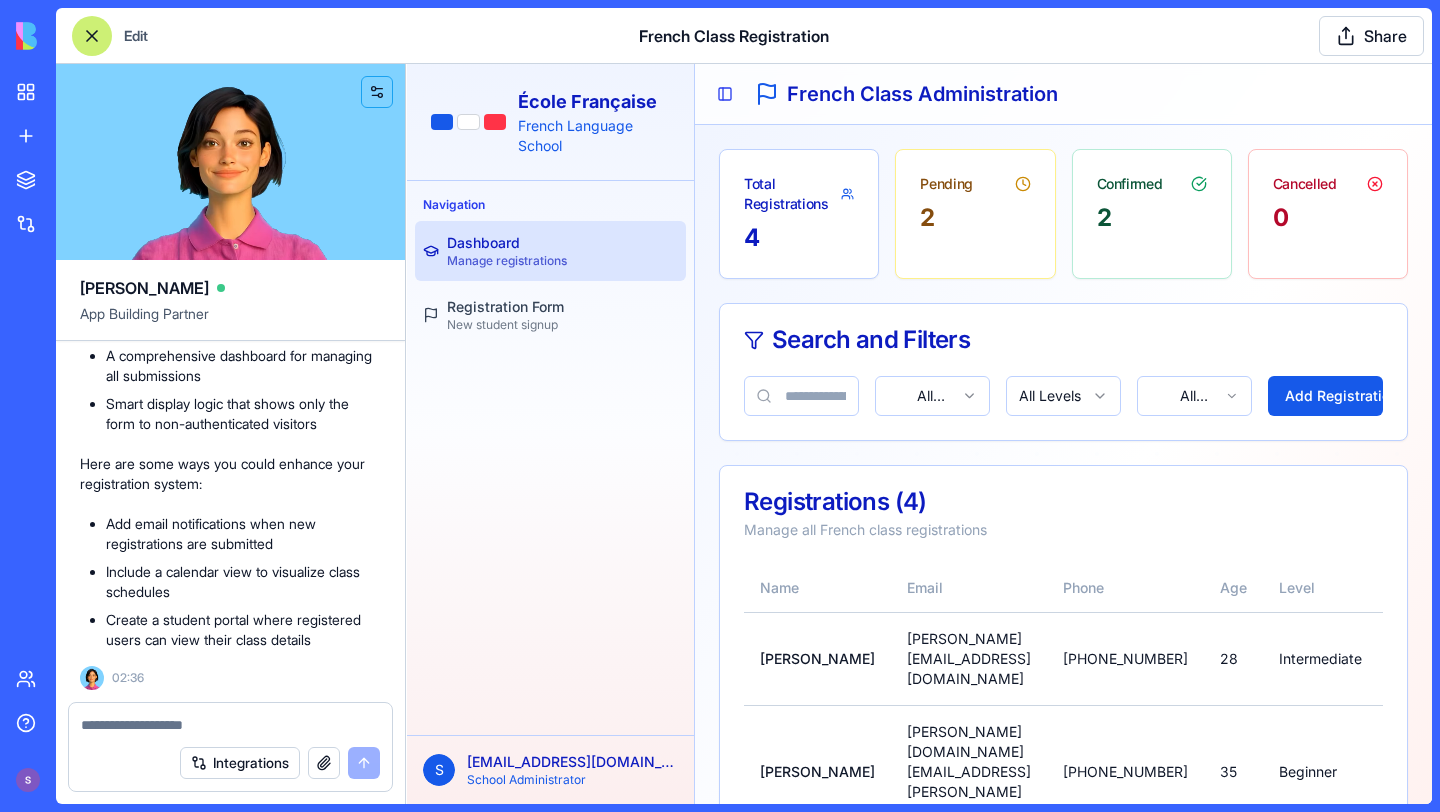 click on "Total Registrations" at bounding box center (799, 186) 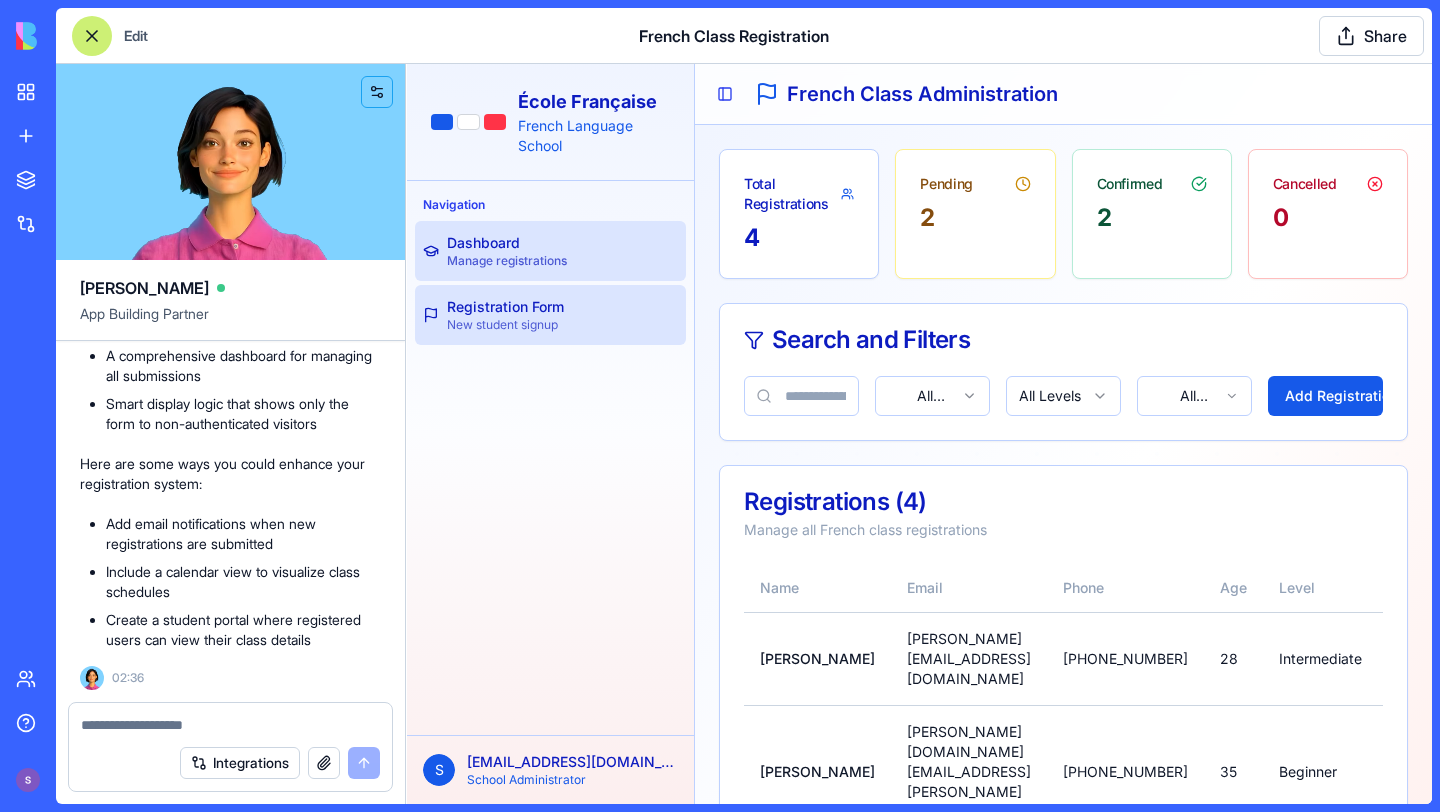 click on "Registration Form New student signup" at bounding box center (550, 315) 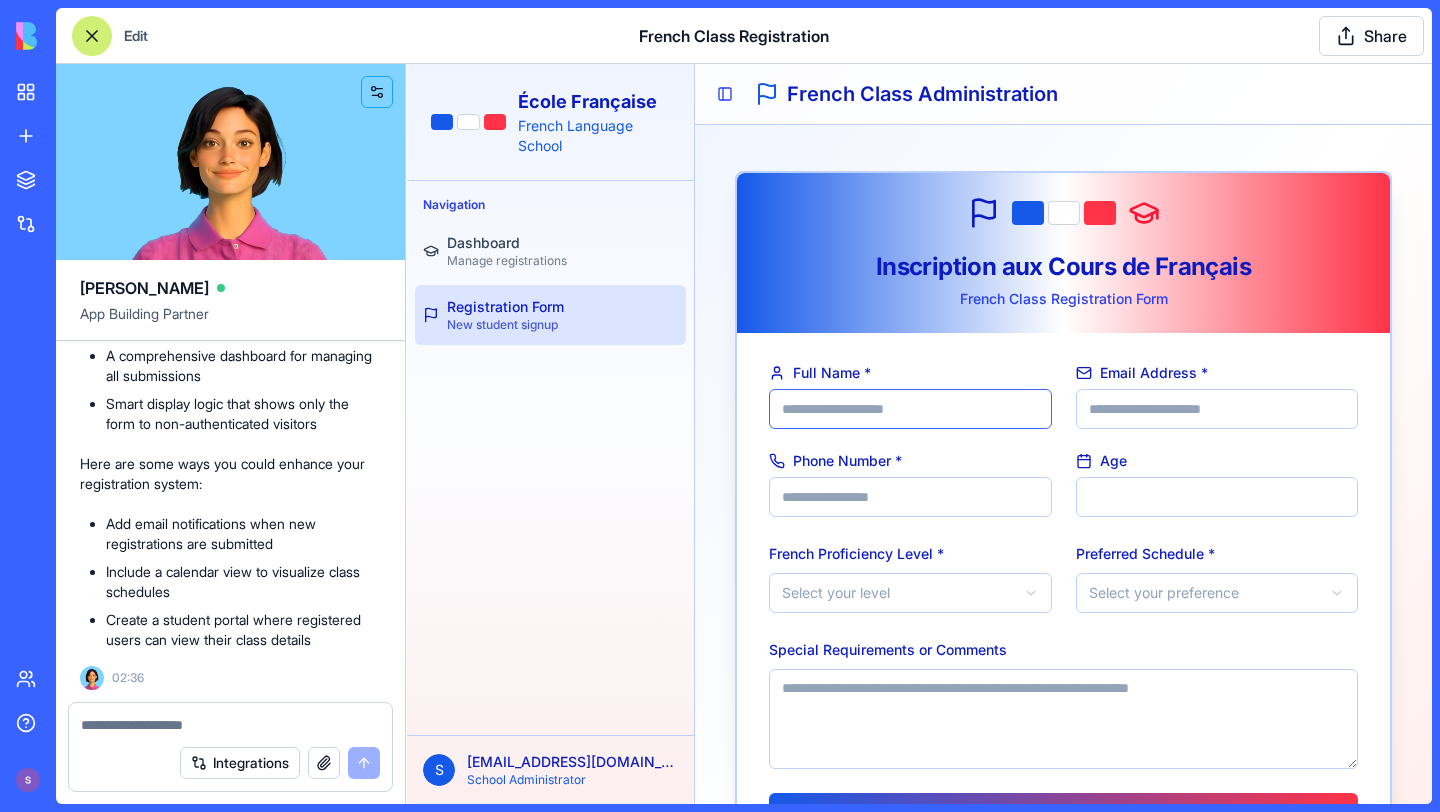 click on "Full Name *" at bounding box center (910, 409) 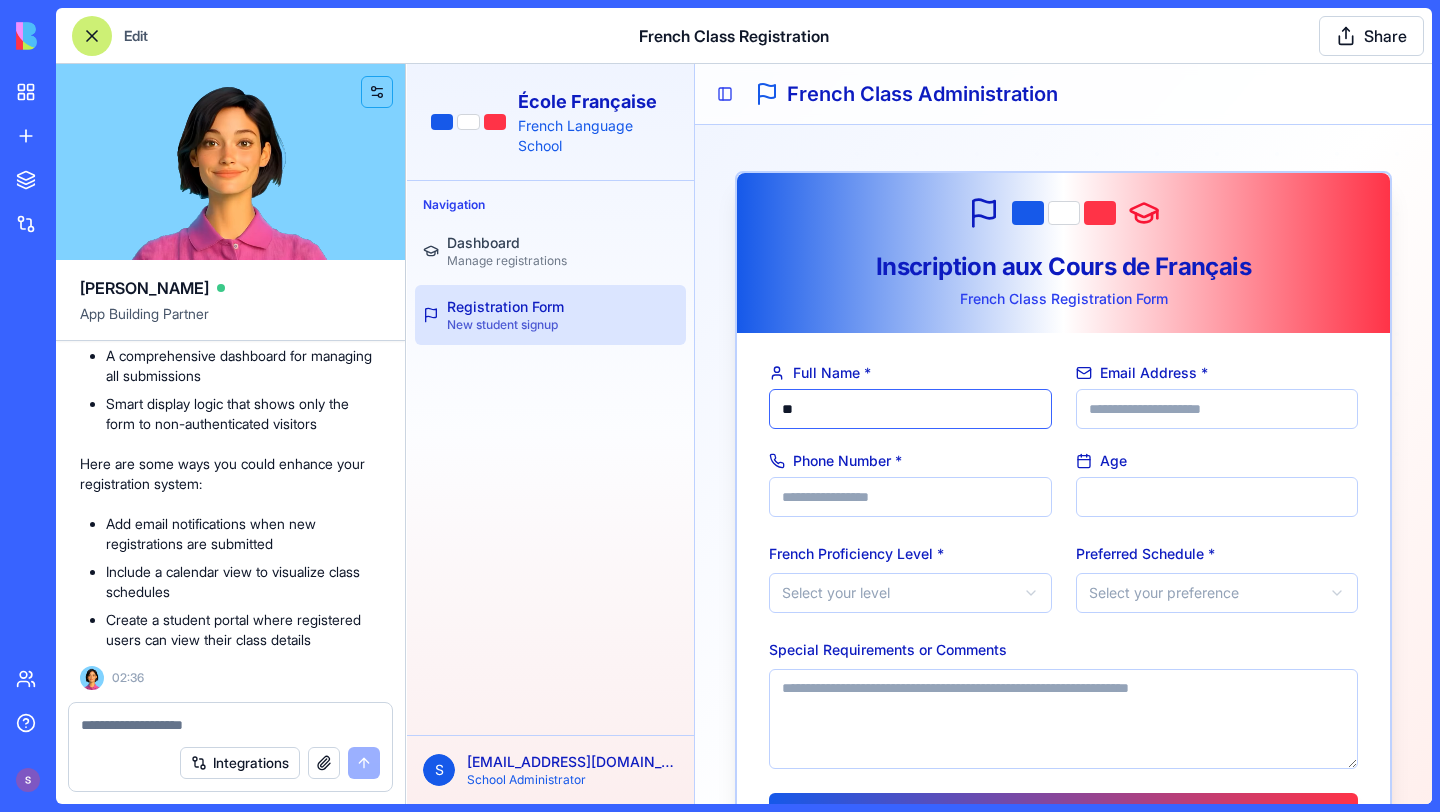 type on "*" 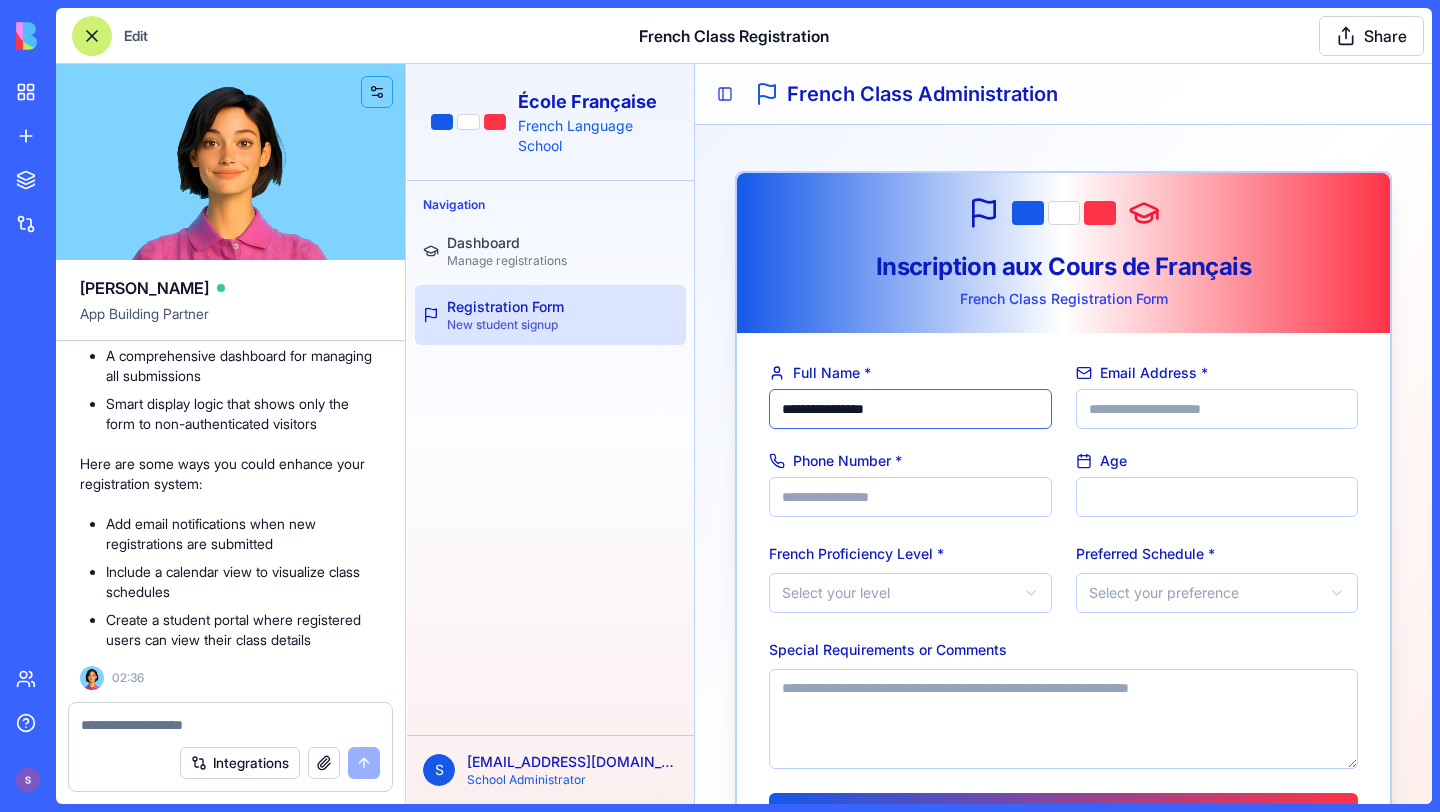 type on "**********" 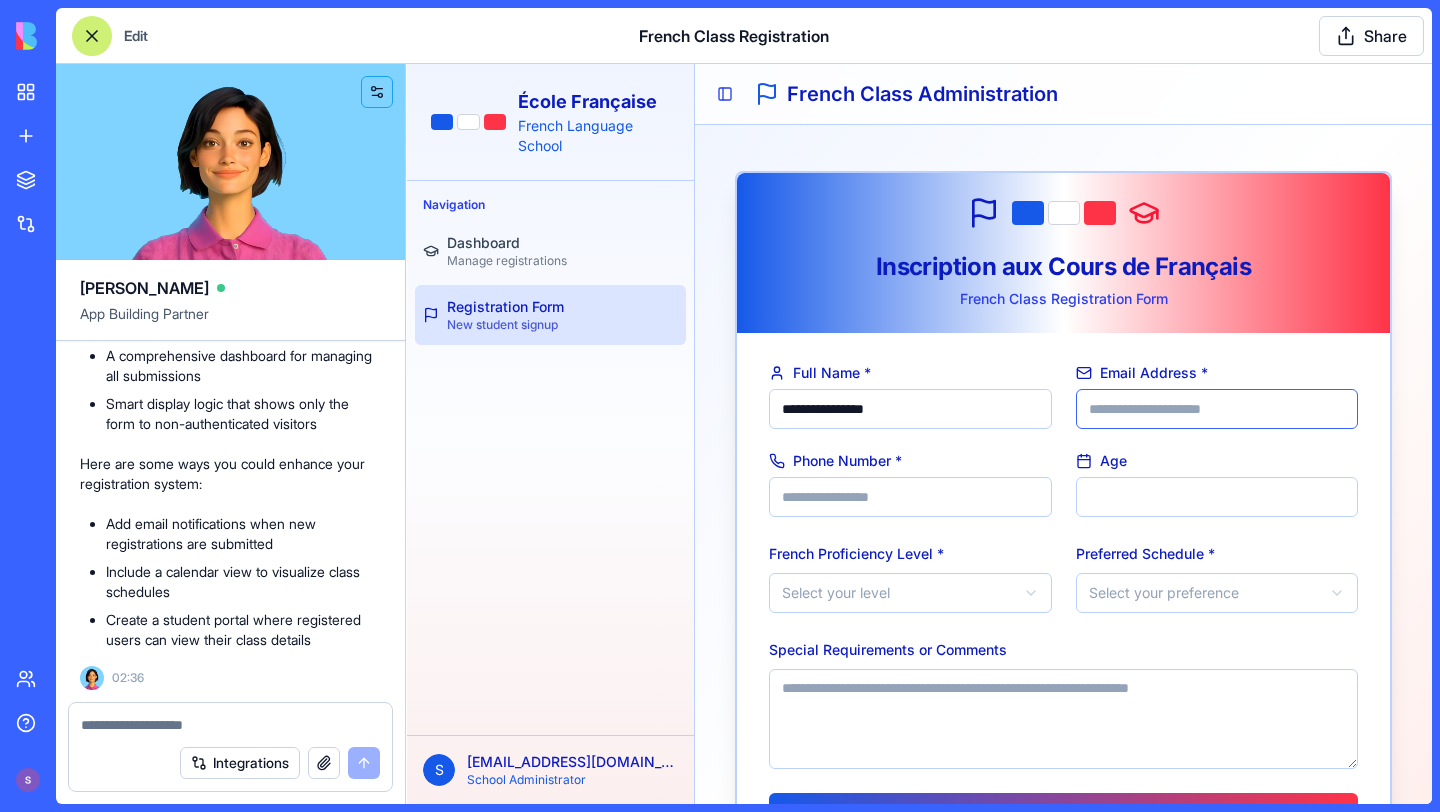 click on "Email Address *" at bounding box center (1217, 409) 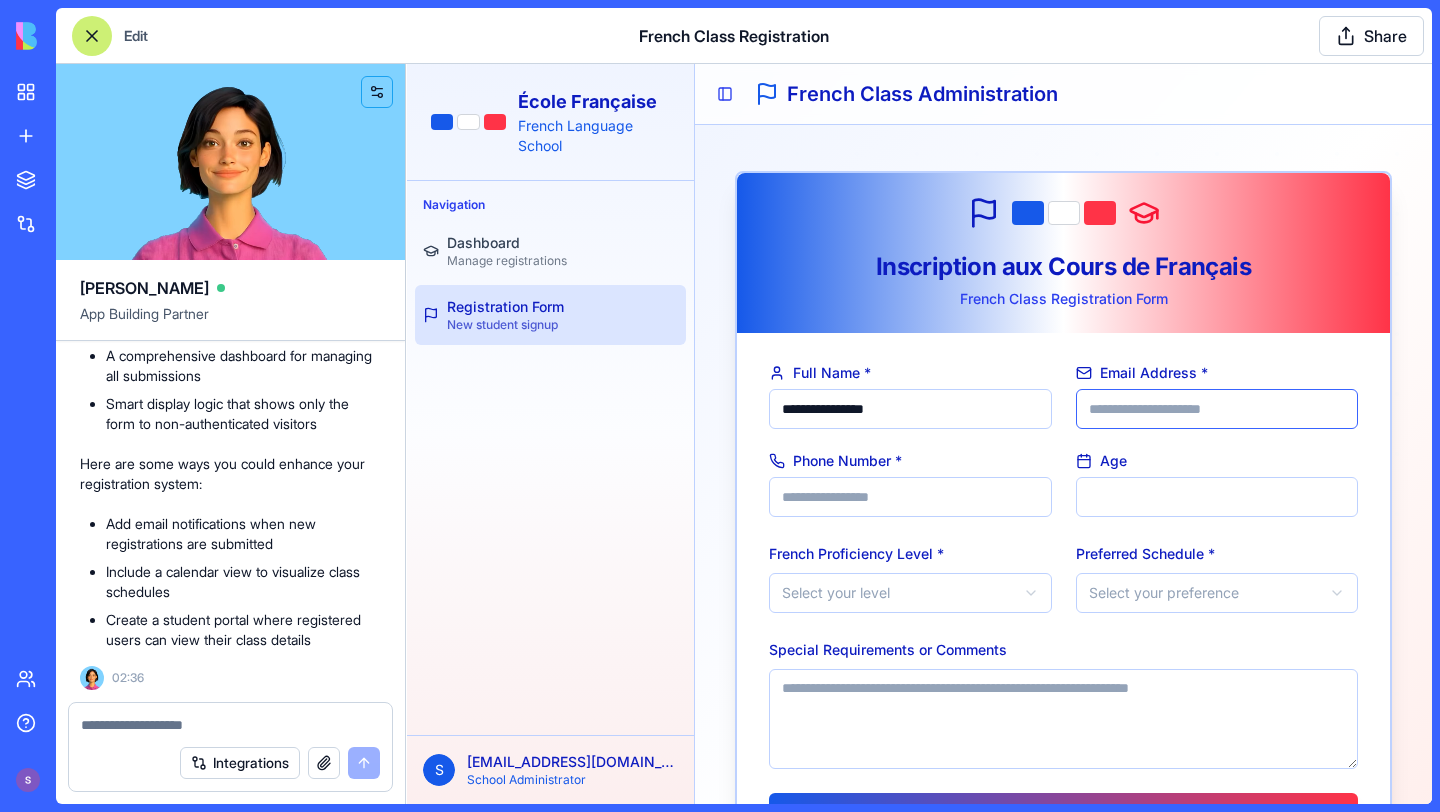 type on "**********" 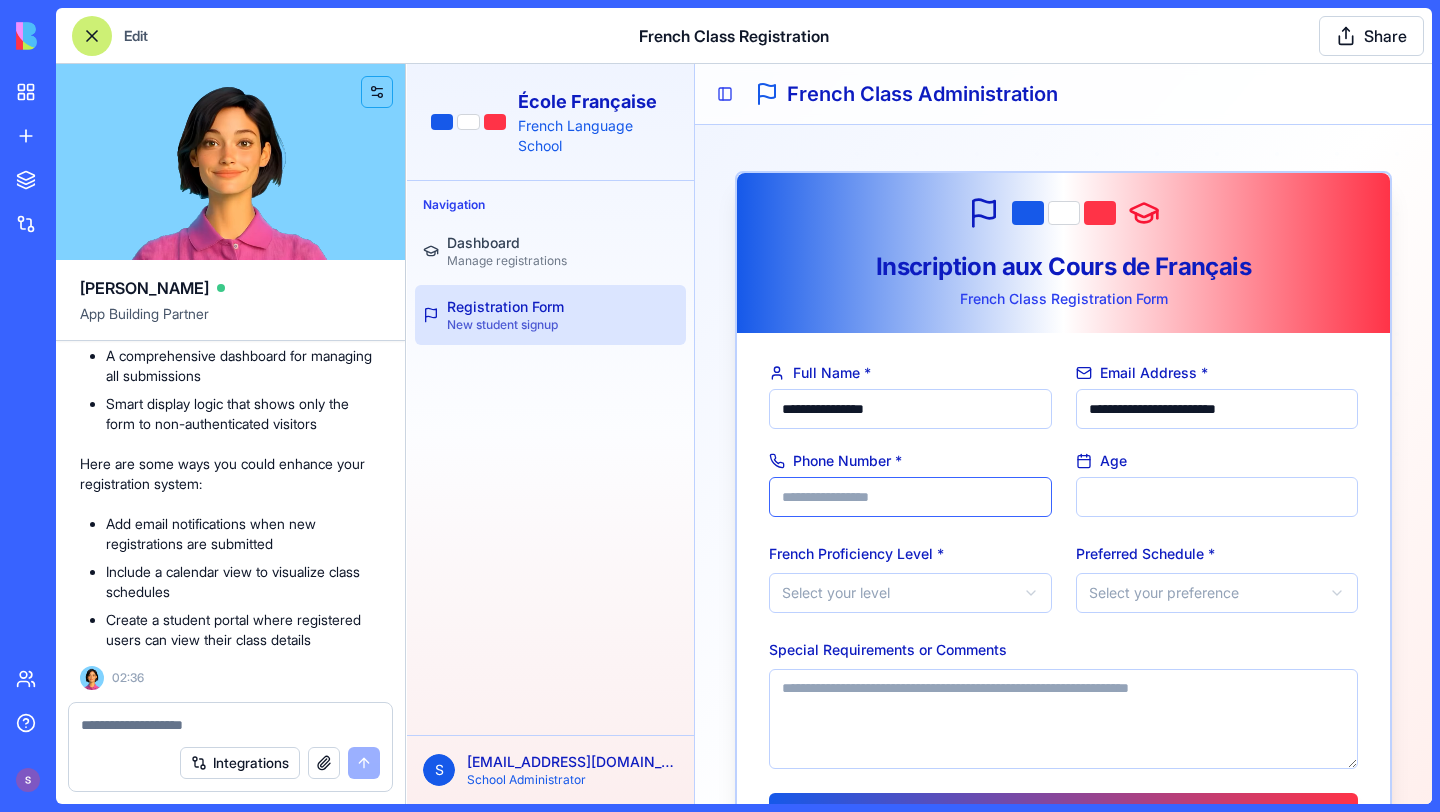 click on "Phone Number *" at bounding box center (910, 497) 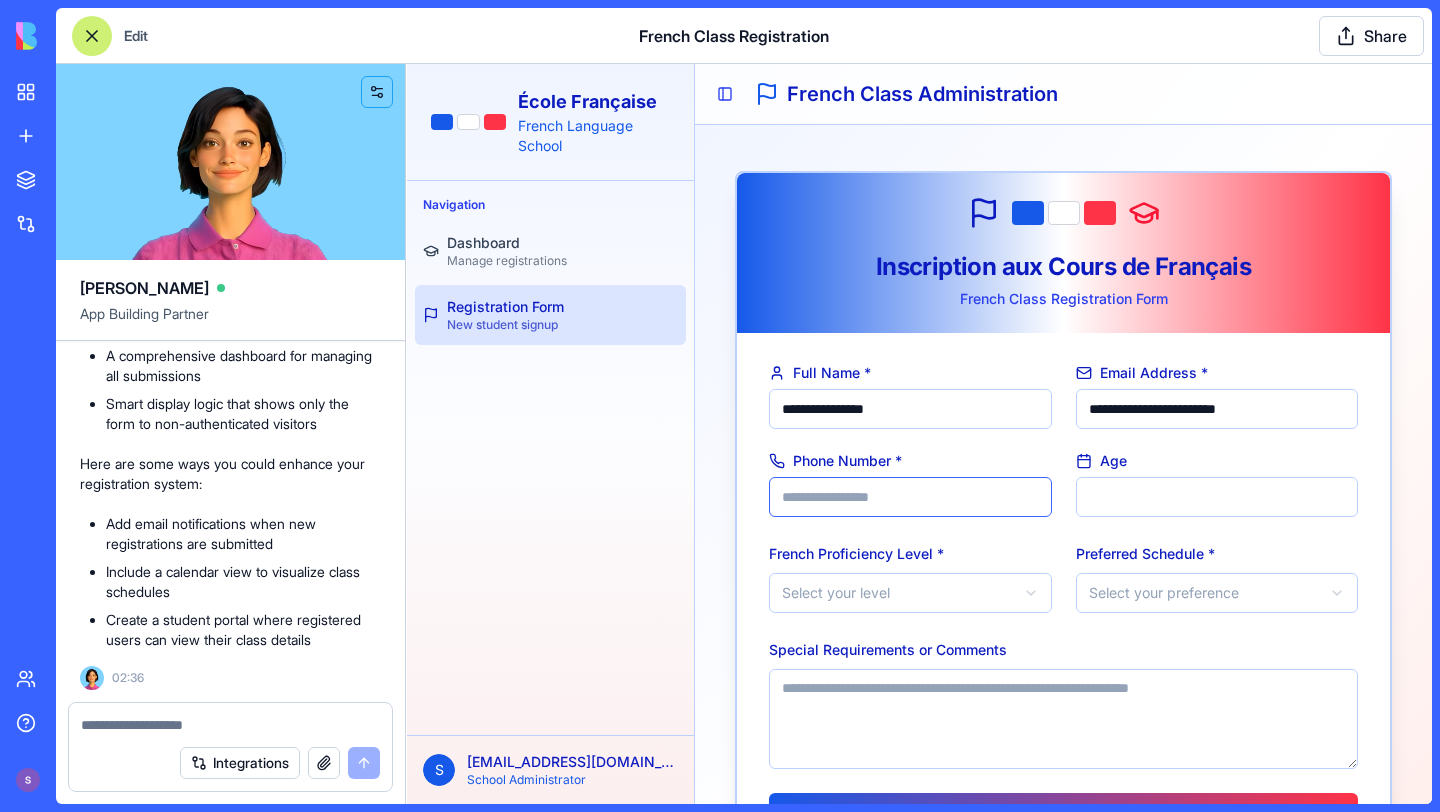 type on "**********" 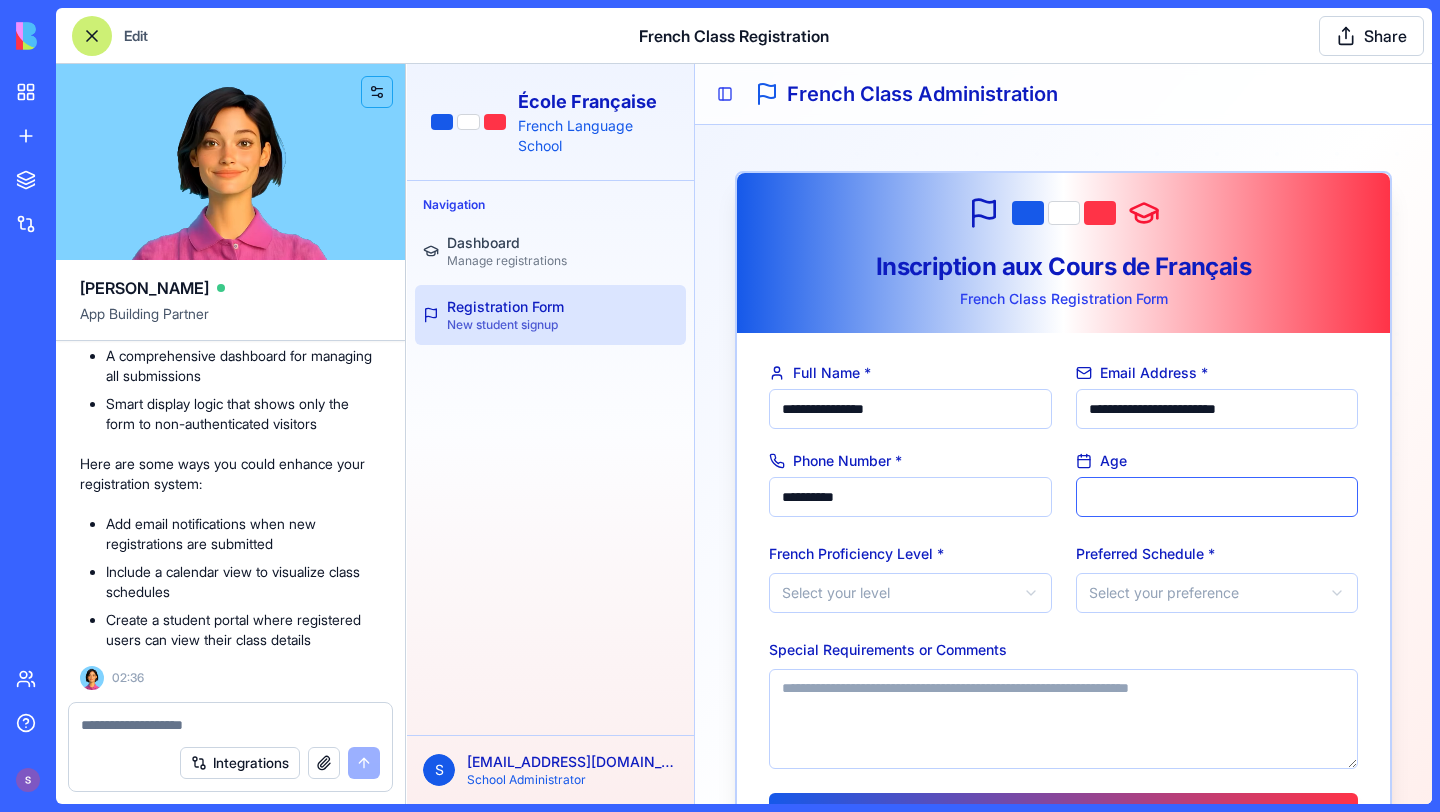 click on "**" at bounding box center (1217, 497) 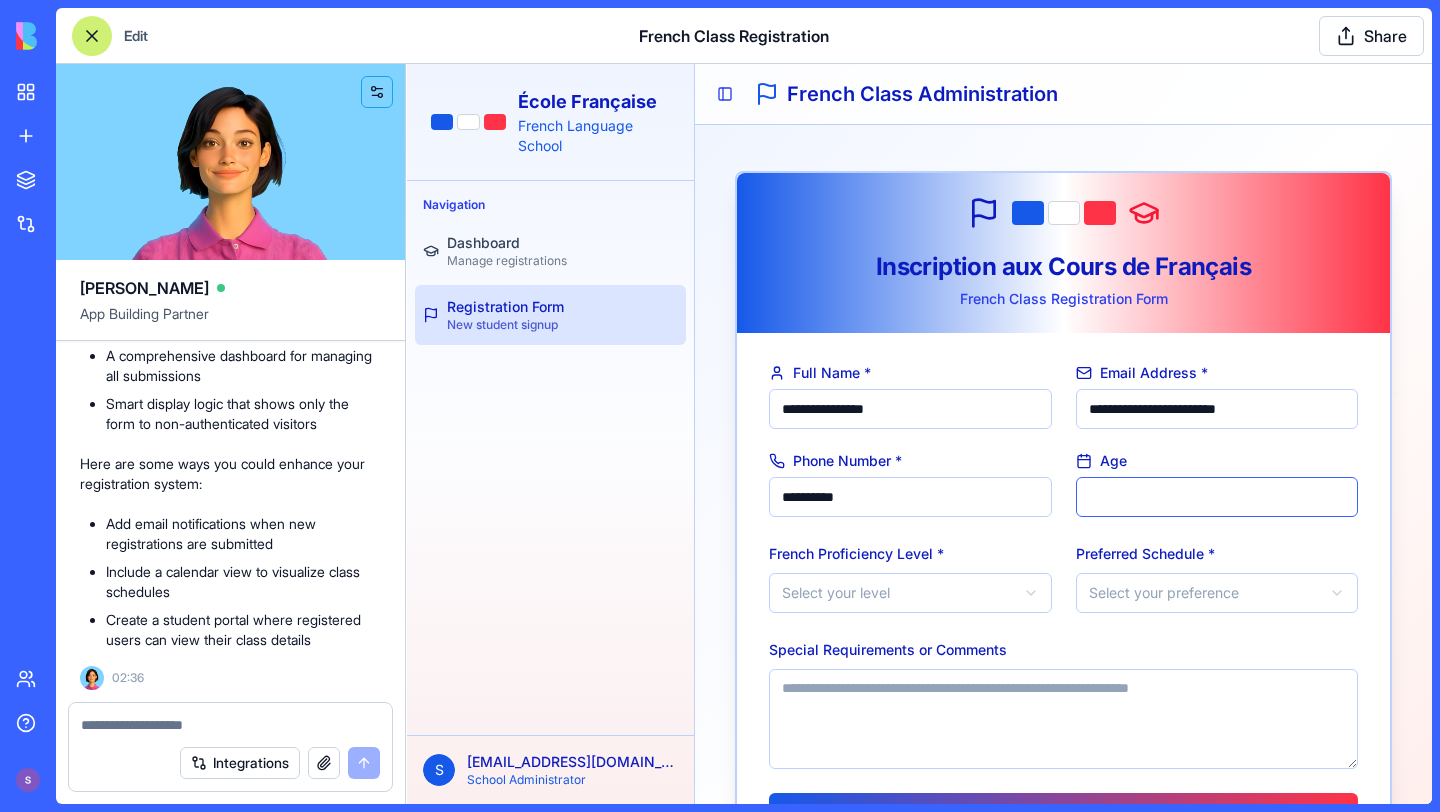 type on "**" 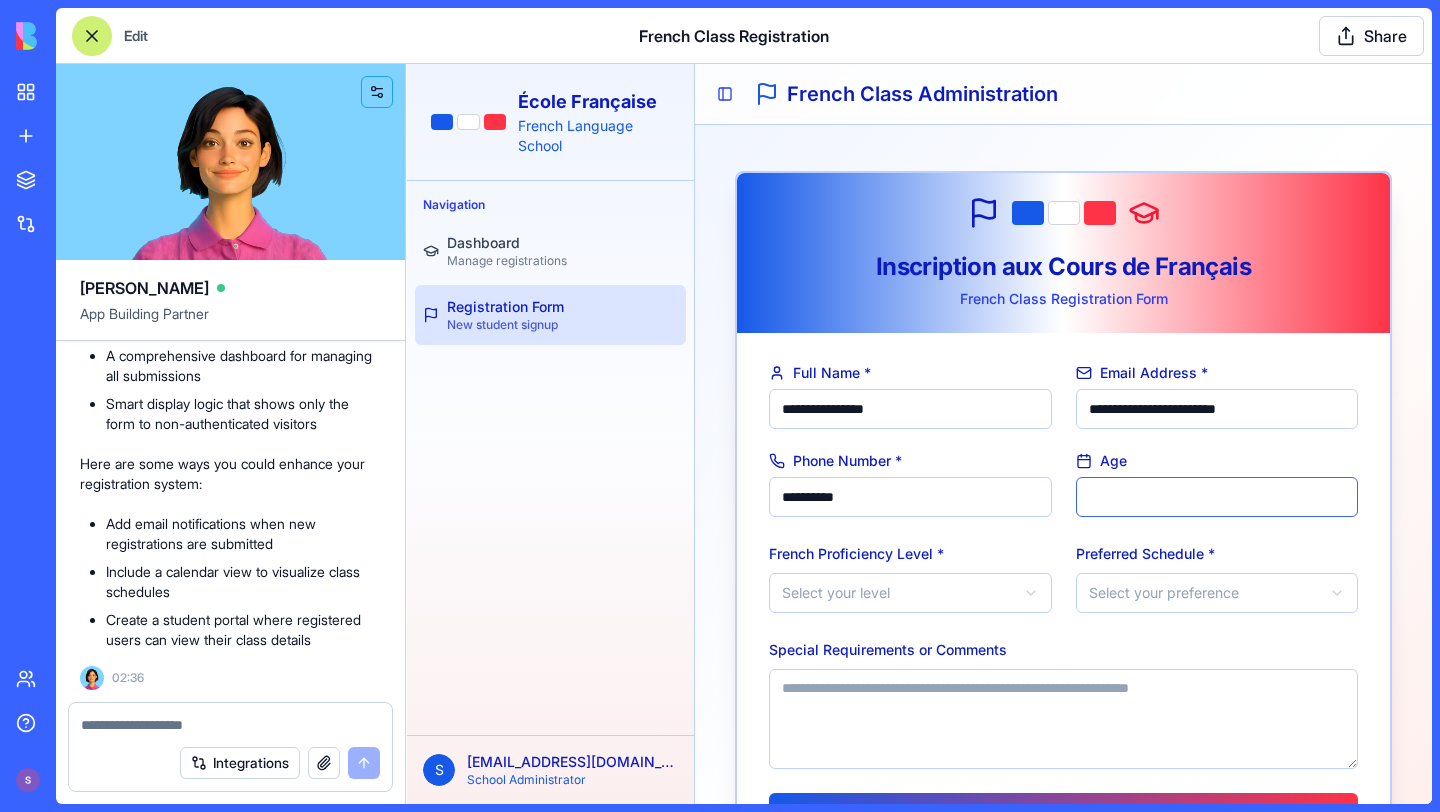 click on "**" at bounding box center [1217, 497] 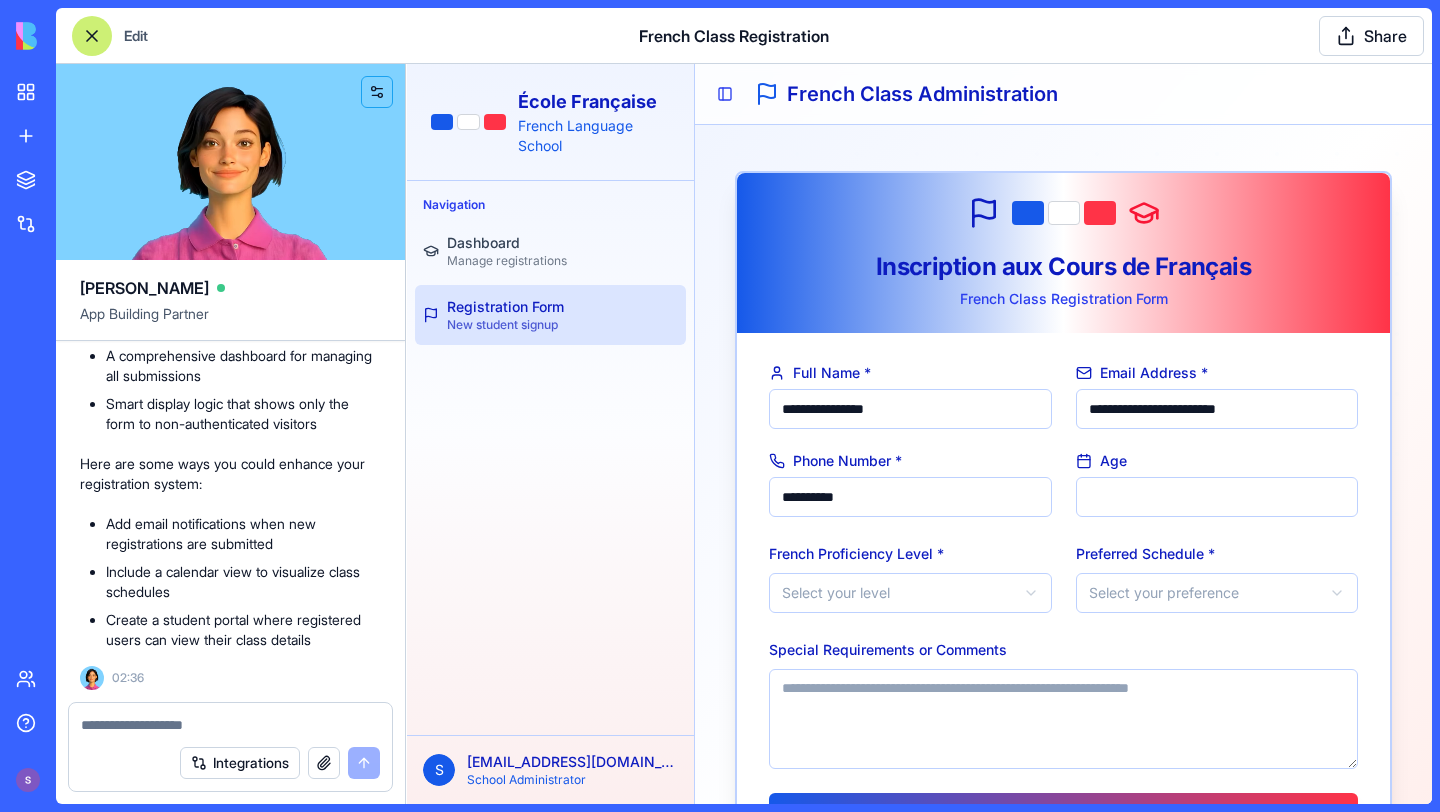 click on "**********" at bounding box center [919, 488] 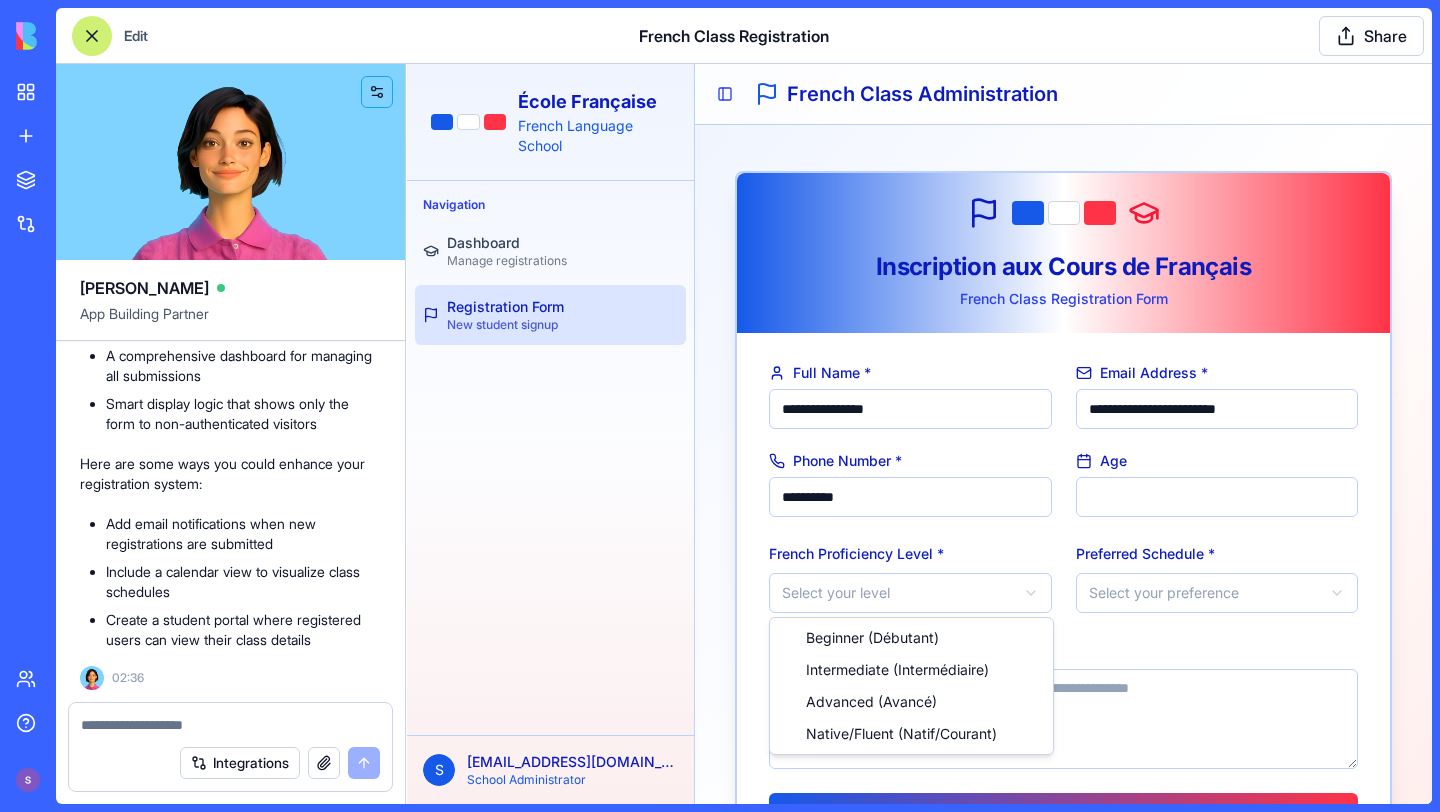 select on "********" 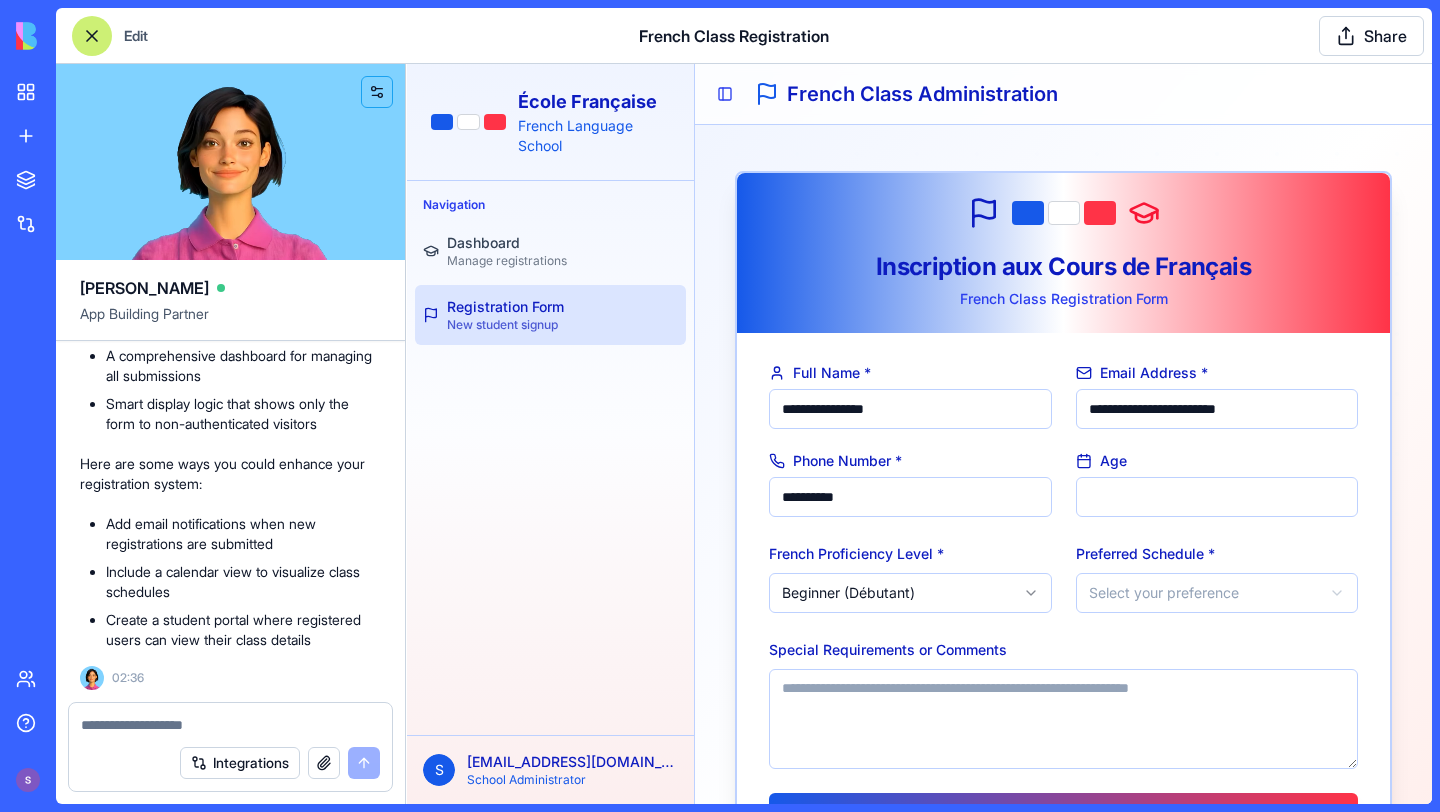 click on "**********" at bounding box center [919, 488] 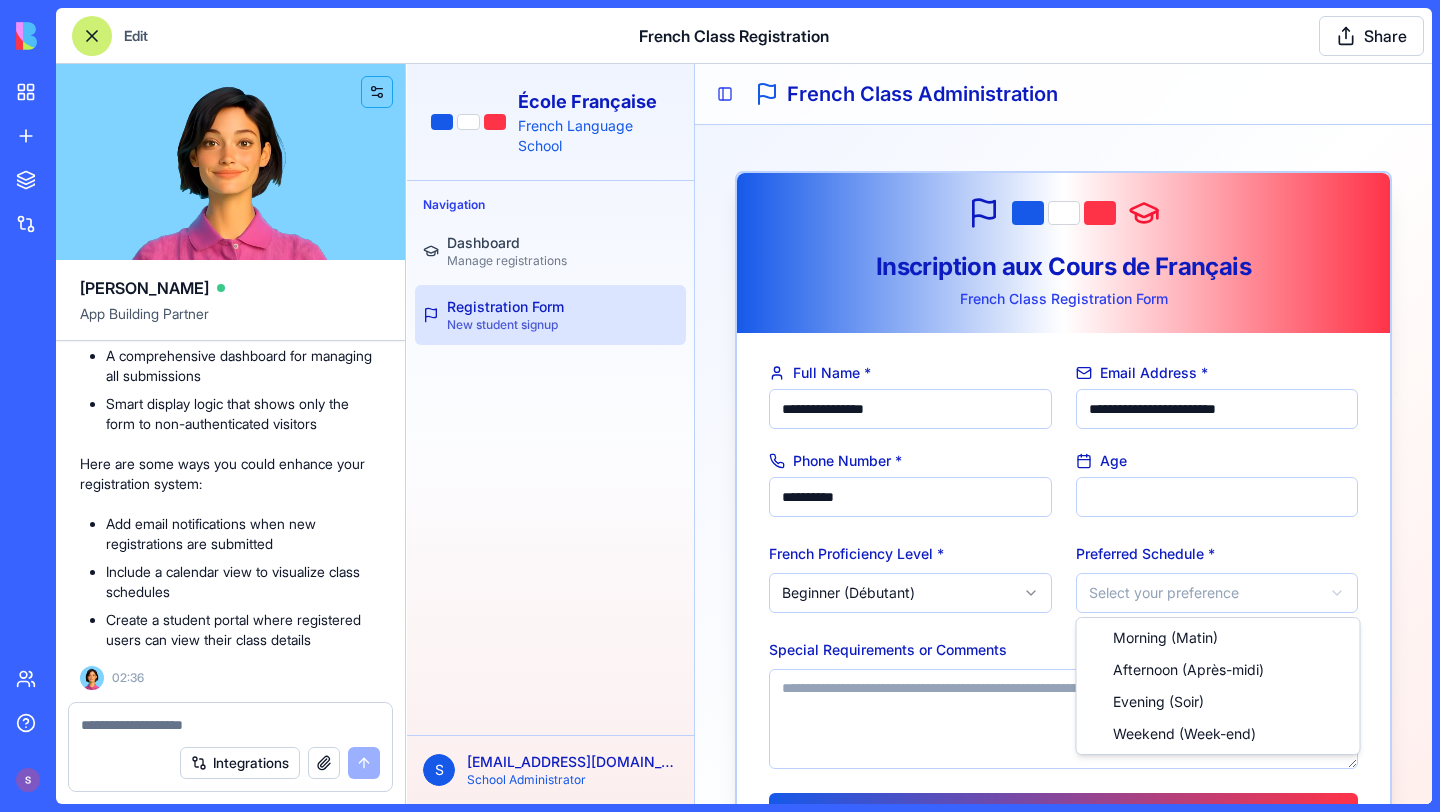 select on "*******" 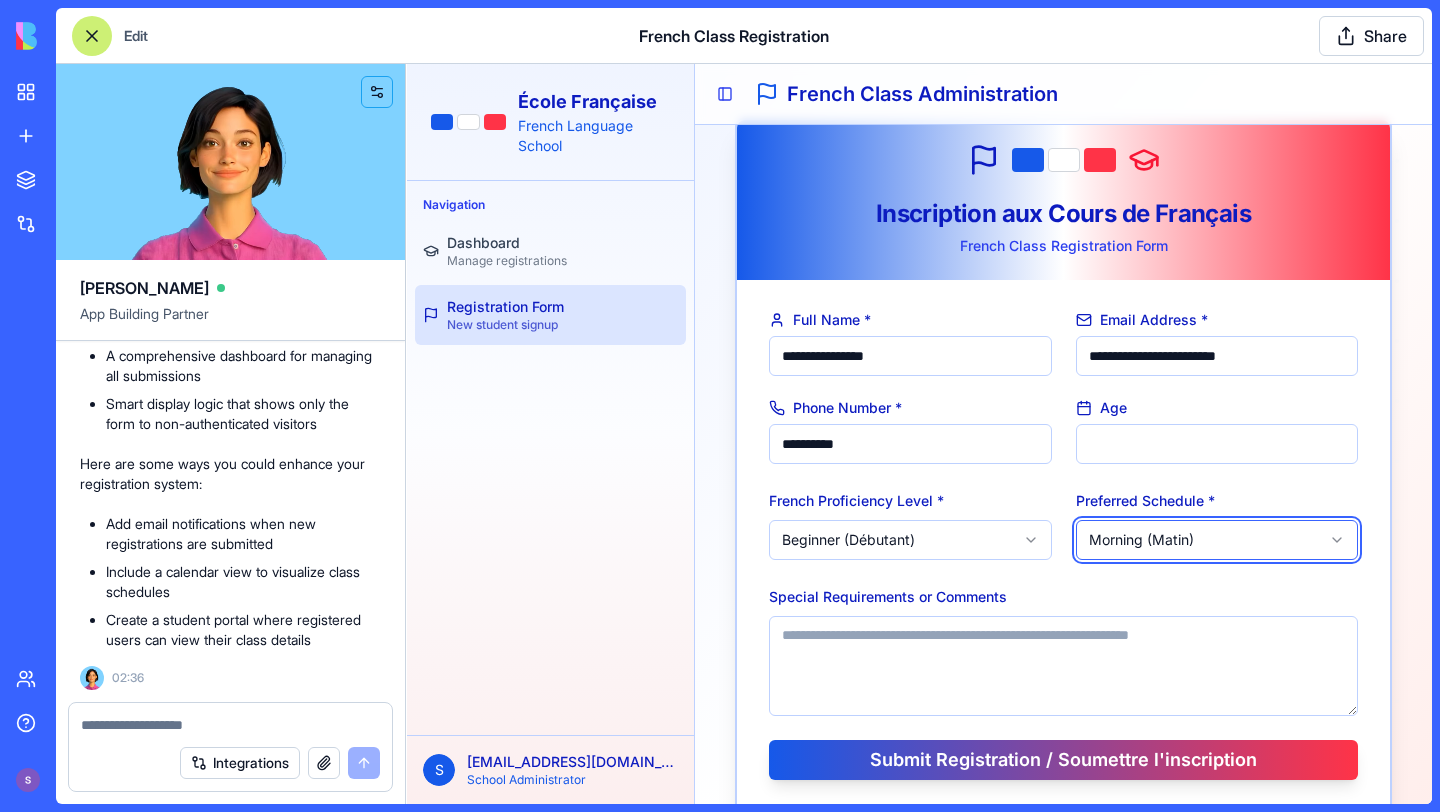 scroll, scrollTop: 109, scrollLeft: 0, axis: vertical 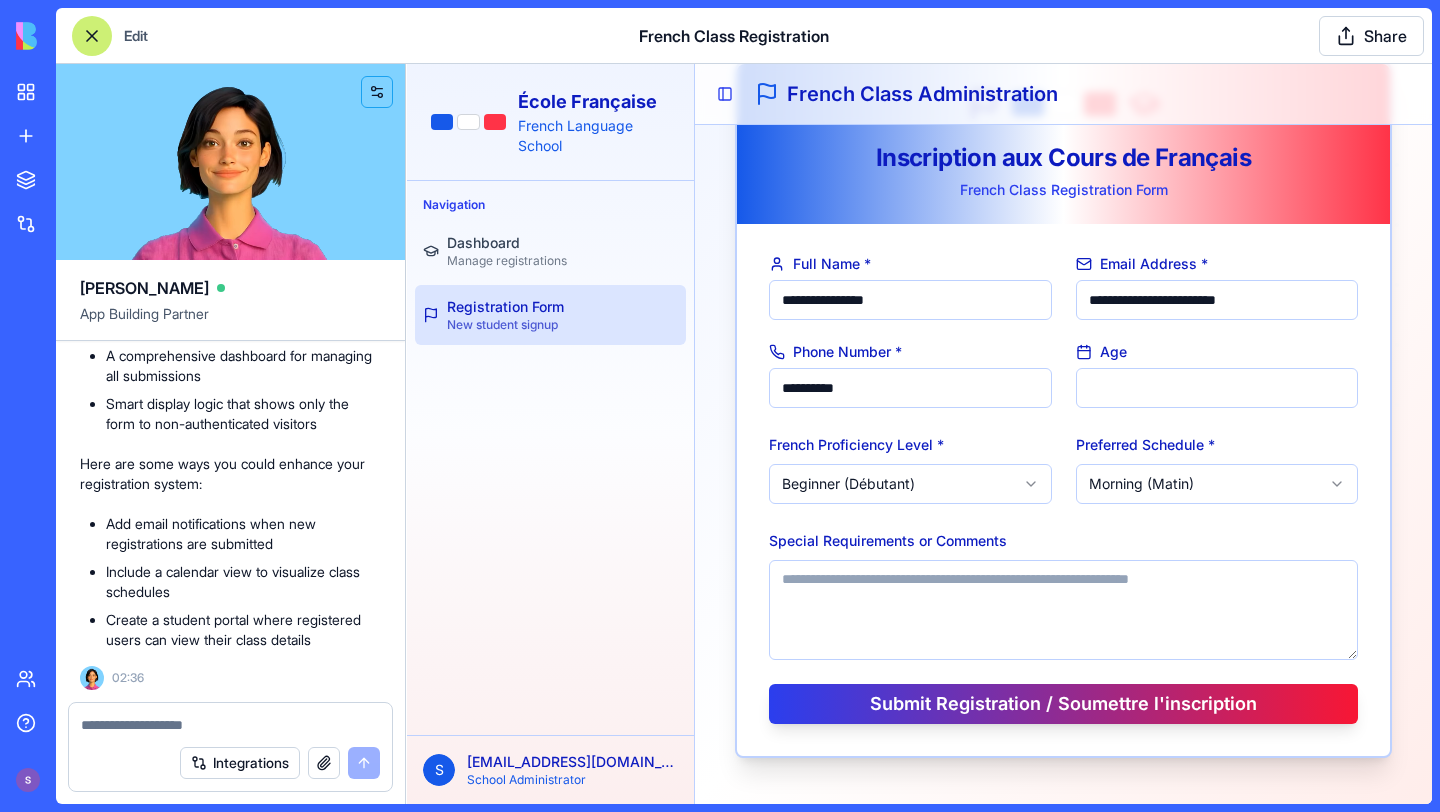 click on "Submit Registration / Soumettre l'inscription" at bounding box center (1063, 704) 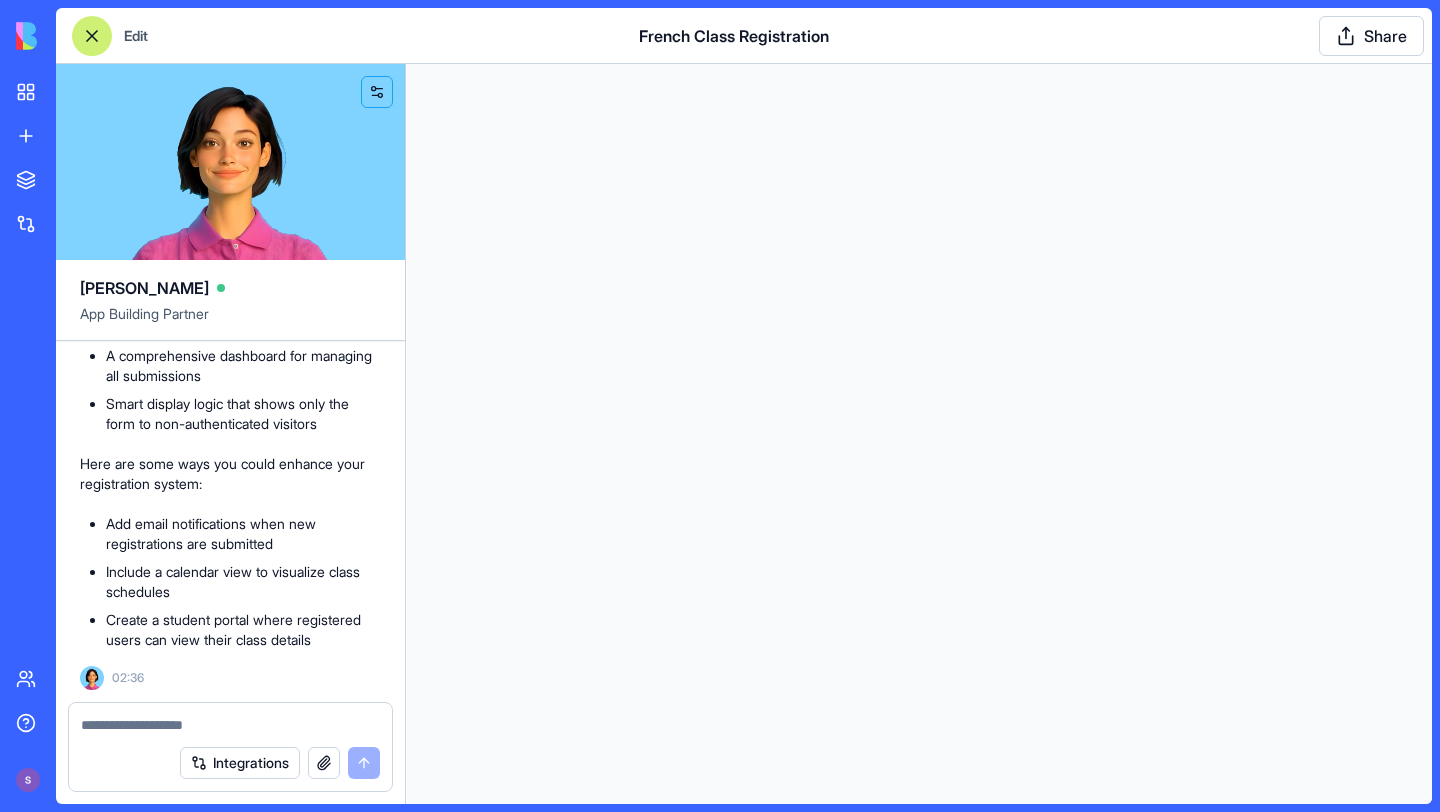 scroll, scrollTop: 0, scrollLeft: 0, axis: both 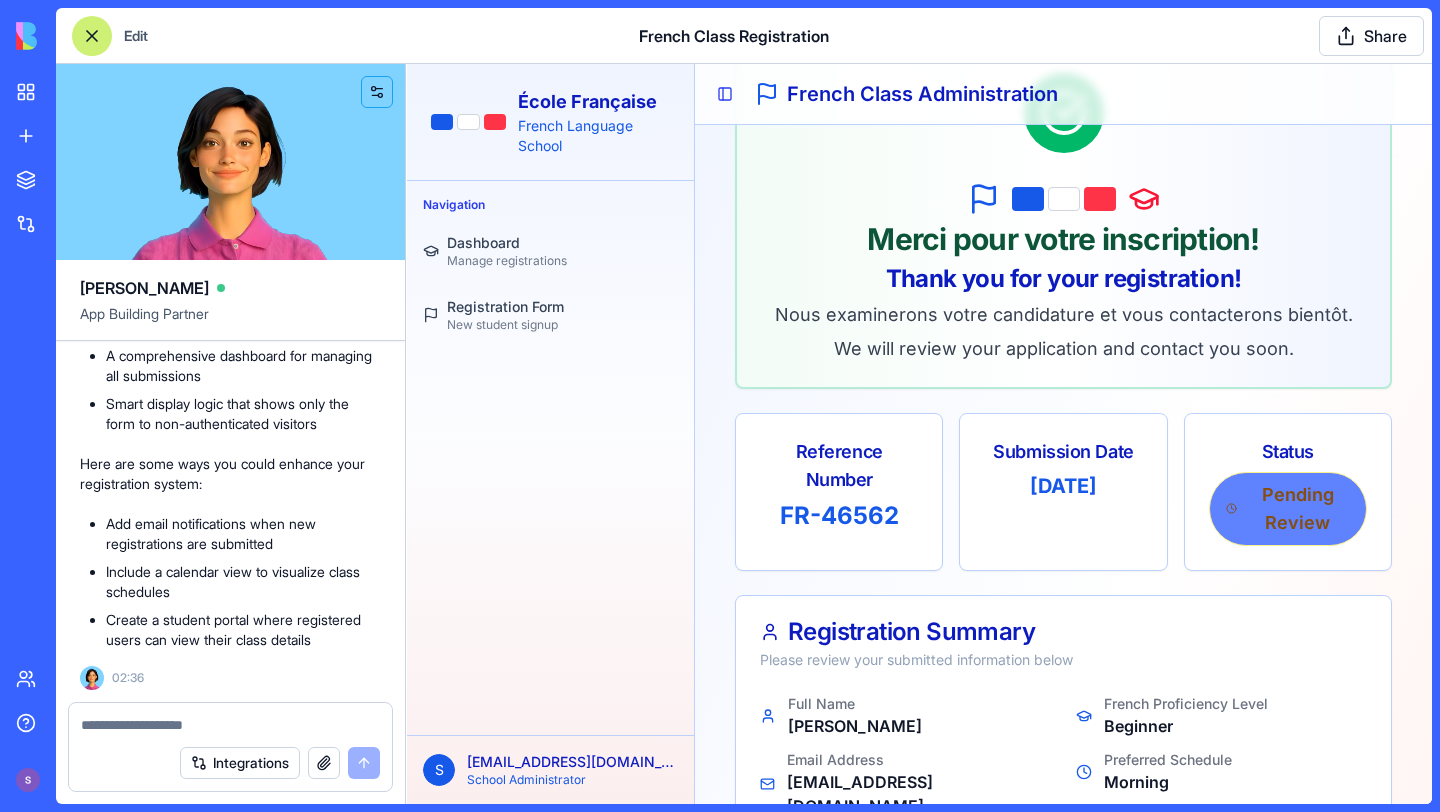 click on "Pending Review" at bounding box center (1288, 509) 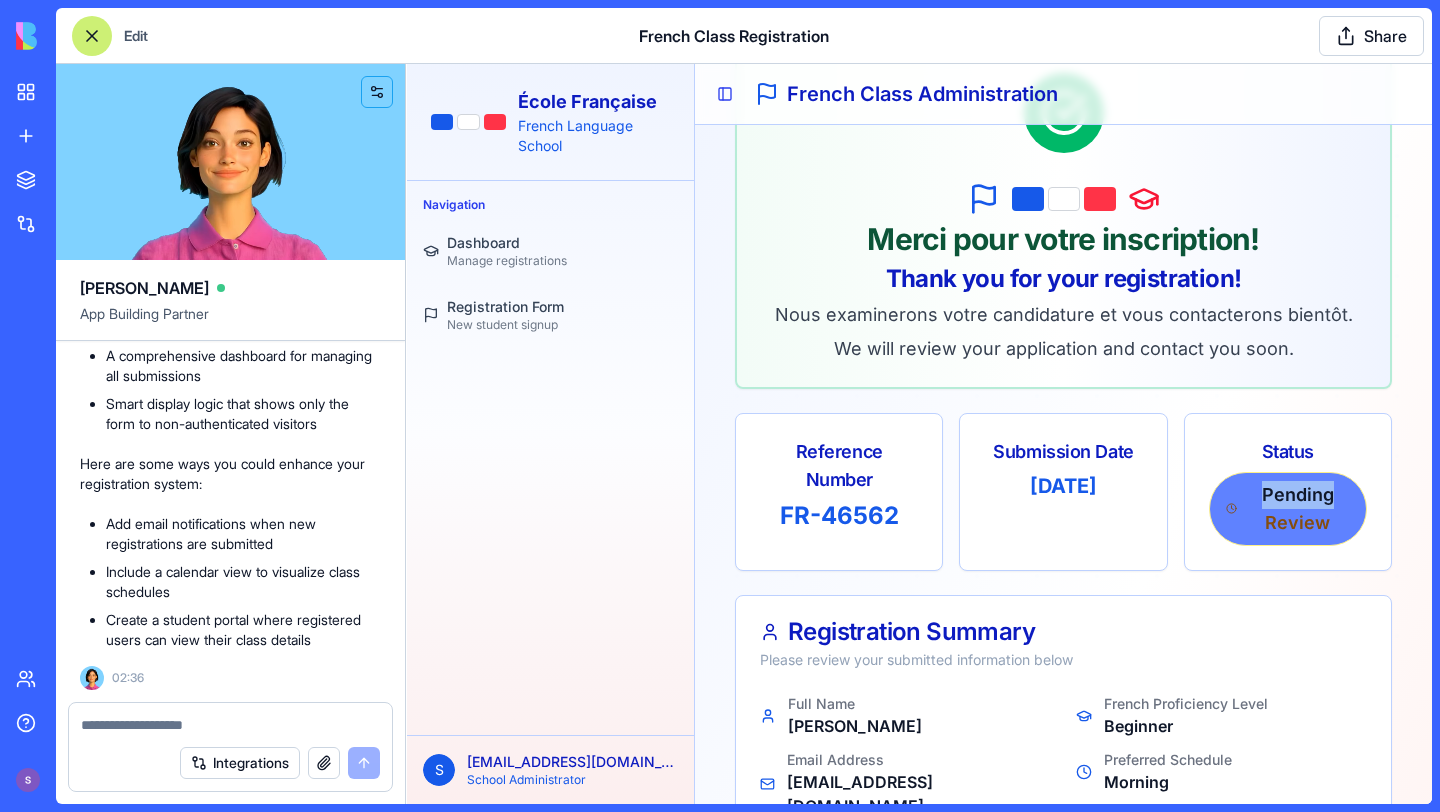 click on "Pending Review" at bounding box center [1288, 509] 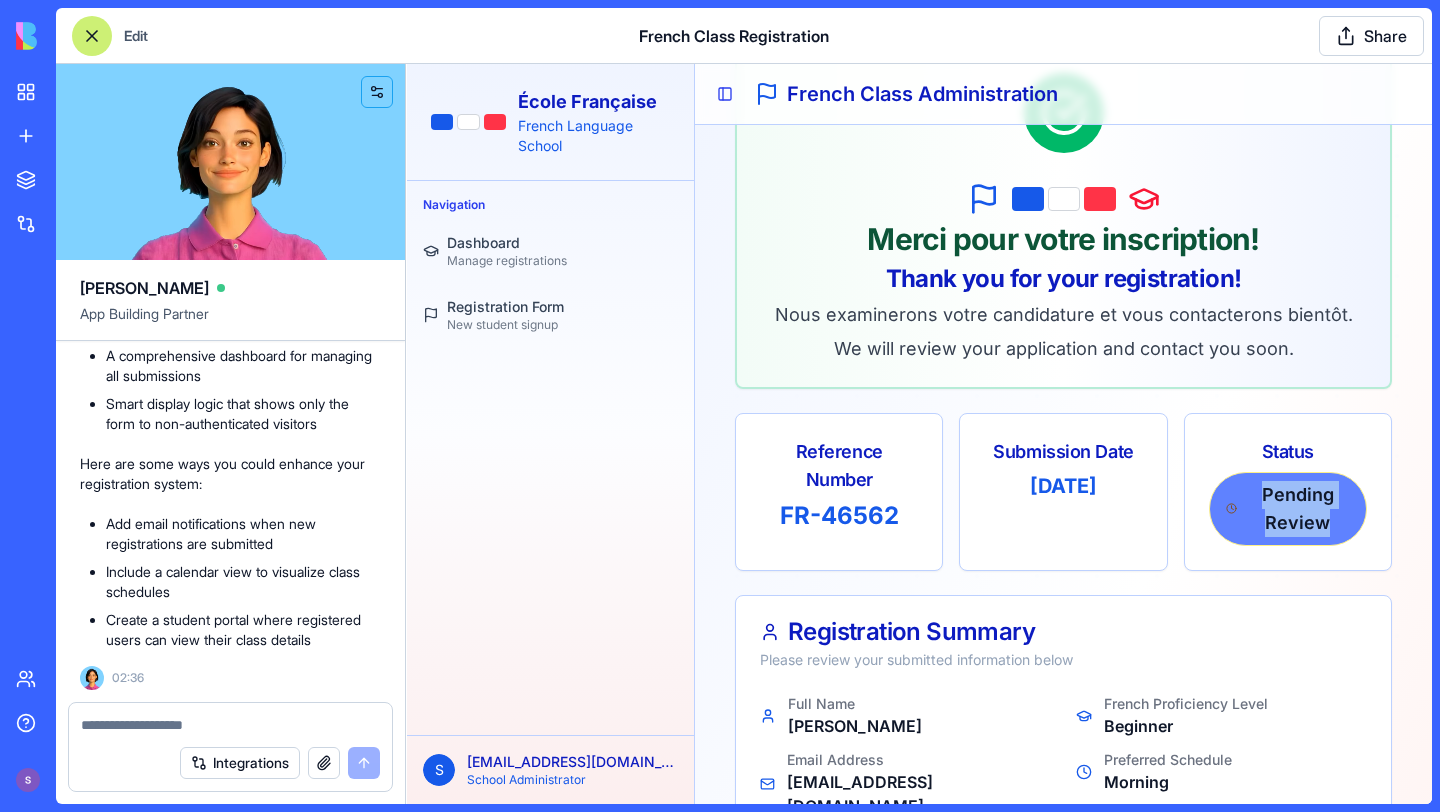 click on "Pending Review" at bounding box center [1288, 509] 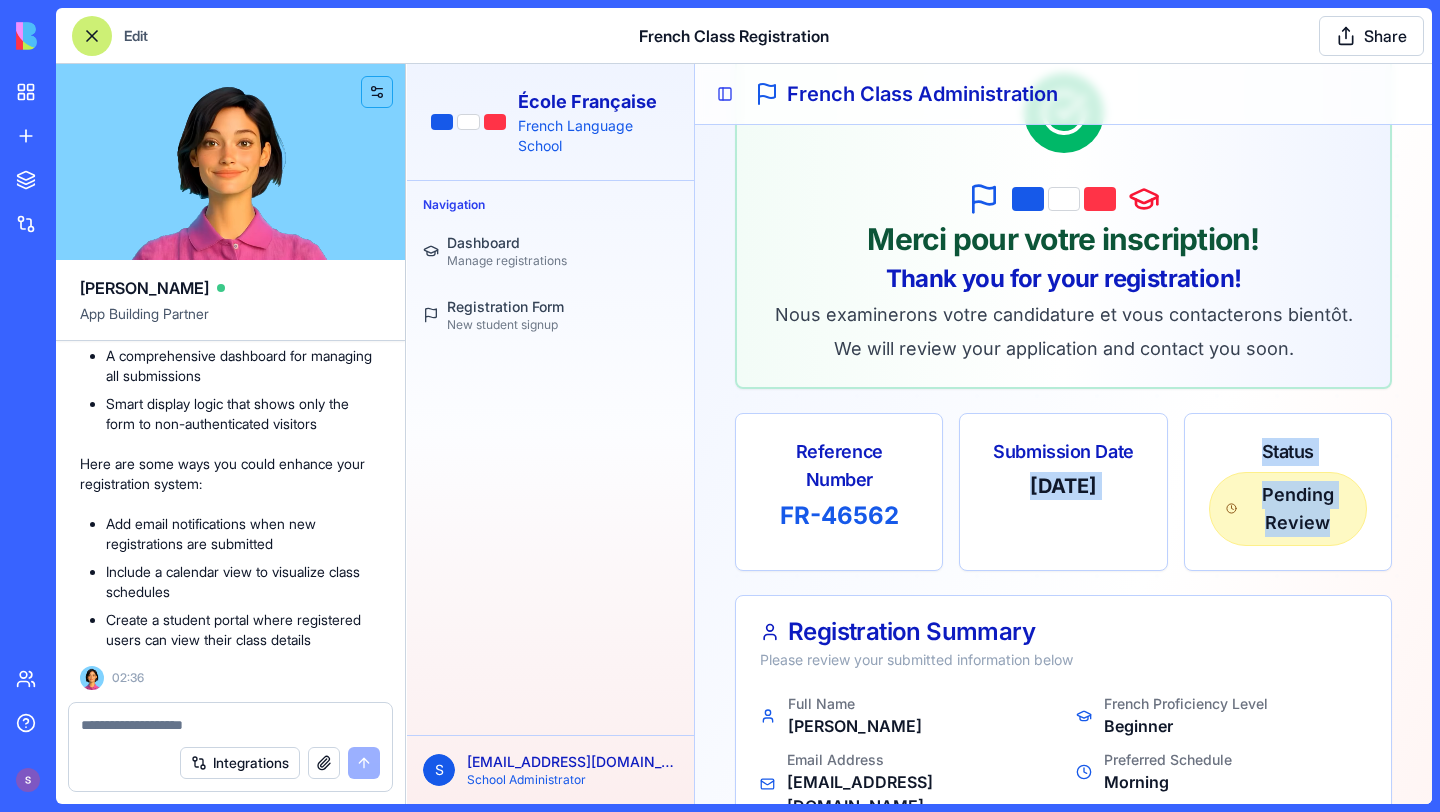 drag, startPoint x: 1284, startPoint y: 509, endPoint x: 1113, endPoint y: 494, distance: 171.65663 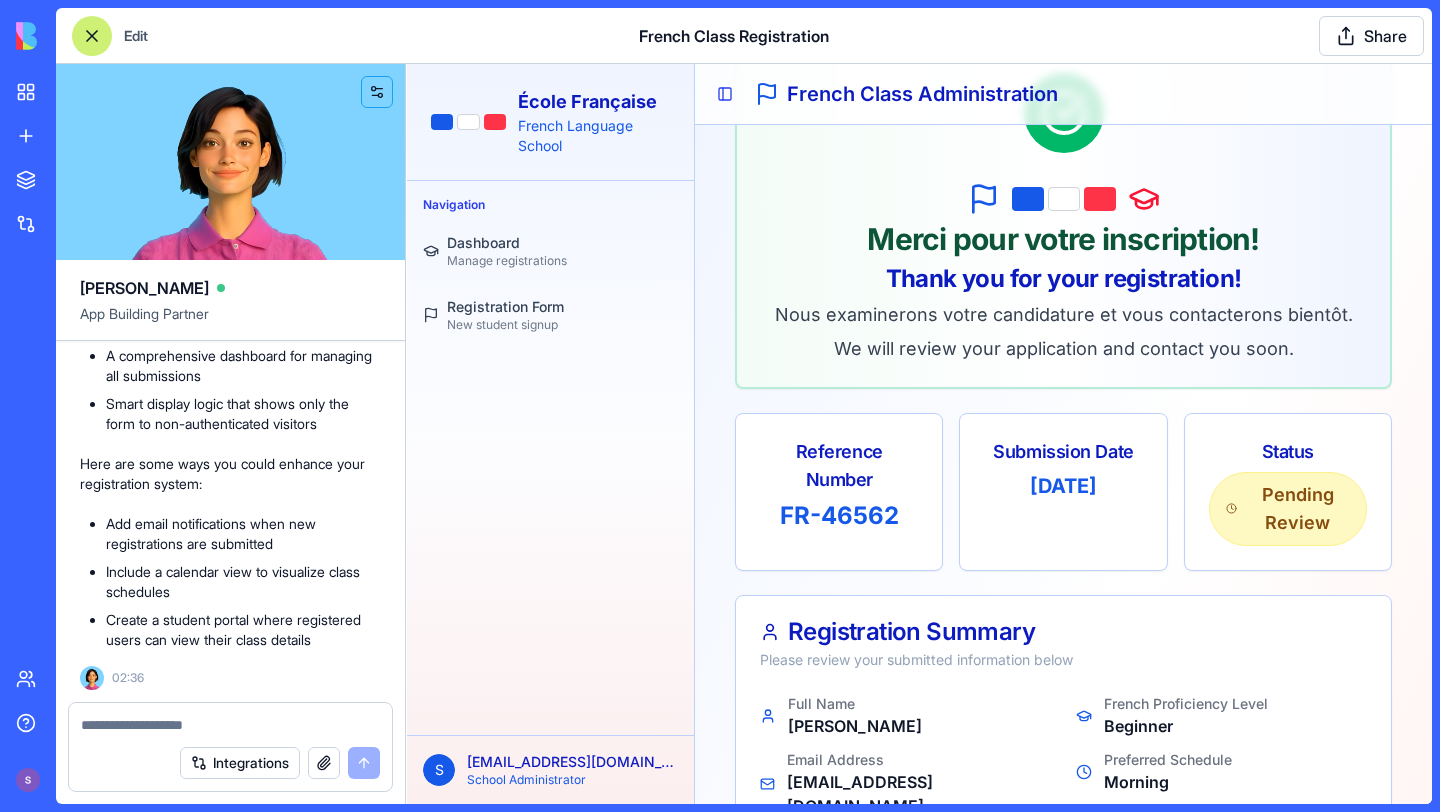 click on "[DATE]" at bounding box center (1063, 486) 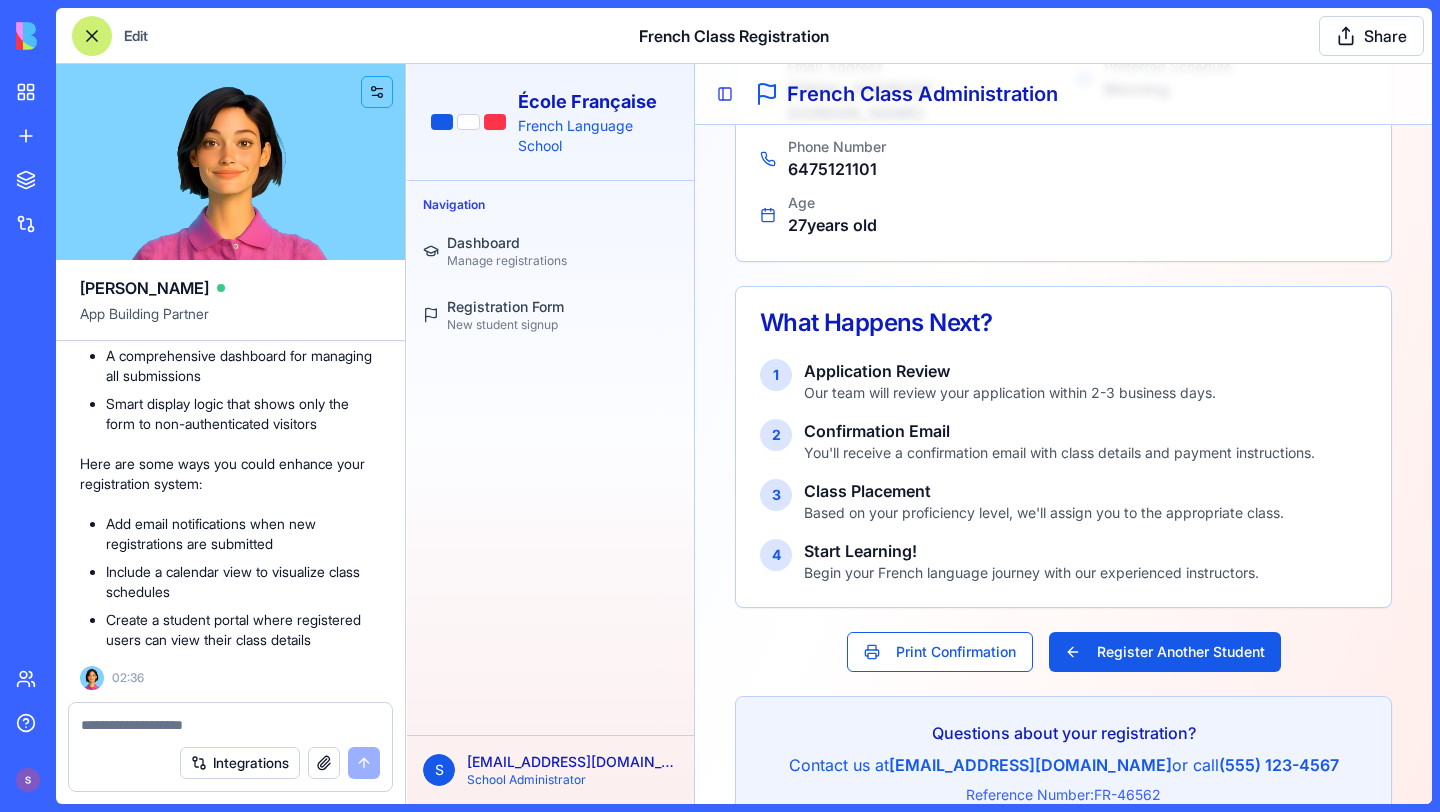 scroll, scrollTop: 853, scrollLeft: 0, axis: vertical 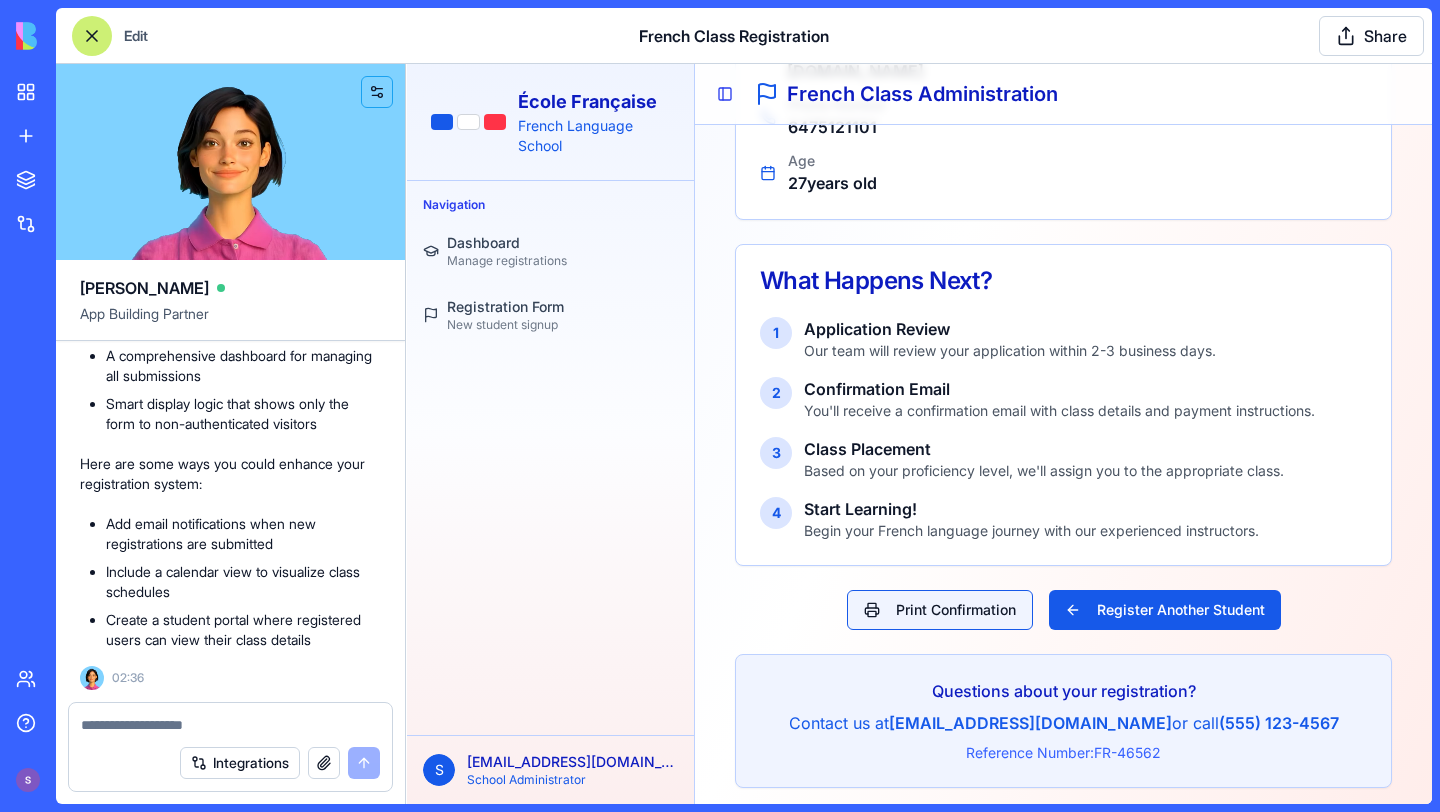 click on "Print Confirmation" at bounding box center [940, 610] 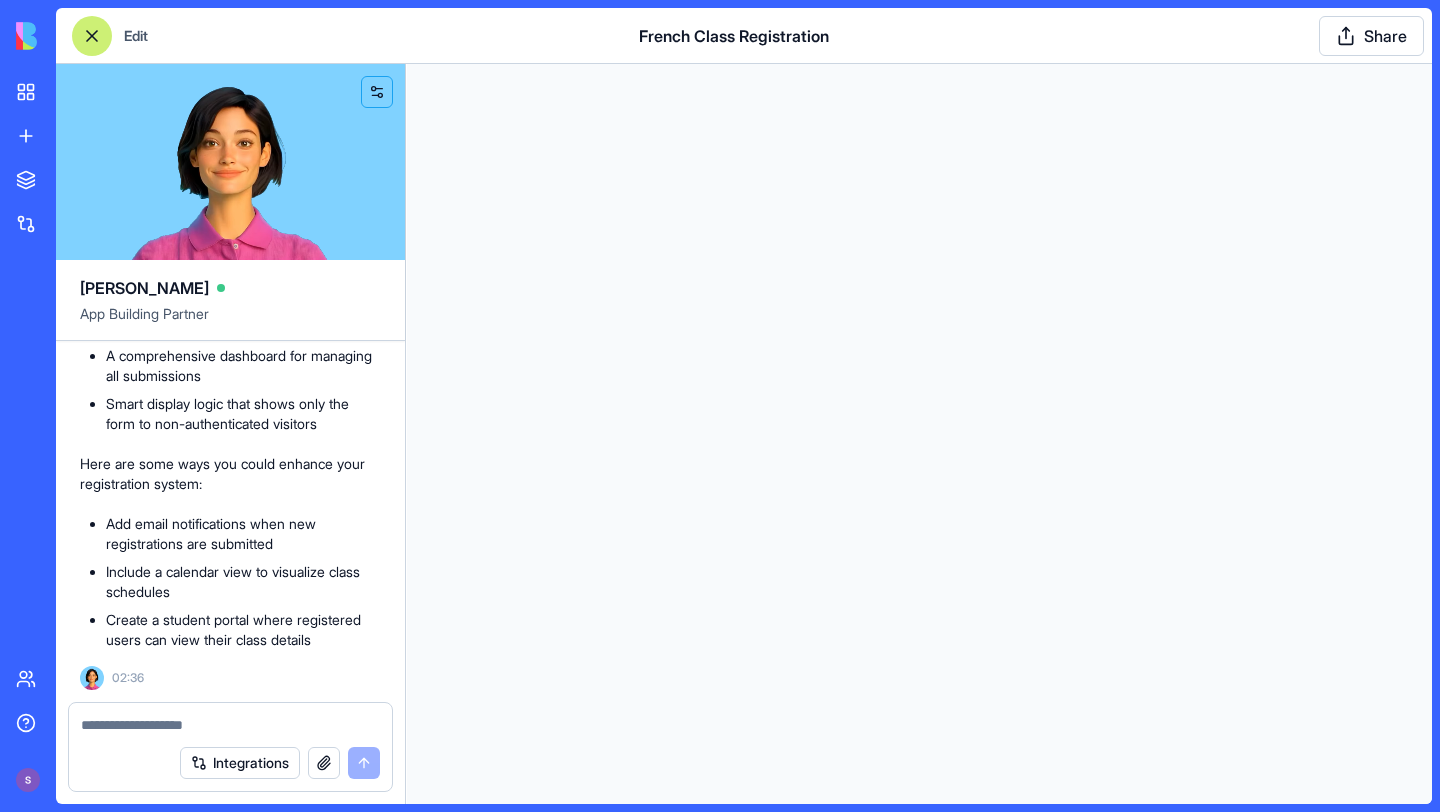 scroll, scrollTop: 0, scrollLeft: 0, axis: both 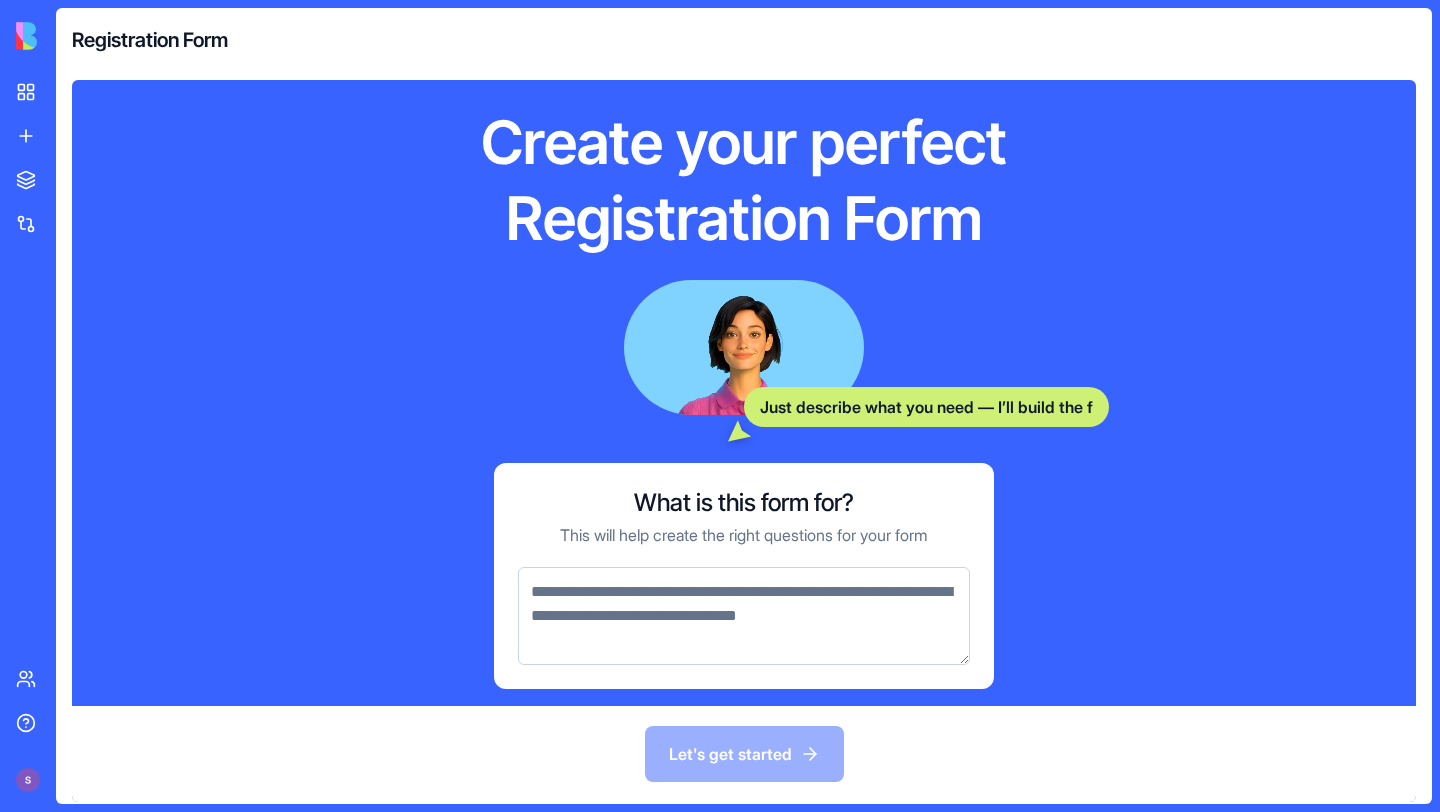 click at bounding box center [744, 616] 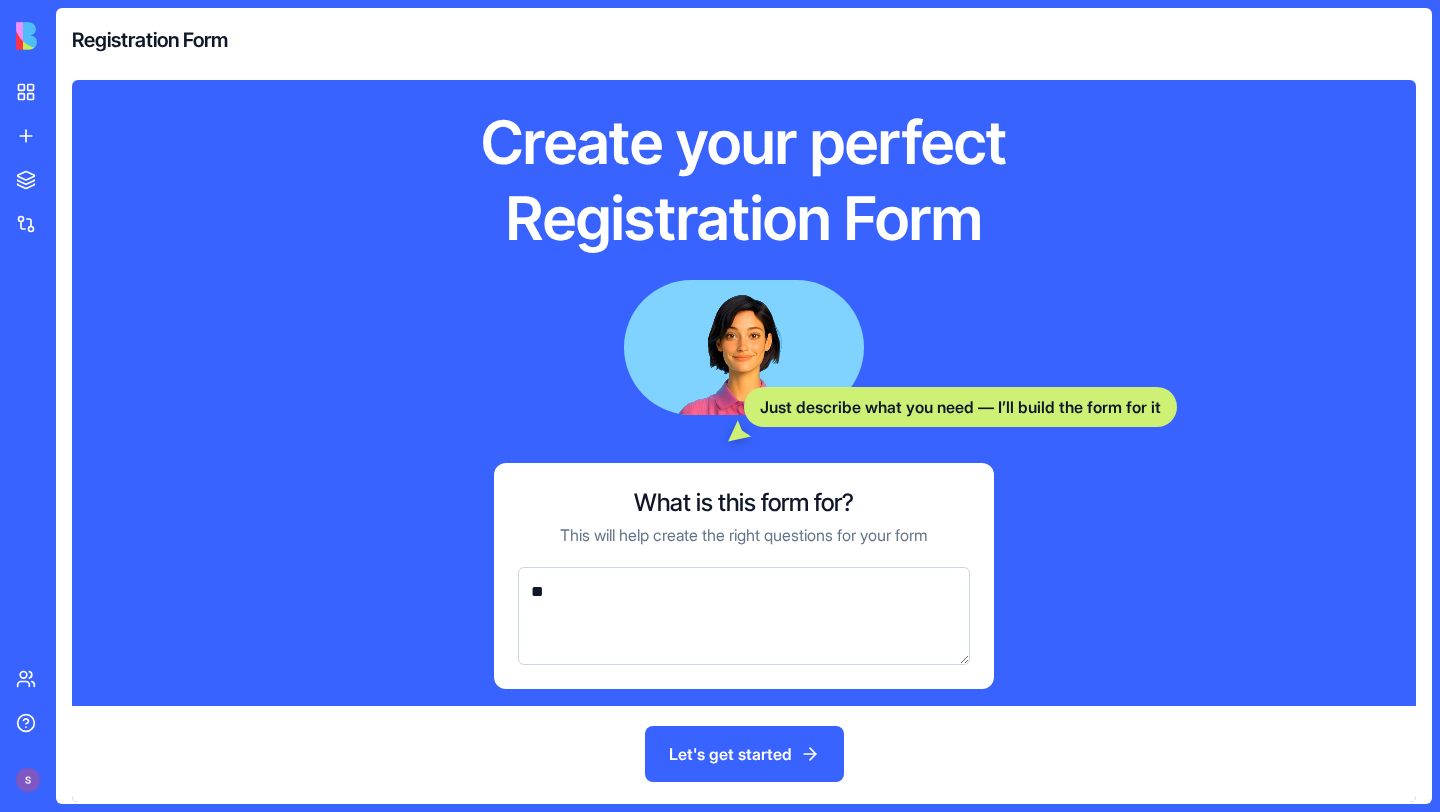 type on "*" 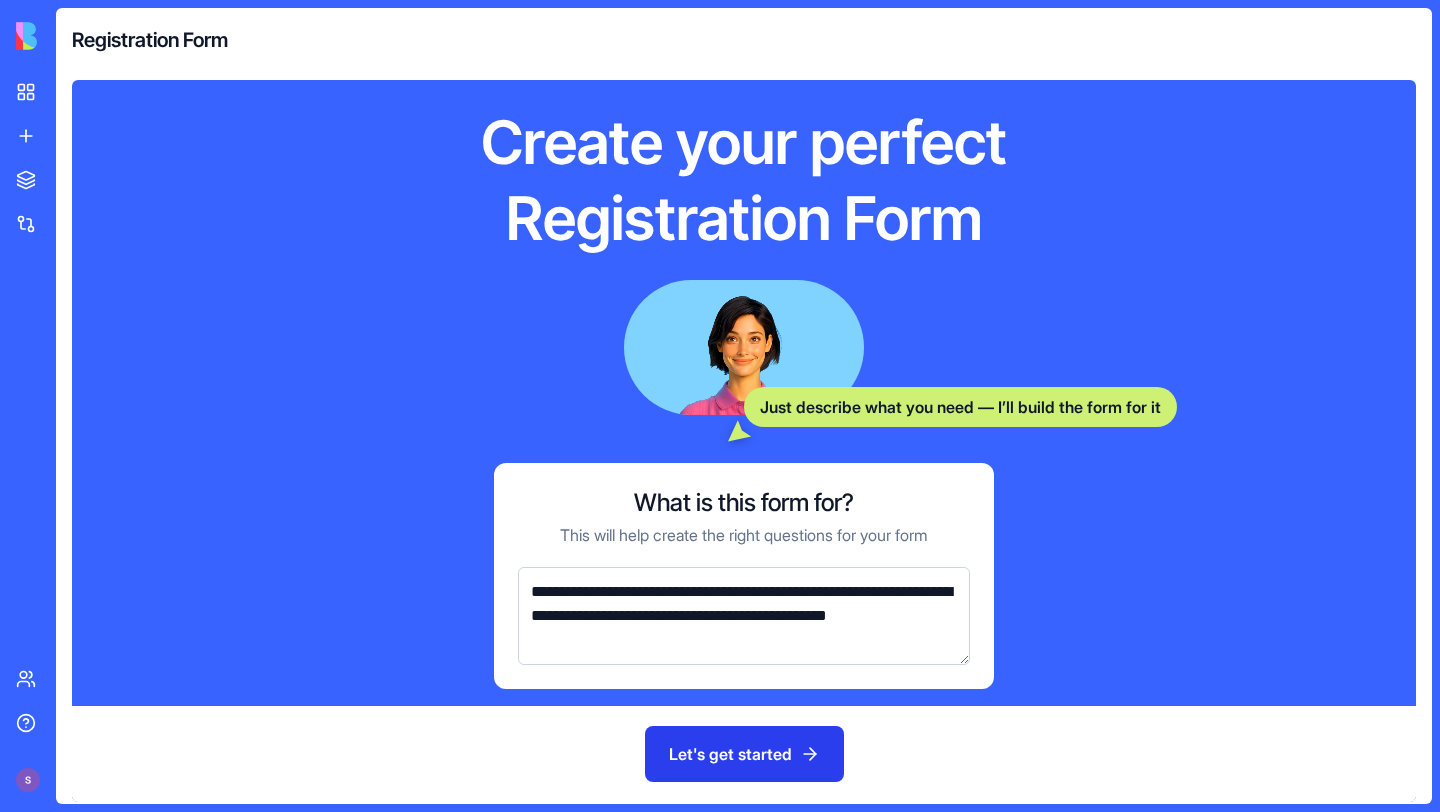type on "**********" 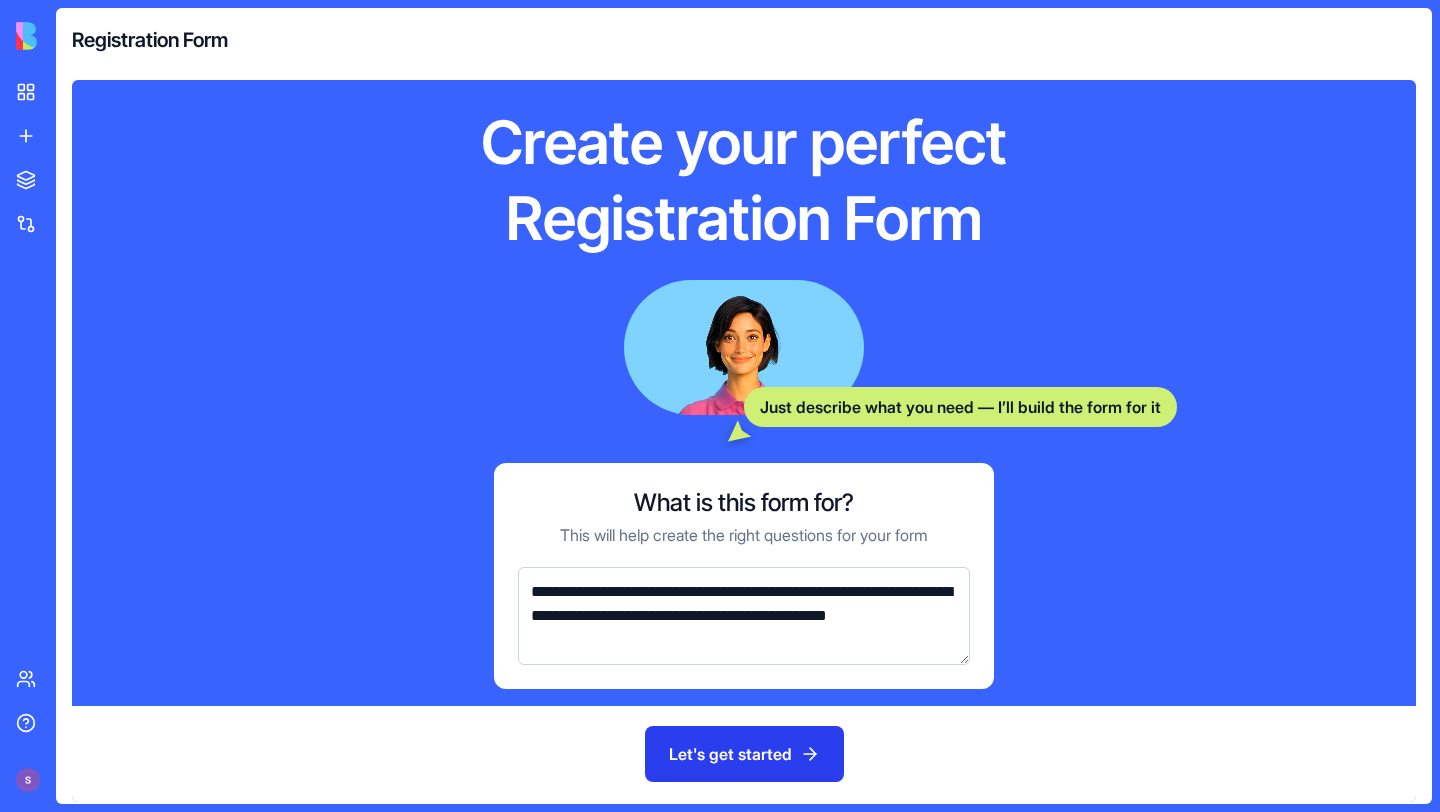 click on "Let's get started" at bounding box center (744, 754) 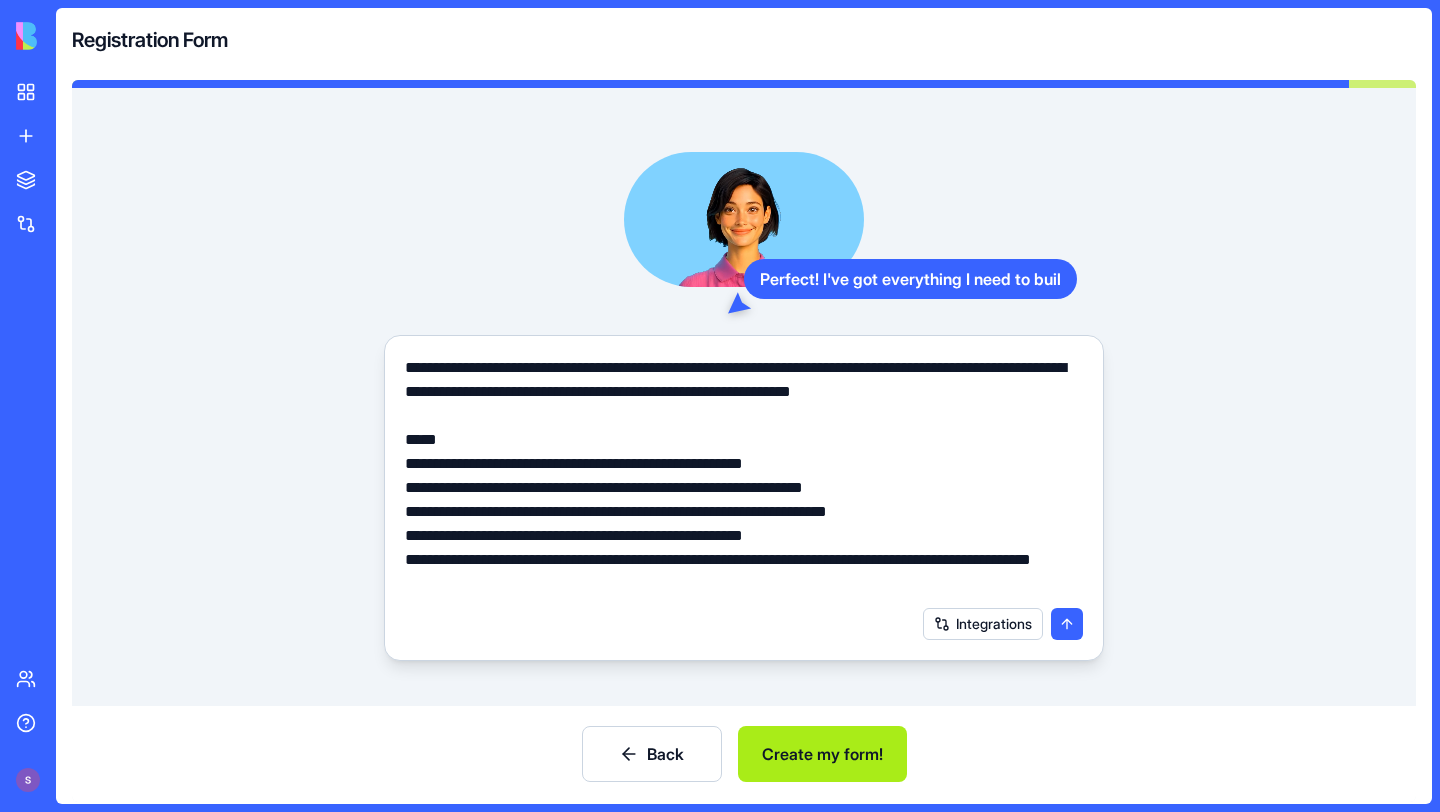 click on "Create my form!" at bounding box center (822, 754) 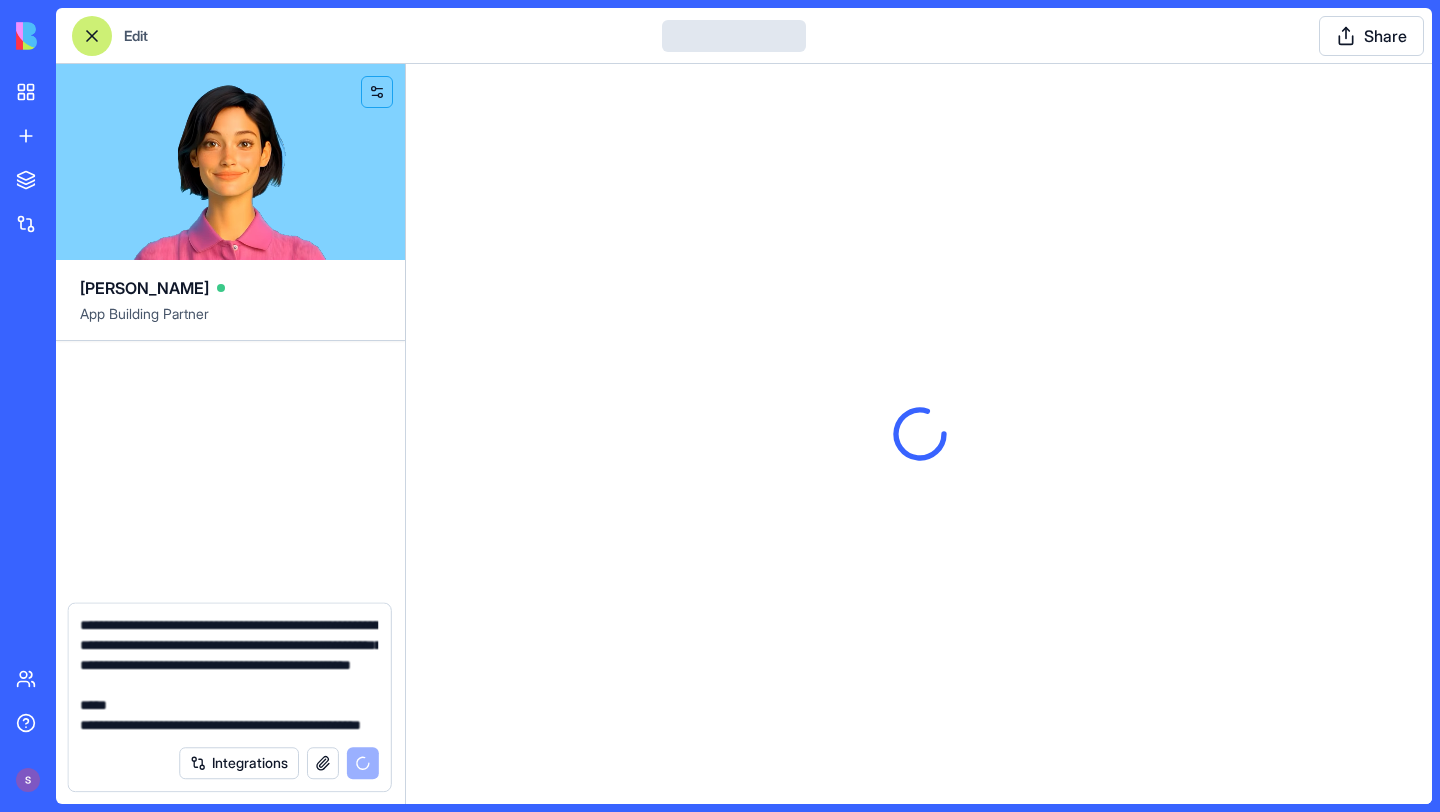 type 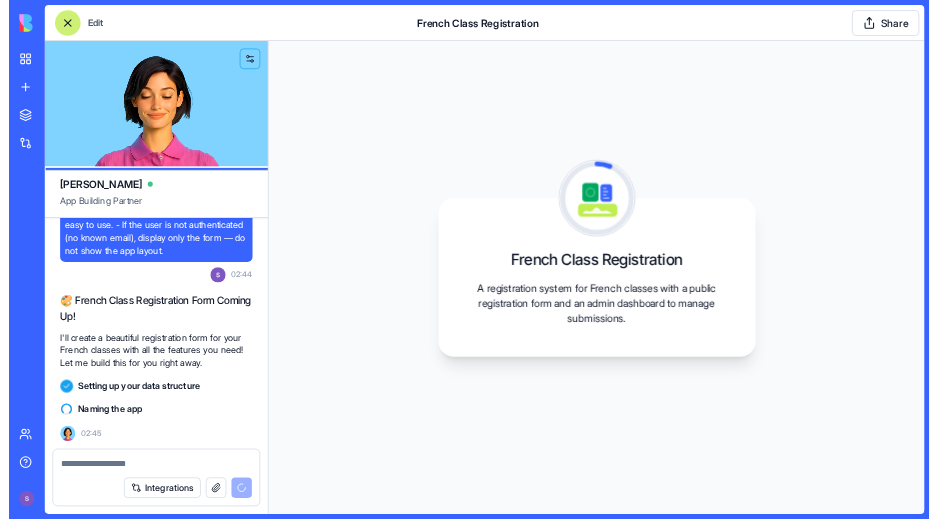 scroll, scrollTop: 423, scrollLeft: 0, axis: vertical 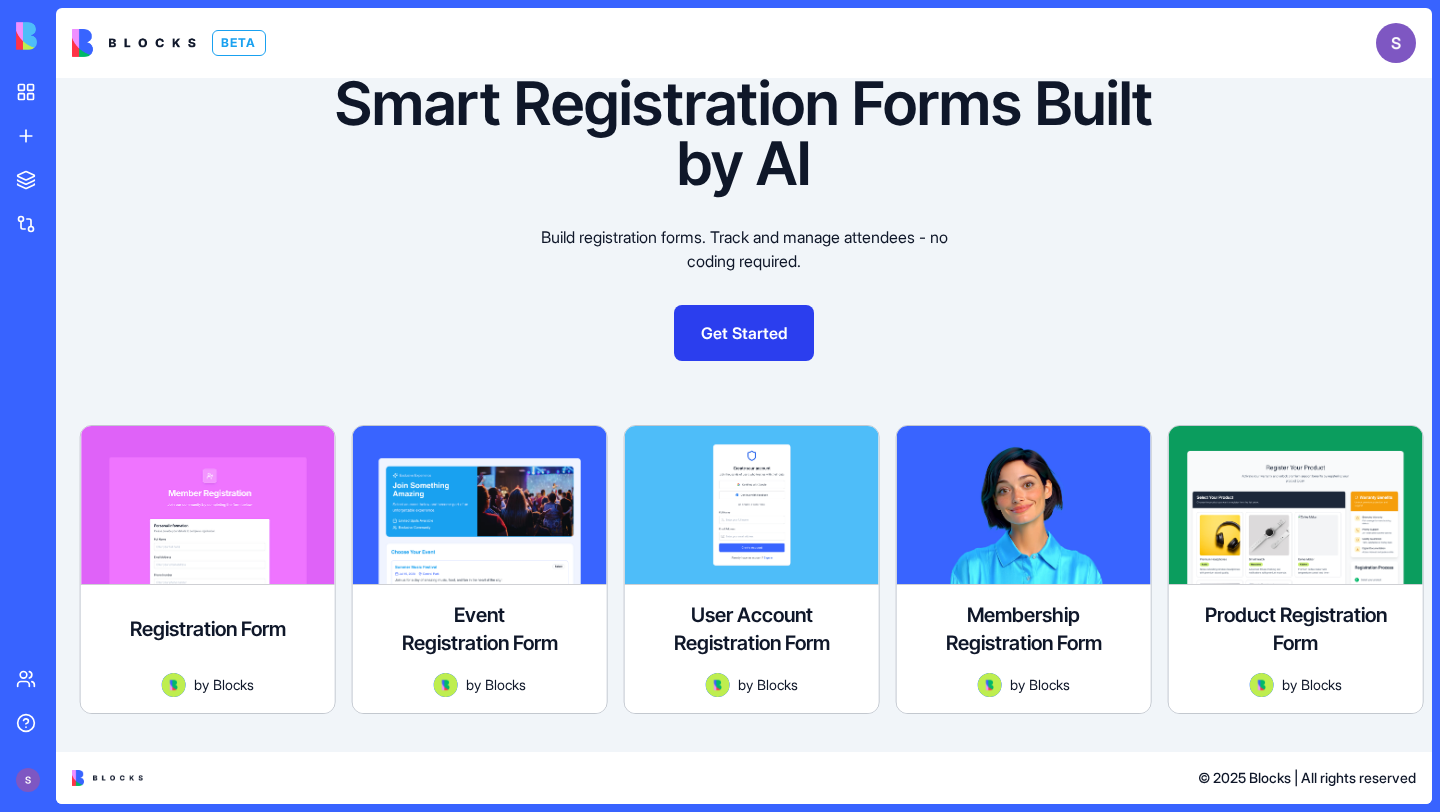 click on "Get Started" at bounding box center (744, 333) 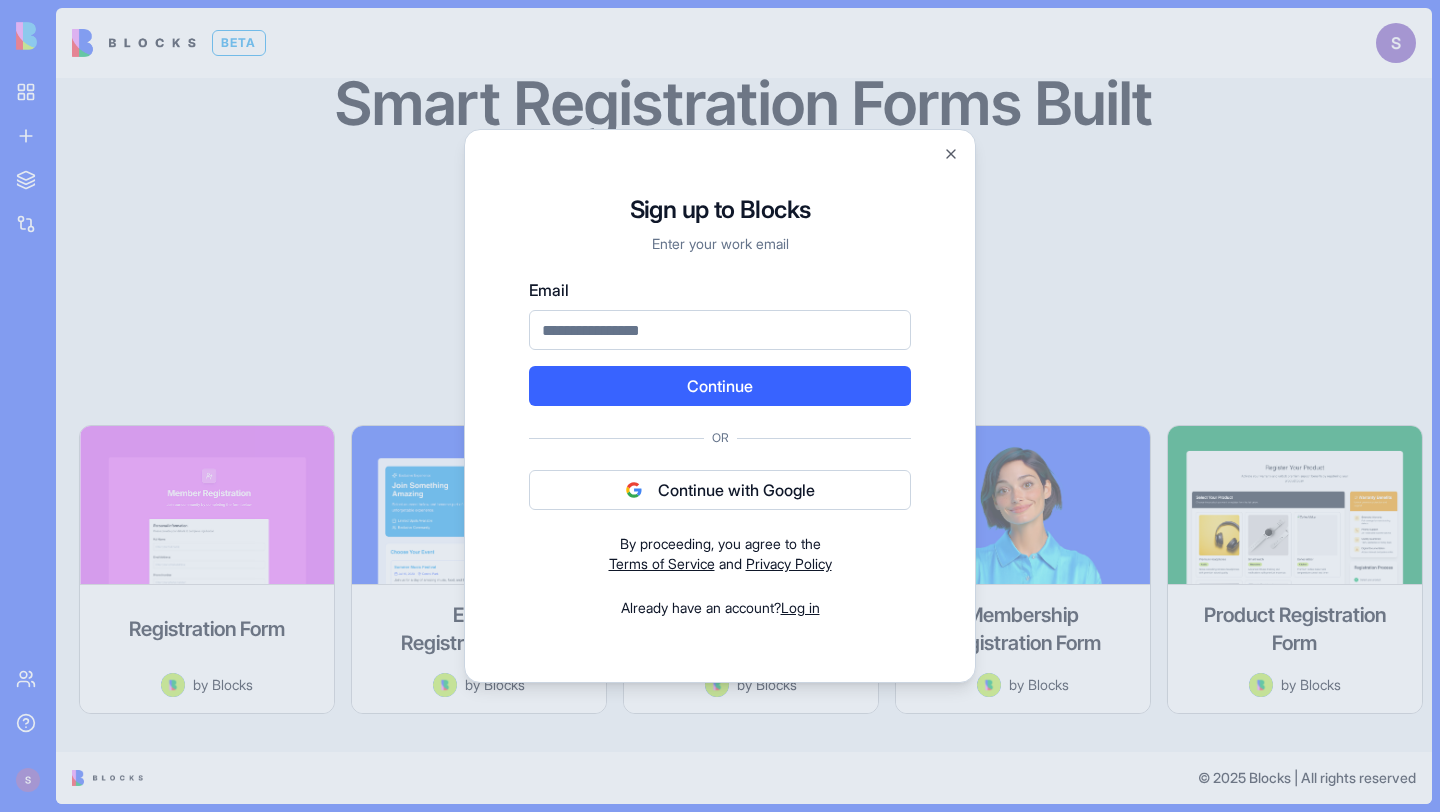 click at bounding box center [720, 406] 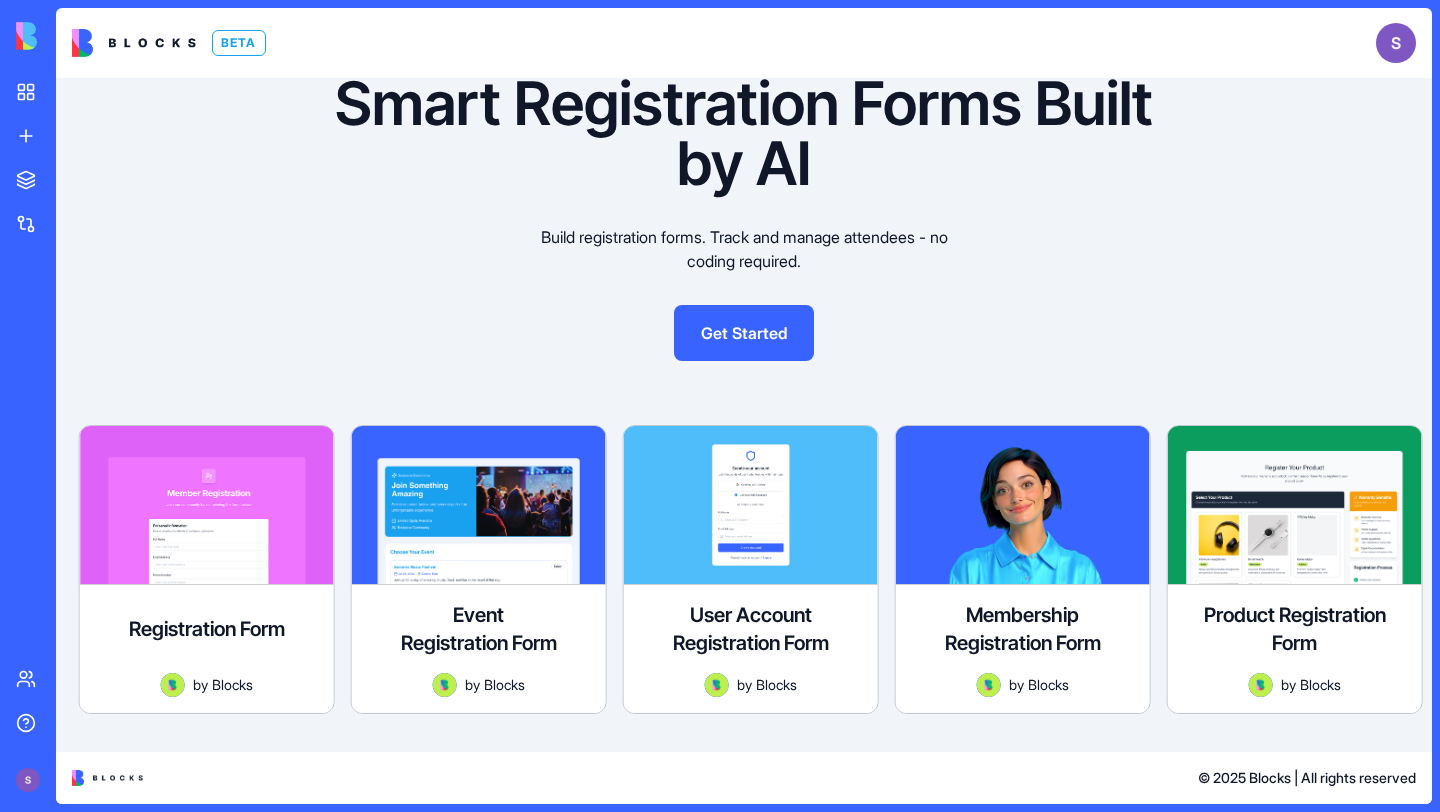 click on "My workspace New App
To pick up a draggable item, press the space bar.
While dragging, use the arrow keys to move the item.
Press space again to drop the item in its new position, or press escape to cancel.
Marketplace Integrations Team Help BETA Smart Registration Forms Built by AI Build registration forms. Track and manage attendees - no coding required. Get Started Registration Form Create professional registration forms for events, courses, or programs. Customize fields, track signups, and manage attendees with a built-in dashboard — no coding required by Blocks Explore Event Registration Form Create event registration forms in minutes. Streamline sign-ups and event planning processes with attendee management features. by Blocks Explore User Account Registration Form Create a user account registration forms in minutes. Streamline user onboarding and account creation with secure authentication and customizable fields. by Blocks Explore Membership Registration Form by Blocks Explore by" at bounding box center (720, 406) 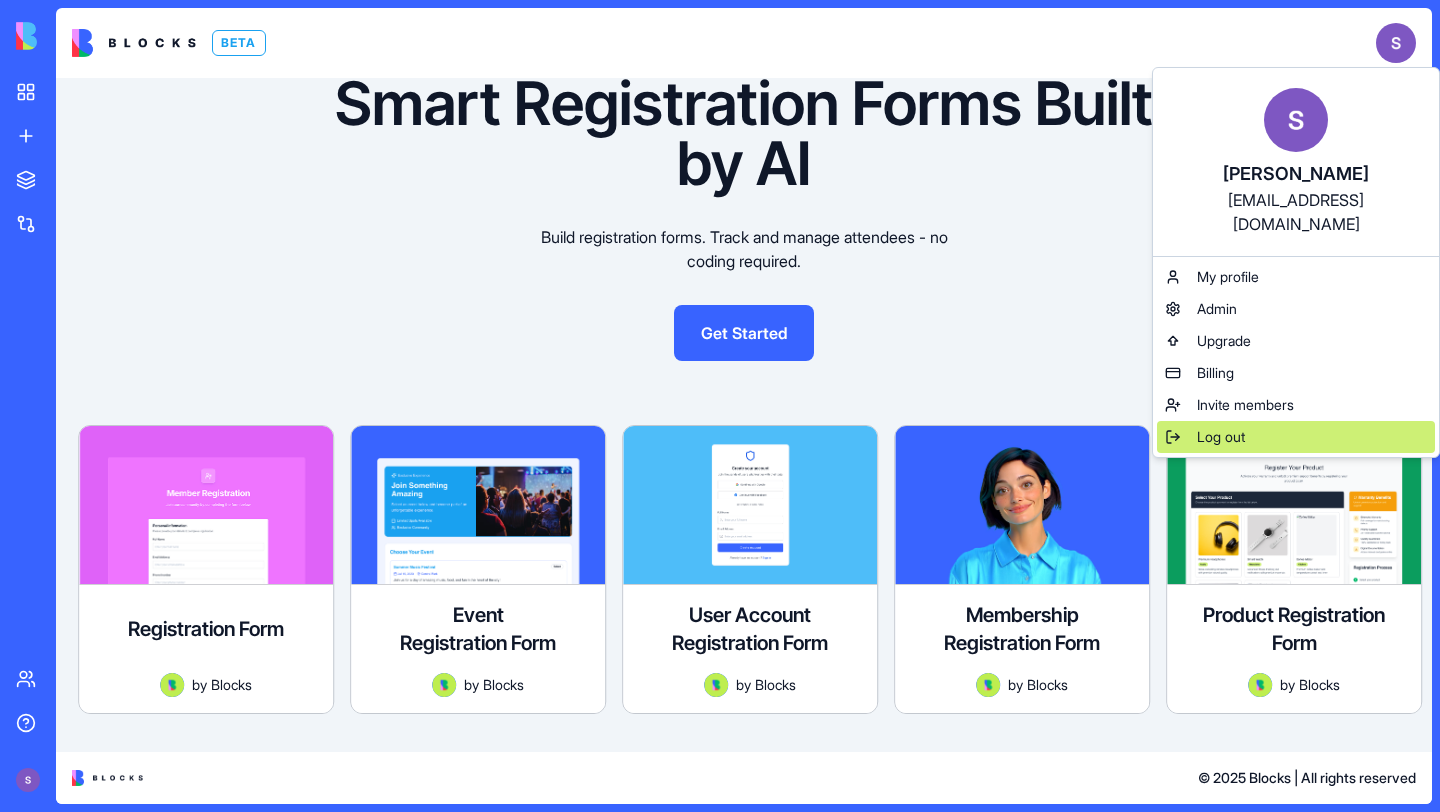 click on "Log out" at bounding box center [1221, 437] 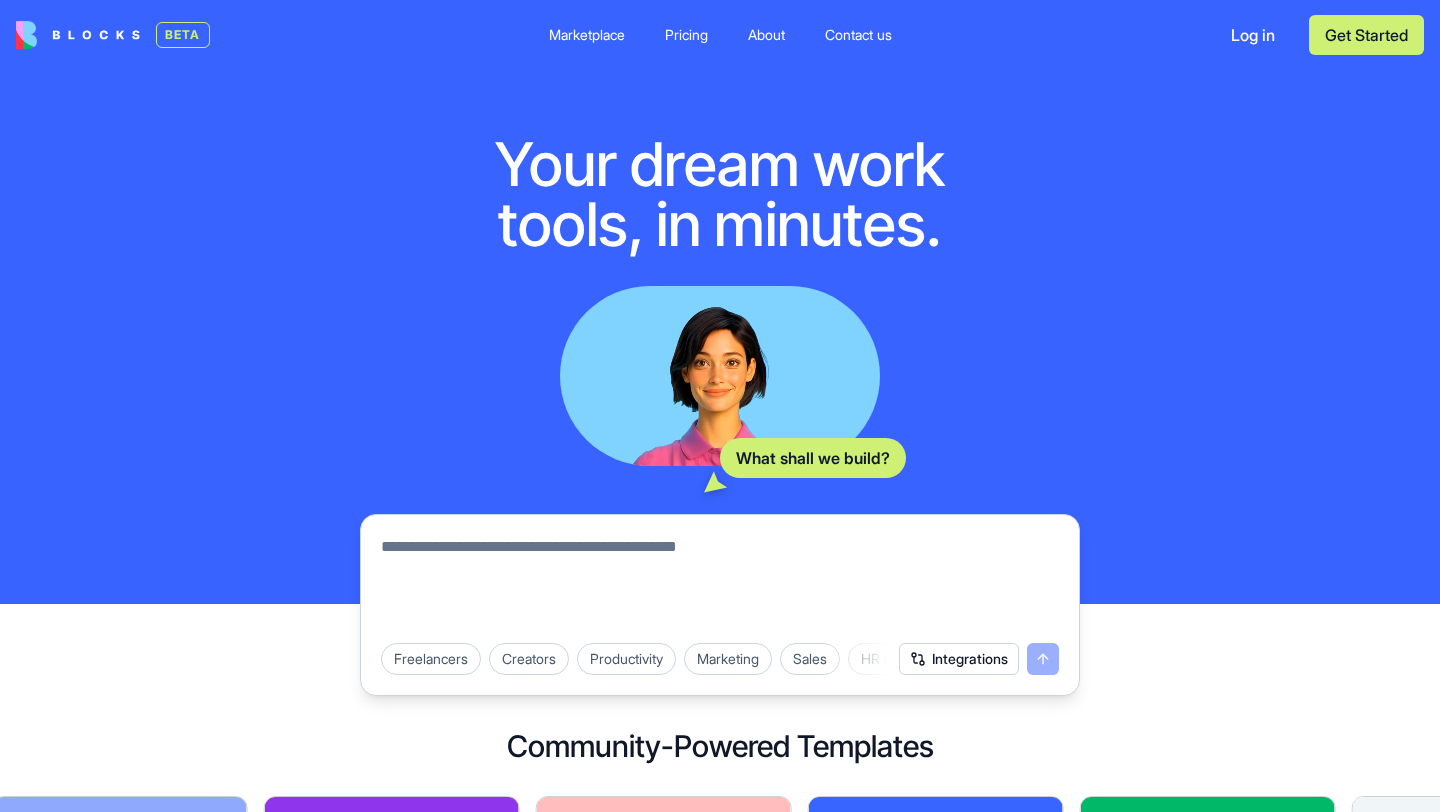 click at bounding box center [720, 583] 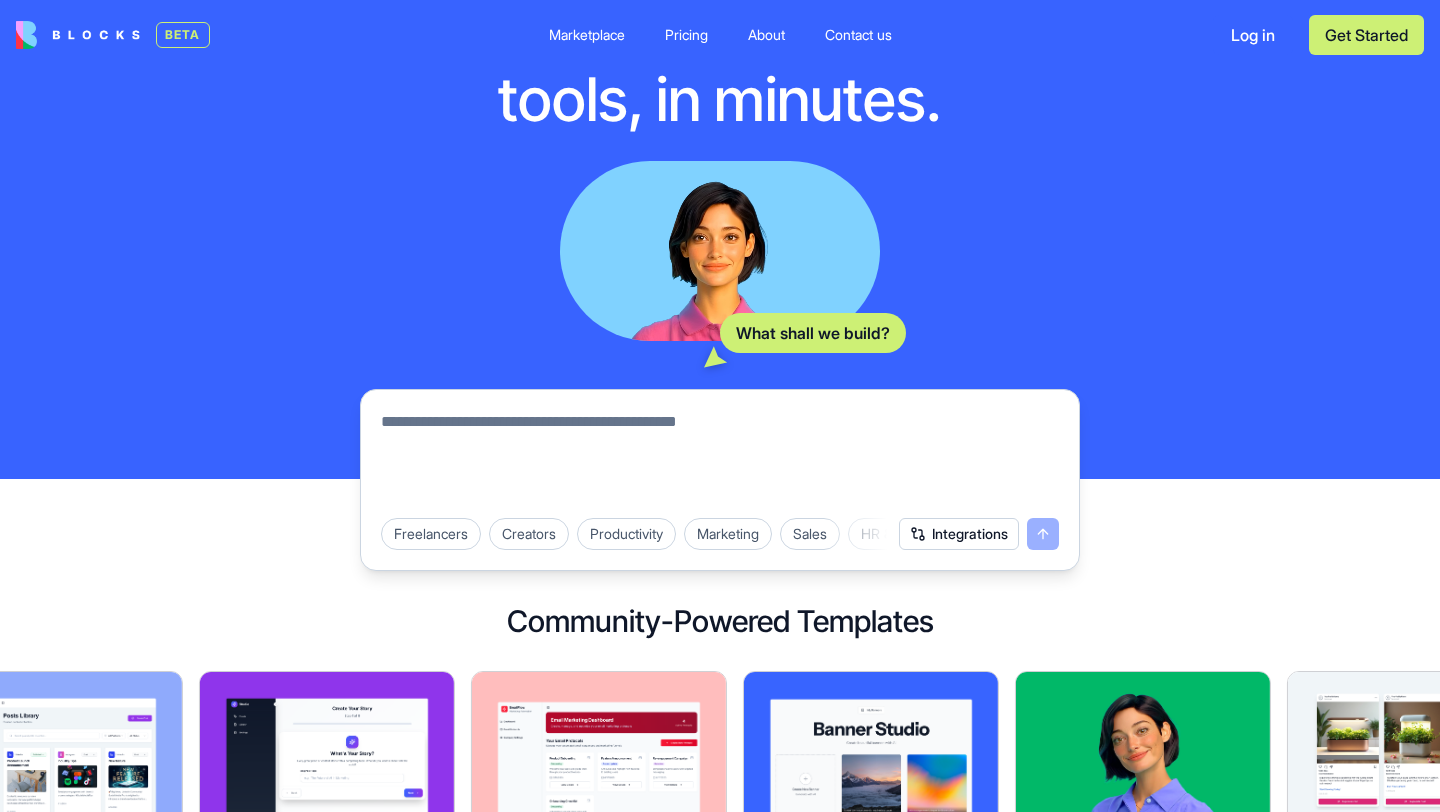 scroll, scrollTop: 126, scrollLeft: 0, axis: vertical 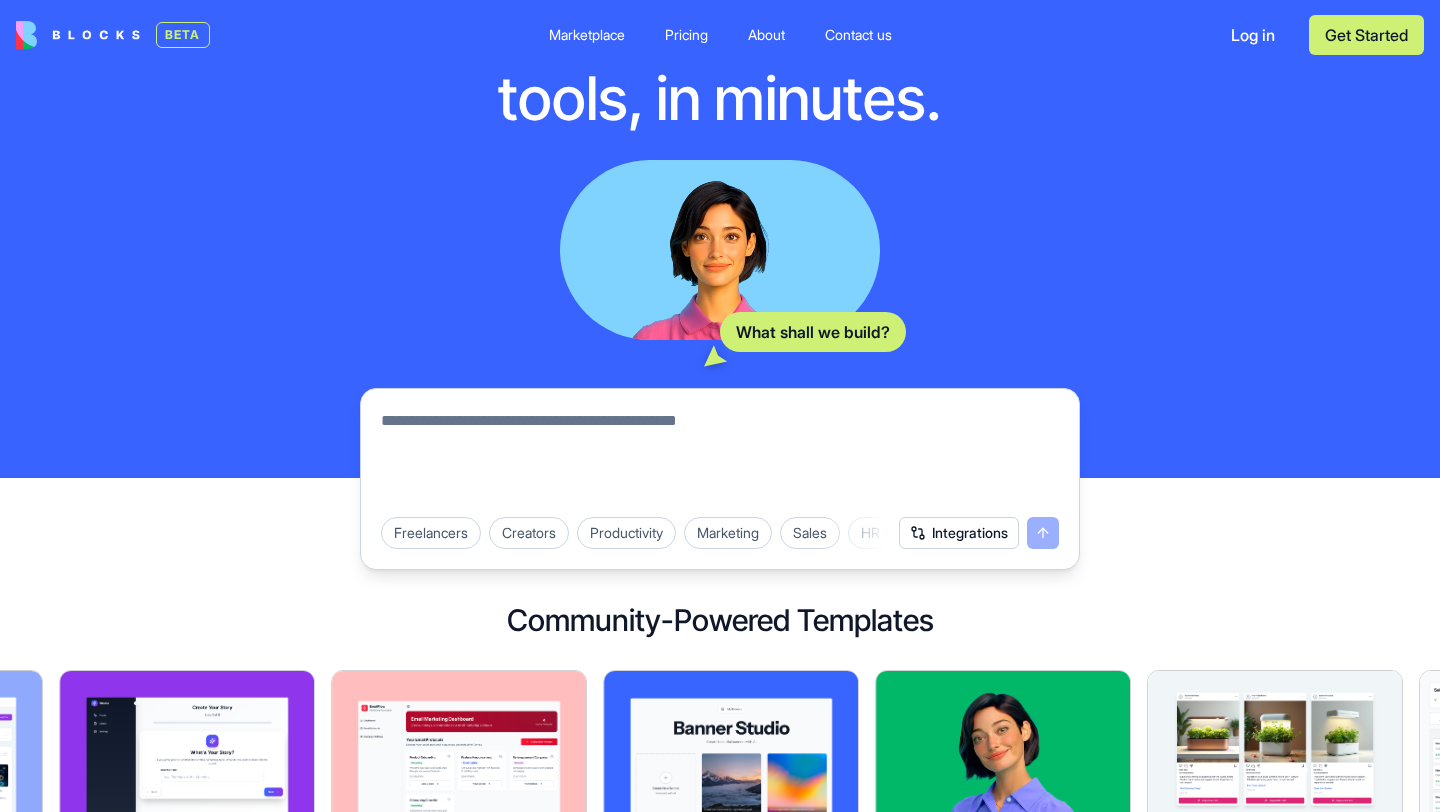 click at bounding box center (720, 457) 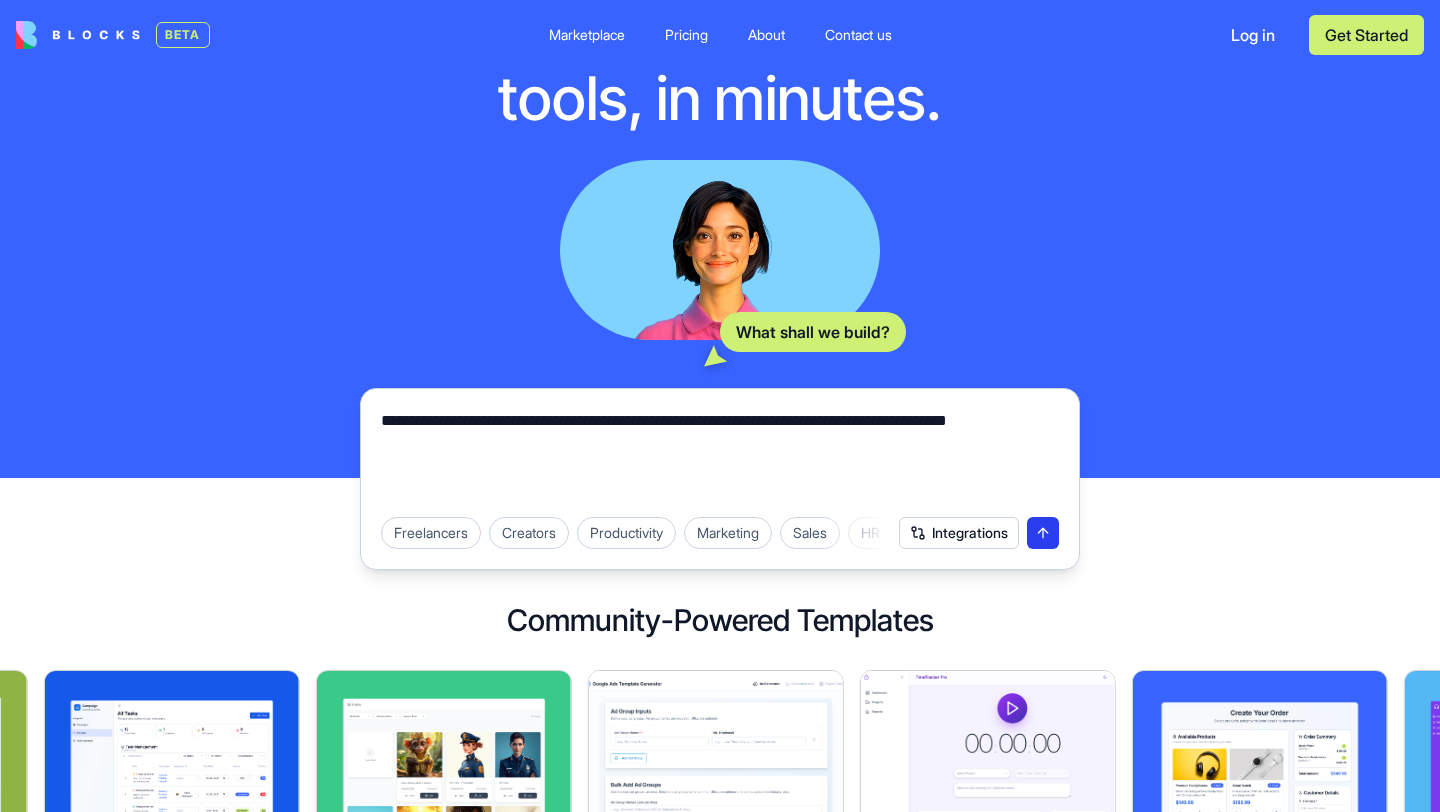 type on "**********" 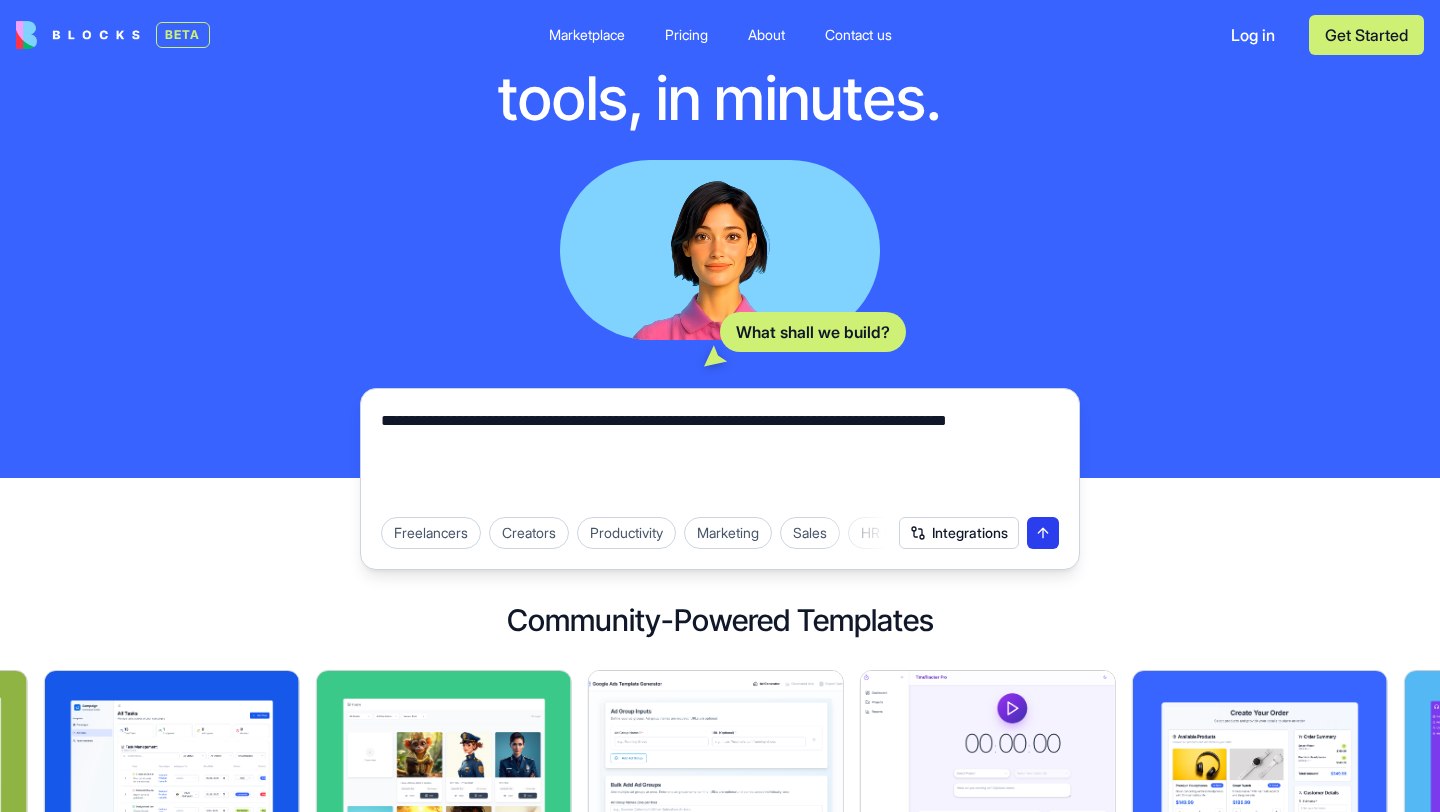 click at bounding box center (1043, 533) 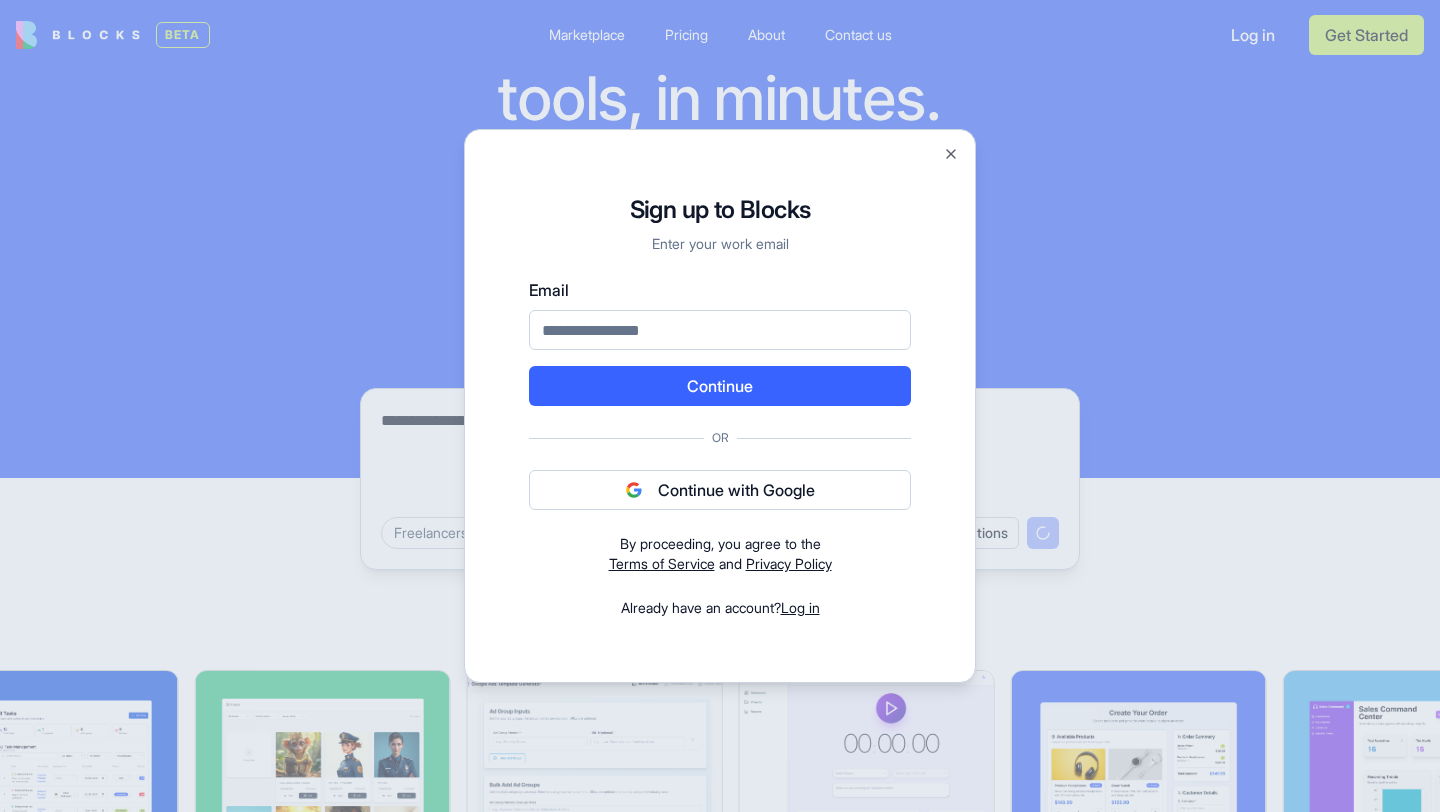 click on "Email" at bounding box center [720, 330] 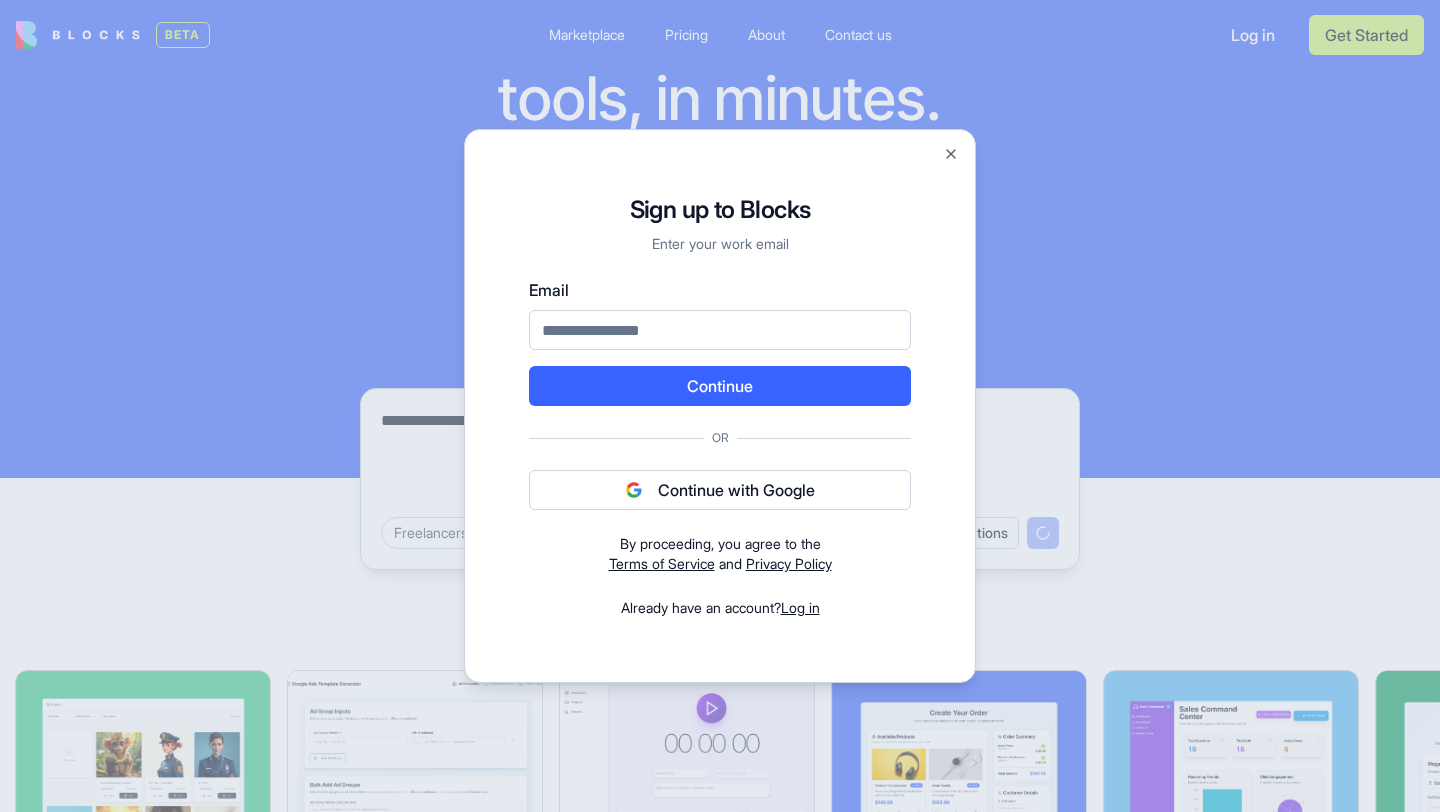 type on "**********" 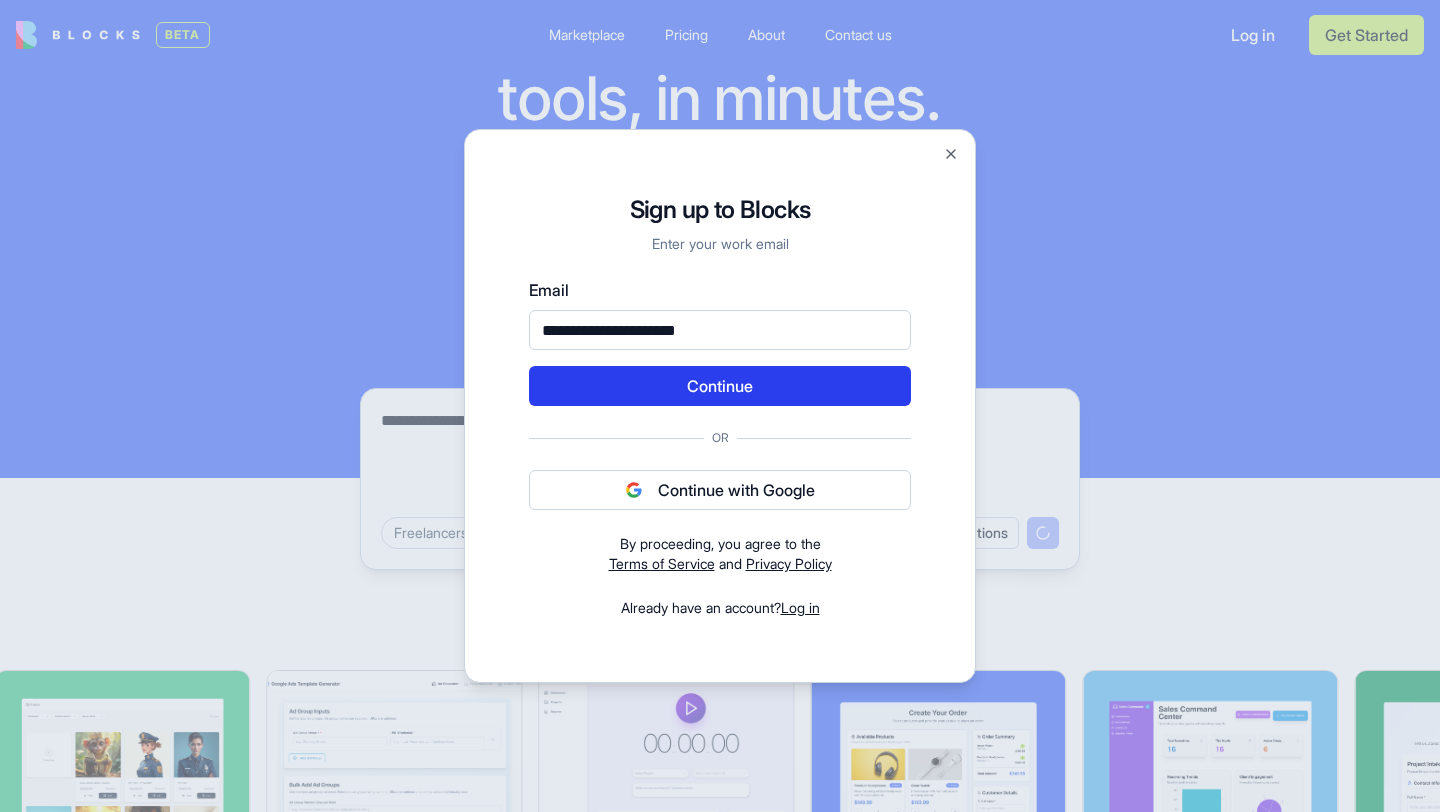 click on "Continue" at bounding box center [720, 386] 